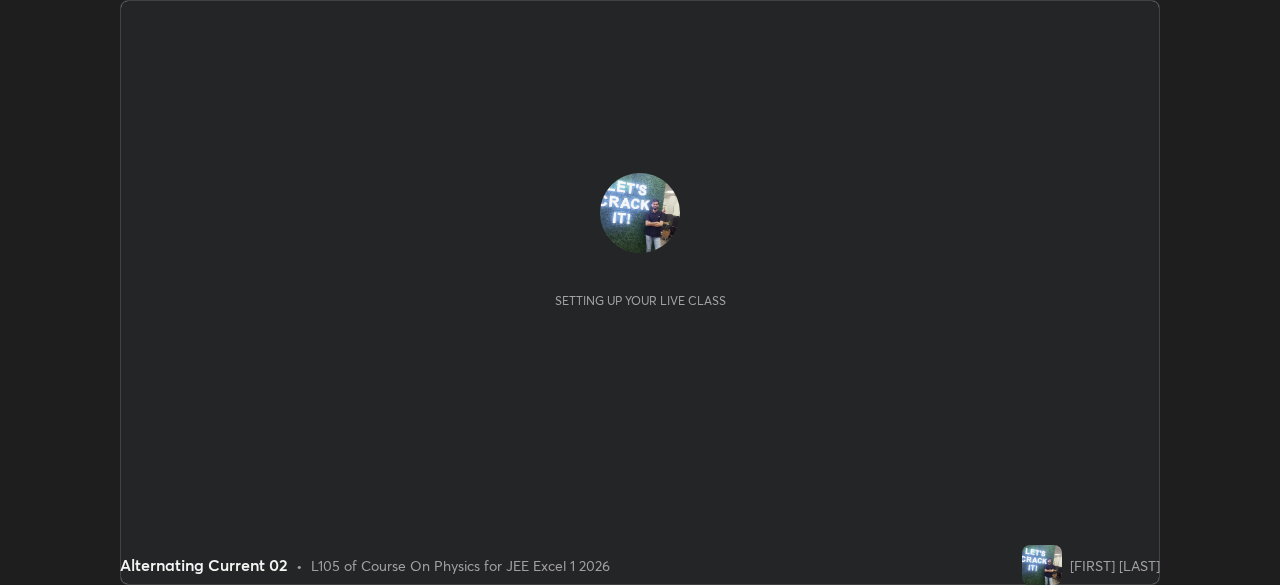 scroll, scrollTop: 0, scrollLeft: 0, axis: both 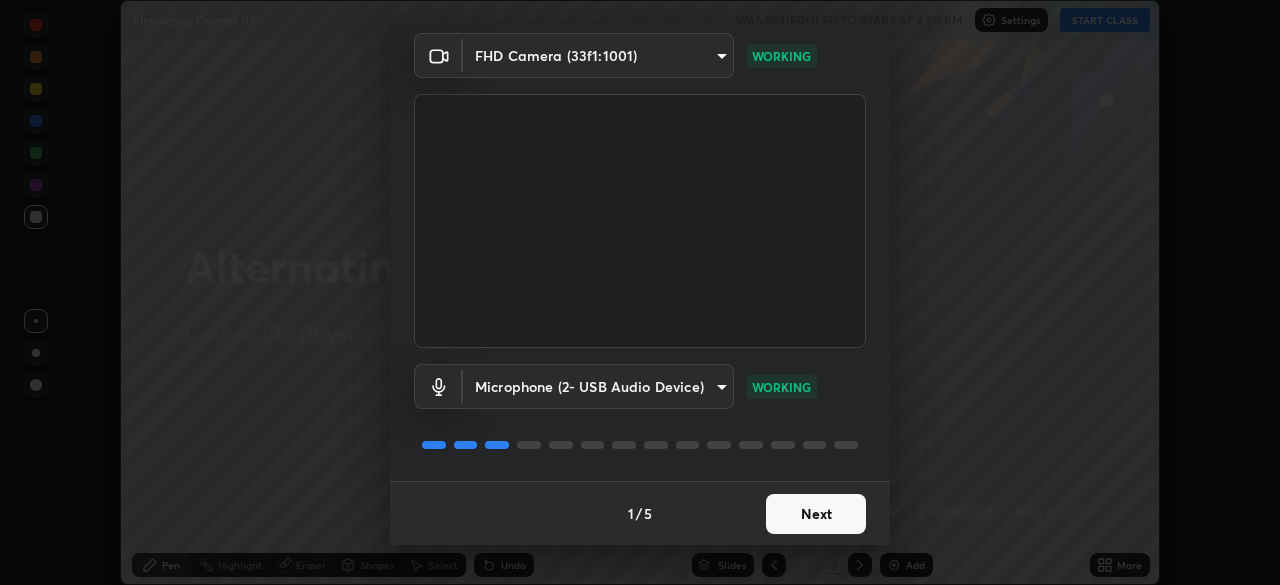 click on "Next" at bounding box center (816, 514) 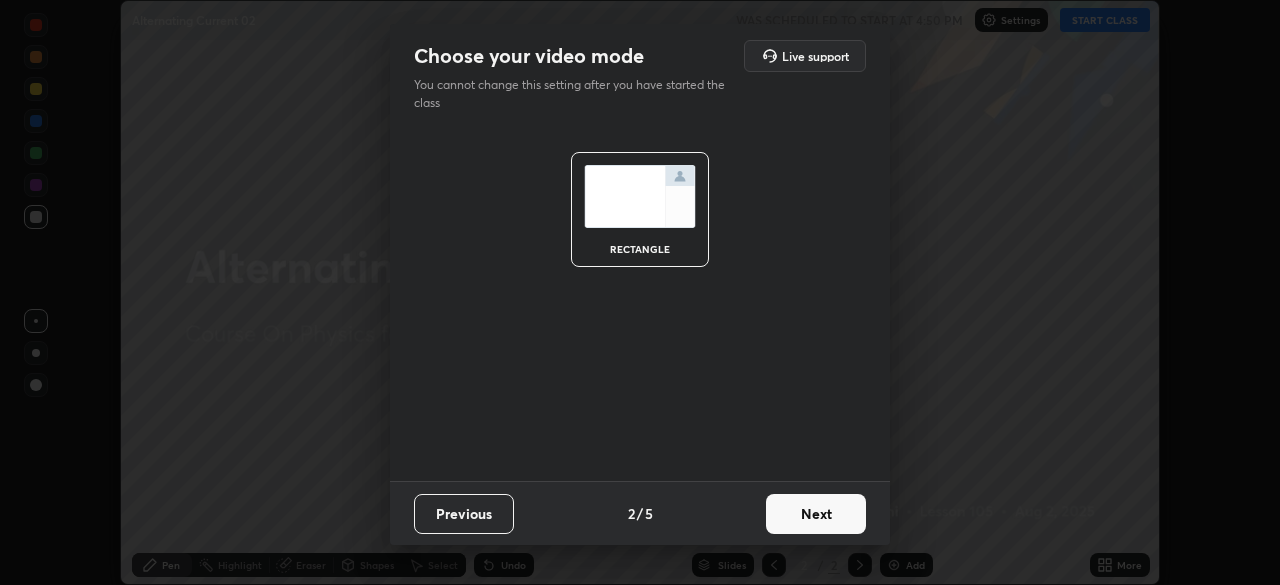 scroll, scrollTop: 0, scrollLeft: 0, axis: both 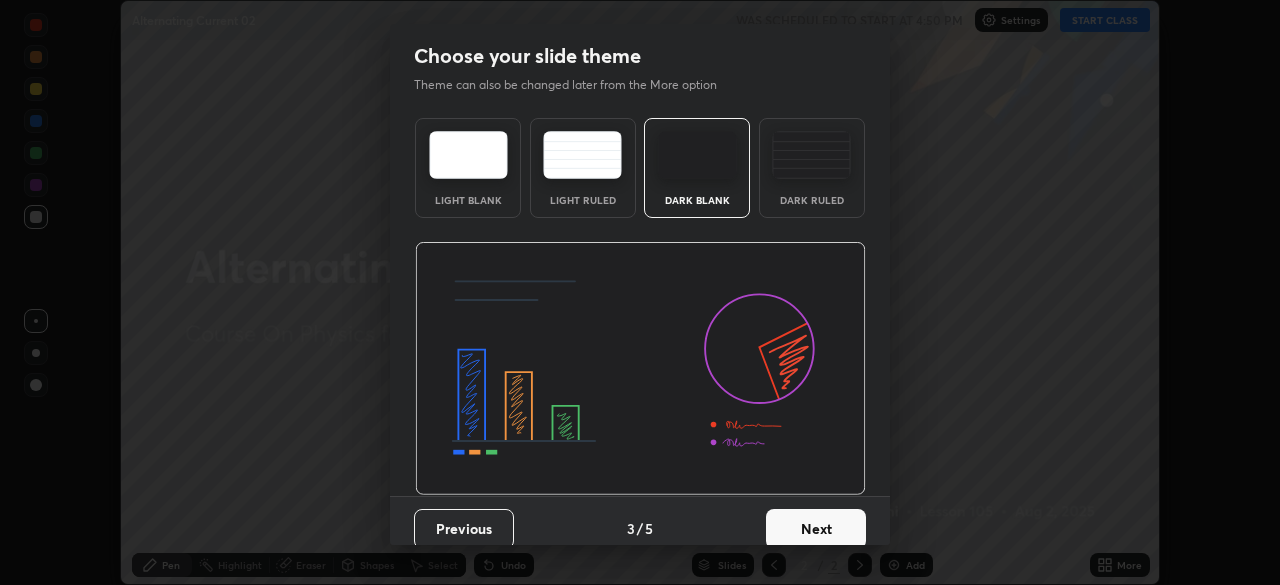 click on "Next" at bounding box center [816, 529] 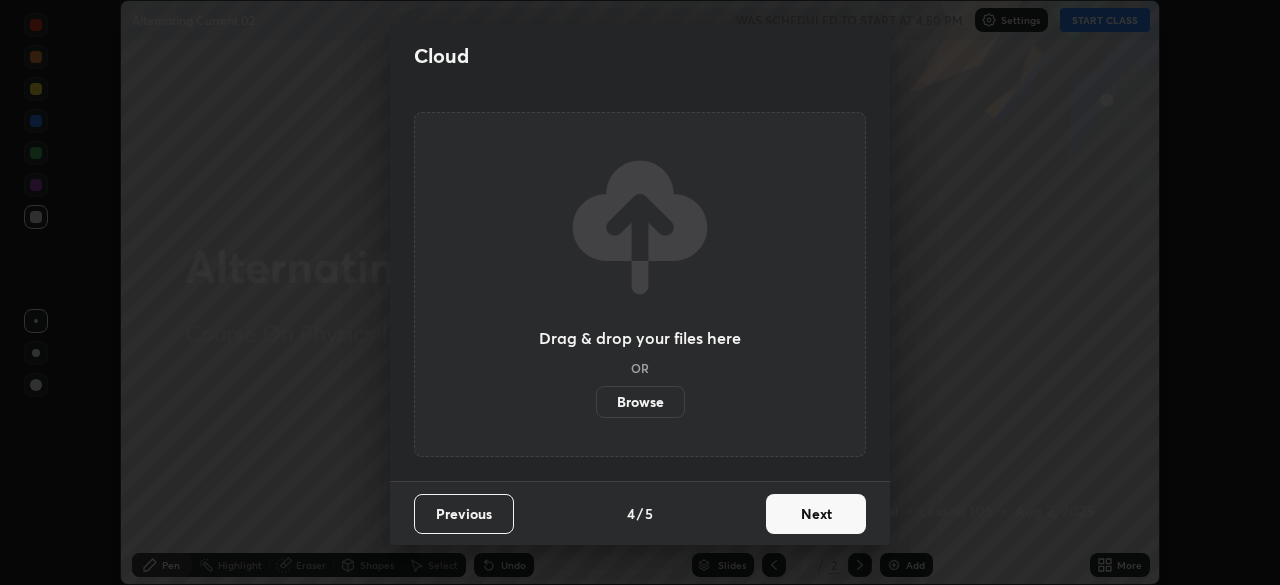 click on "Next" at bounding box center (816, 514) 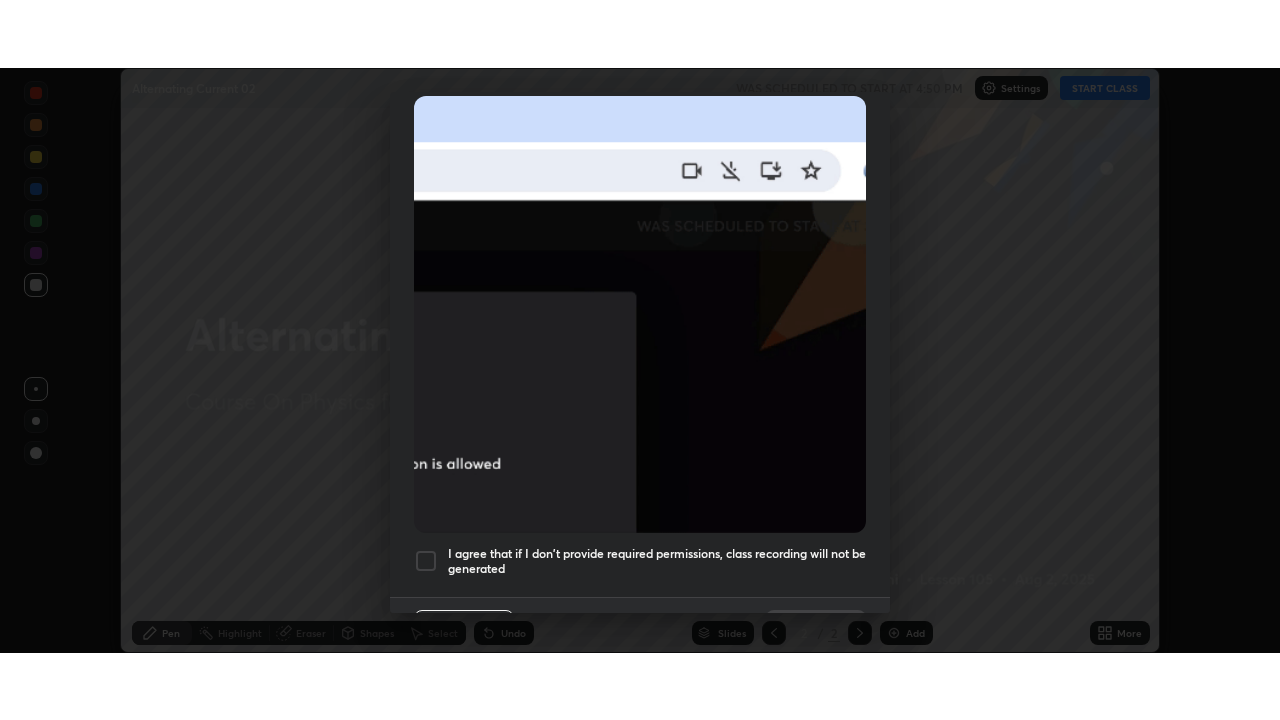 scroll, scrollTop: 479, scrollLeft: 0, axis: vertical 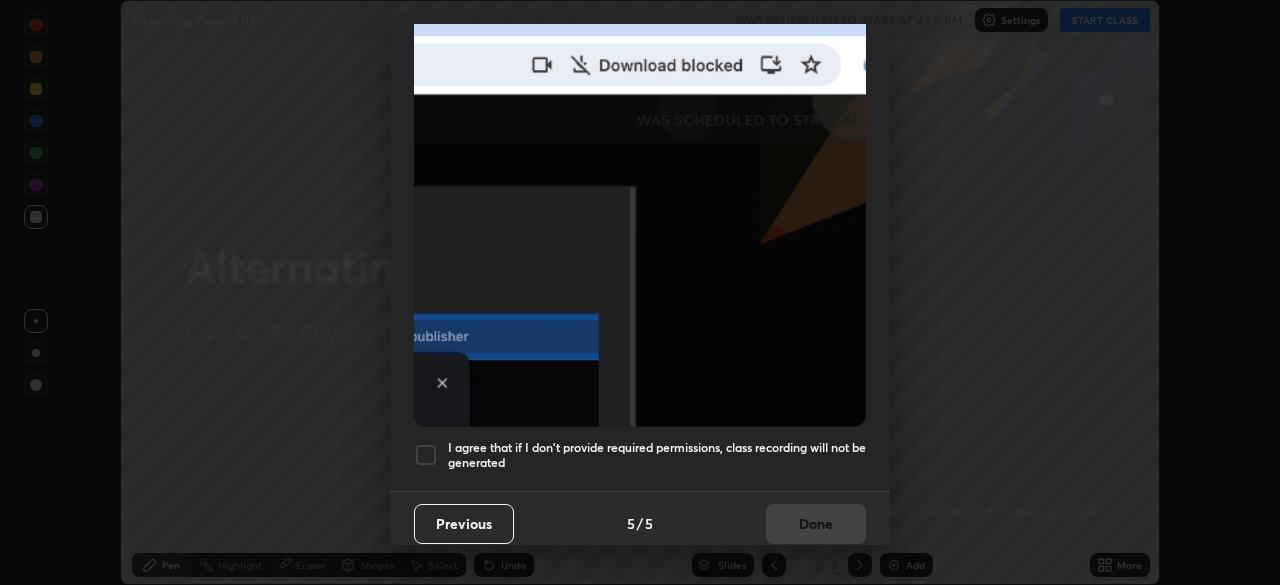 click at bounding box center [426, 455] 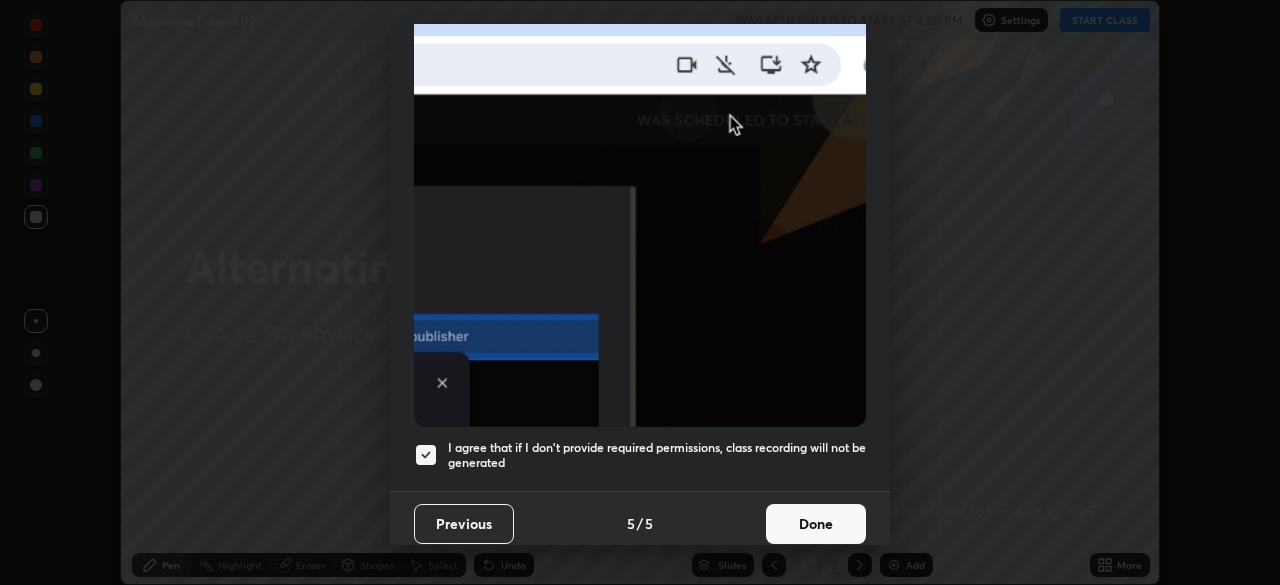 click on "Done" at bounding box center [816, 524] 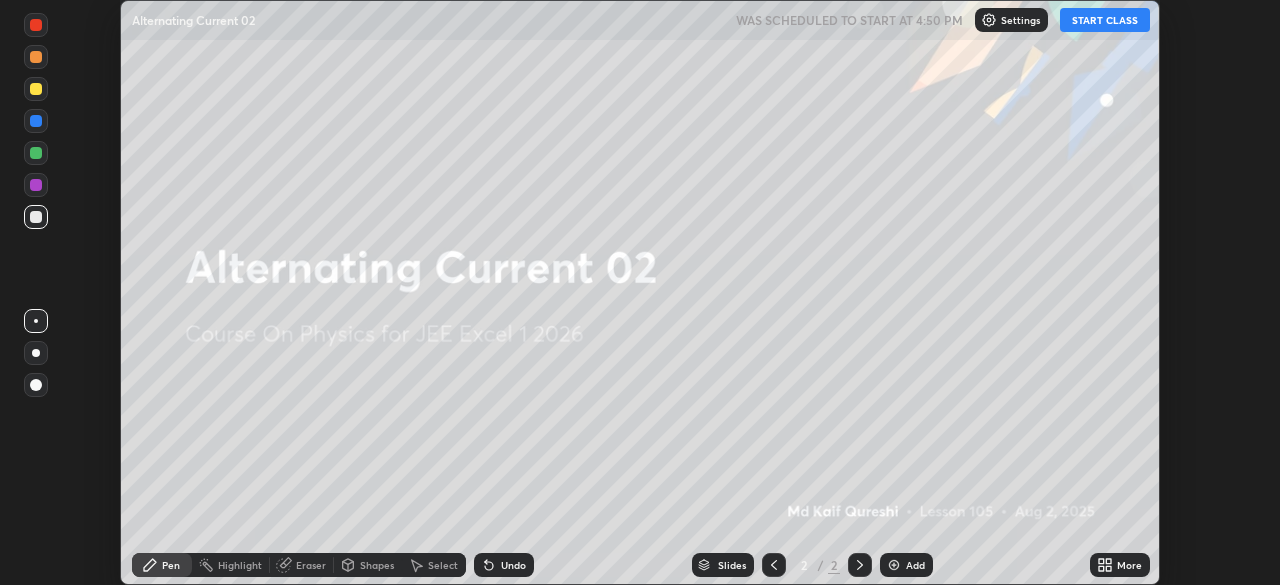 click on "More" at bounding box center (1120, 565) 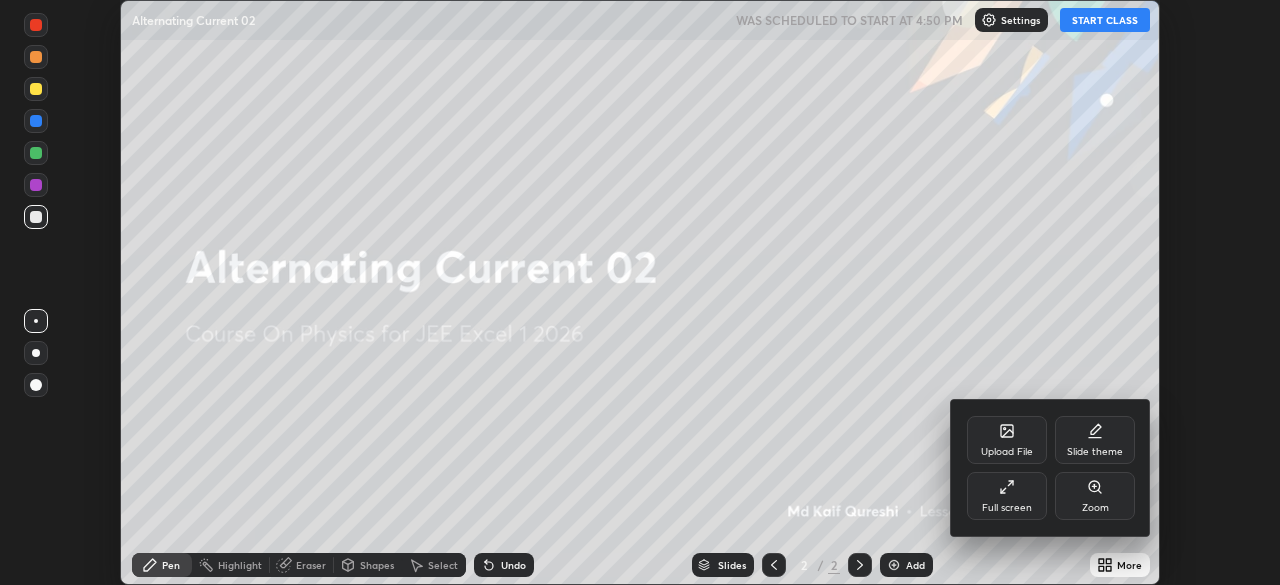 click on "Full screen" at bounding box center [1007, 496] 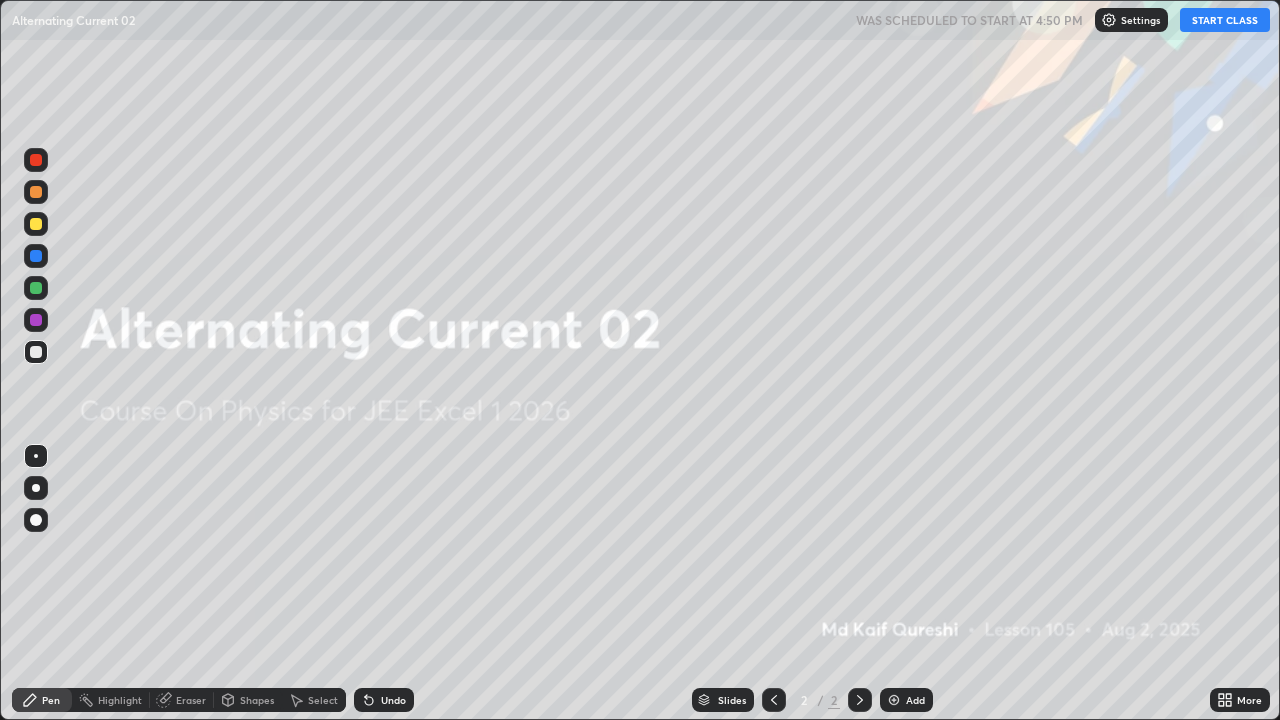 scroll, scrollTop: 99280, scrollLeft: 98720, axis: both 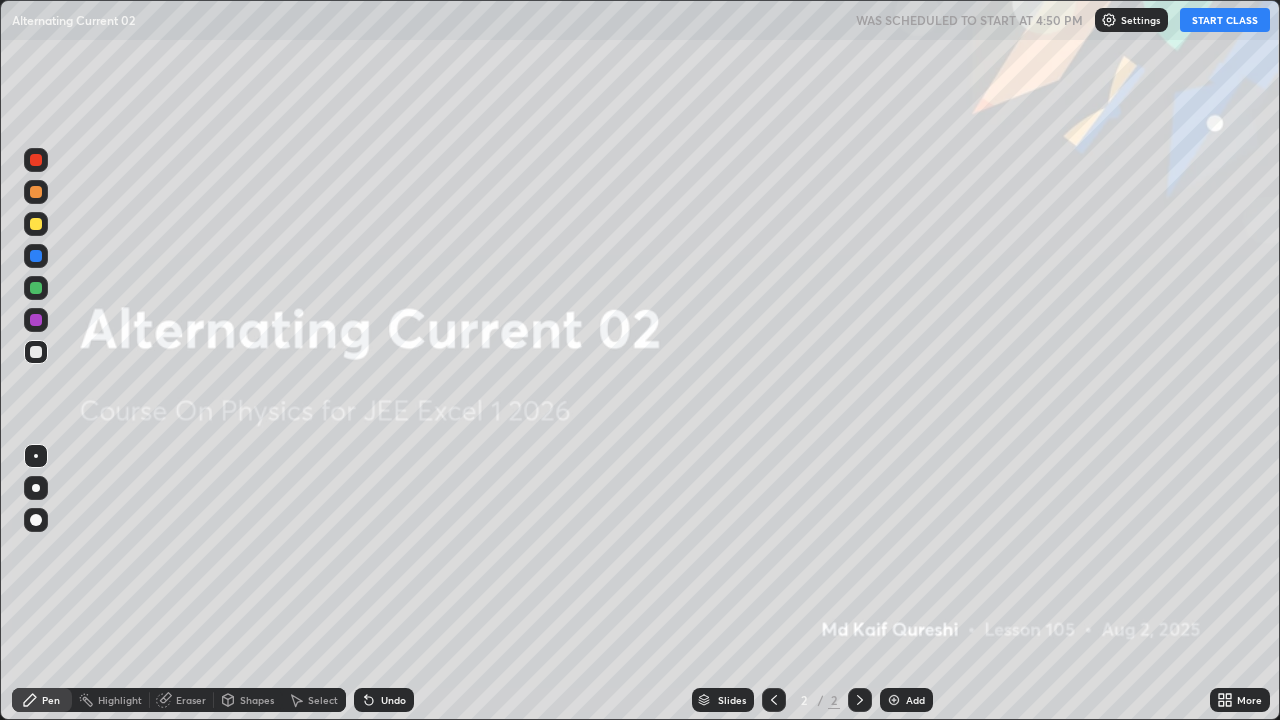 click on "Add" at bounding box center [915, 700] 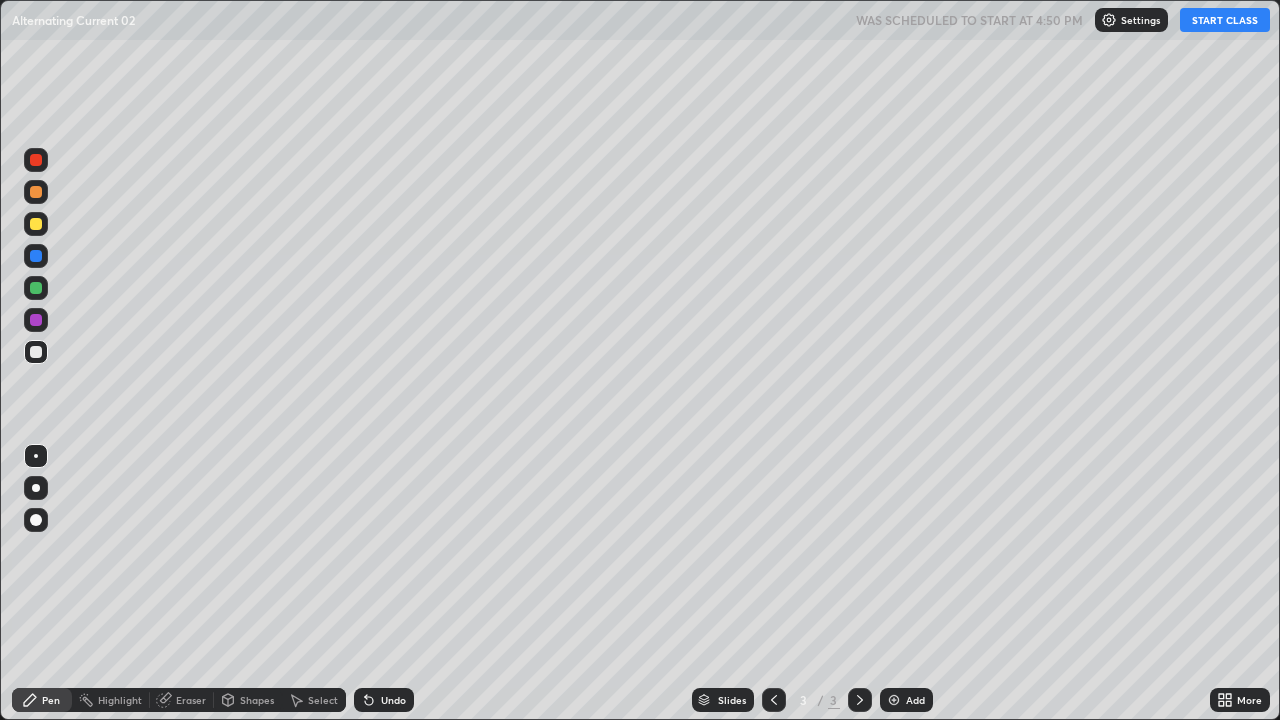 click on "START CLASS" at bounding box center [1225, 20] 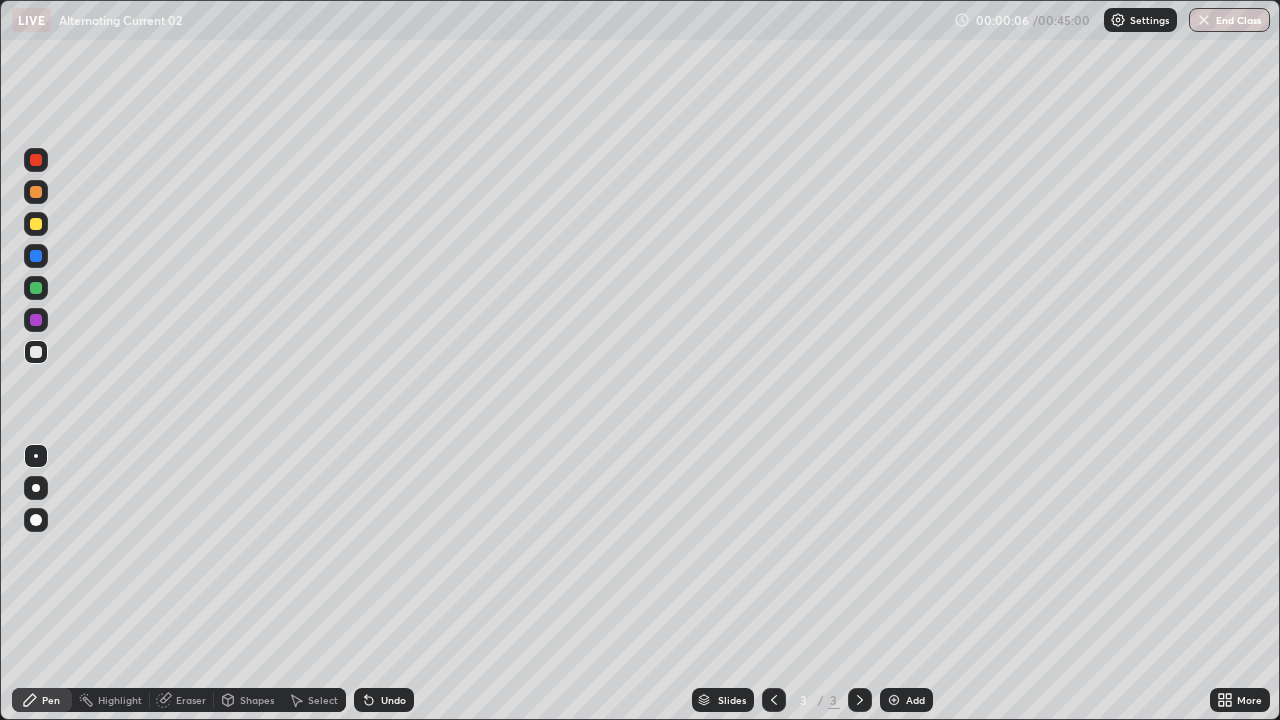 click at bounding box center [36, 224] 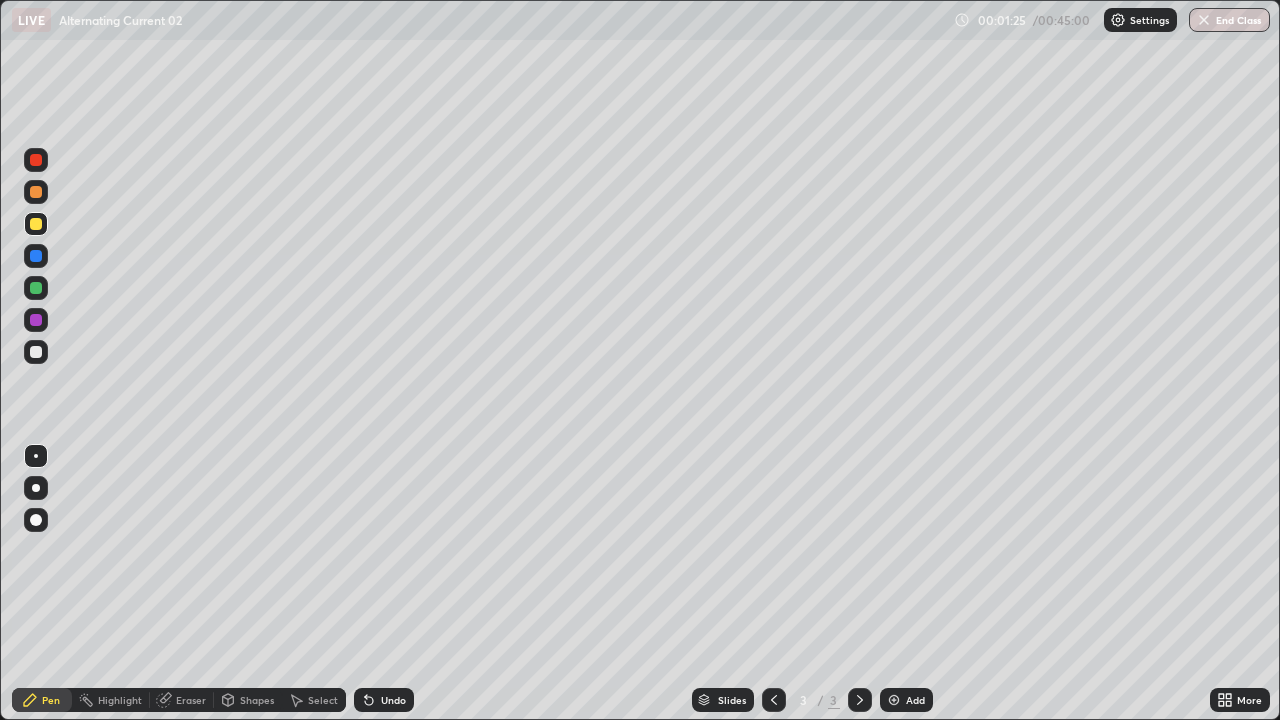 click at bounding box center (36, 352) 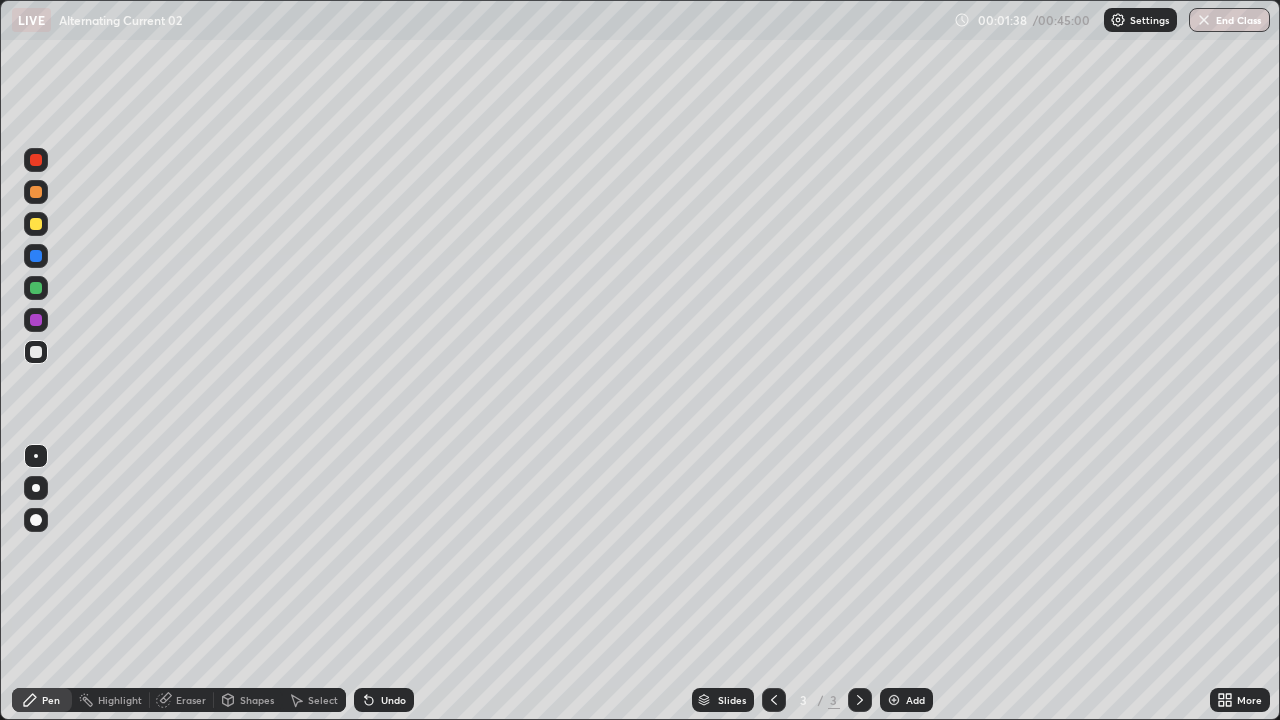 click 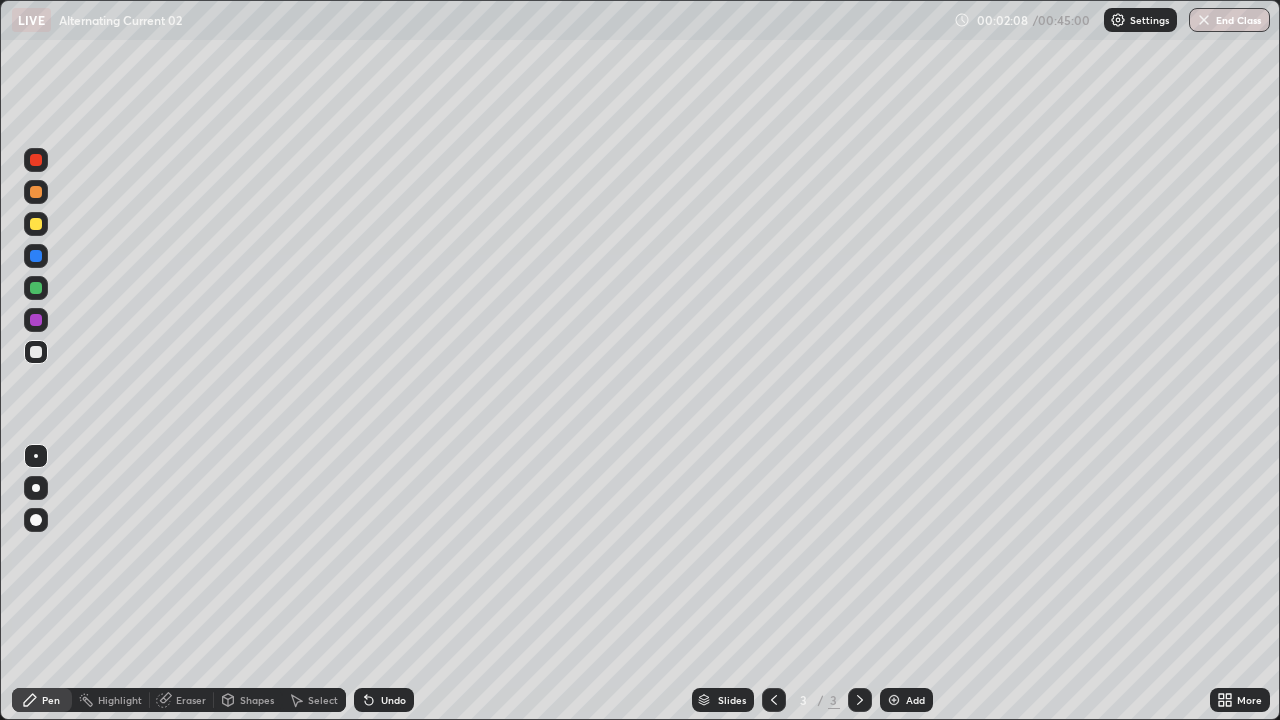 click at bounding box center (36, 288) 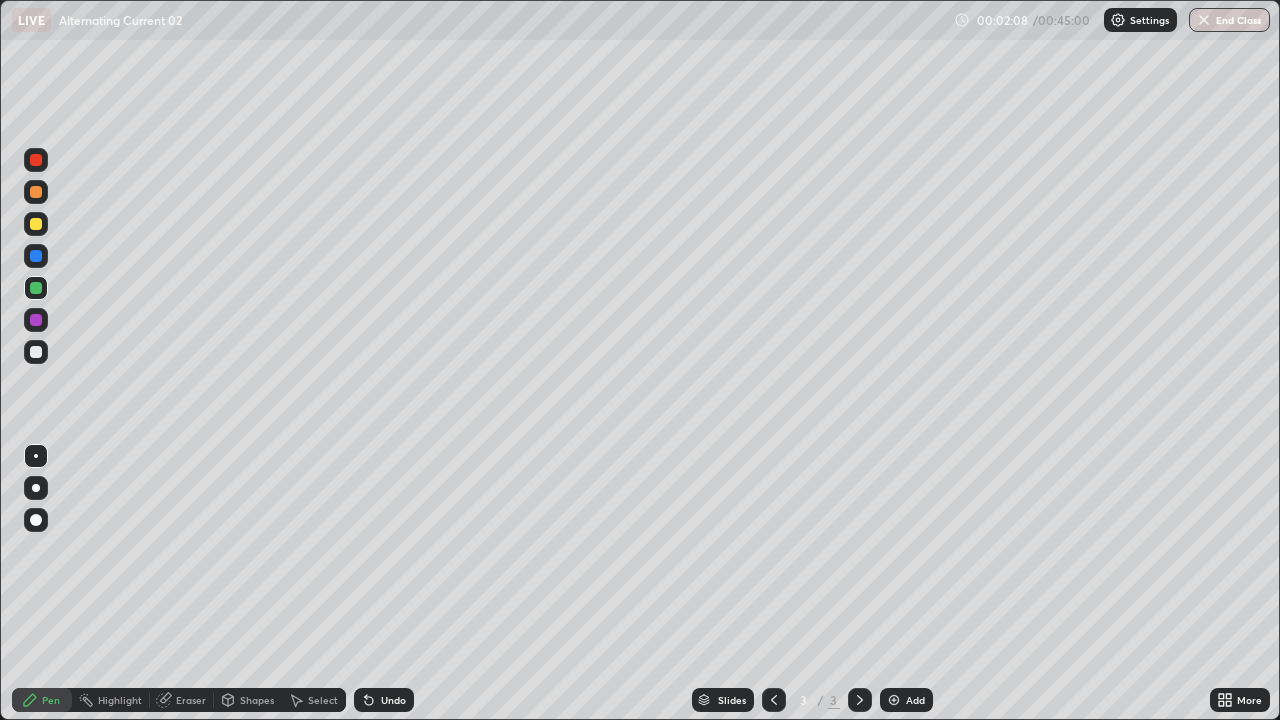 click at bounding box center [36, 224] 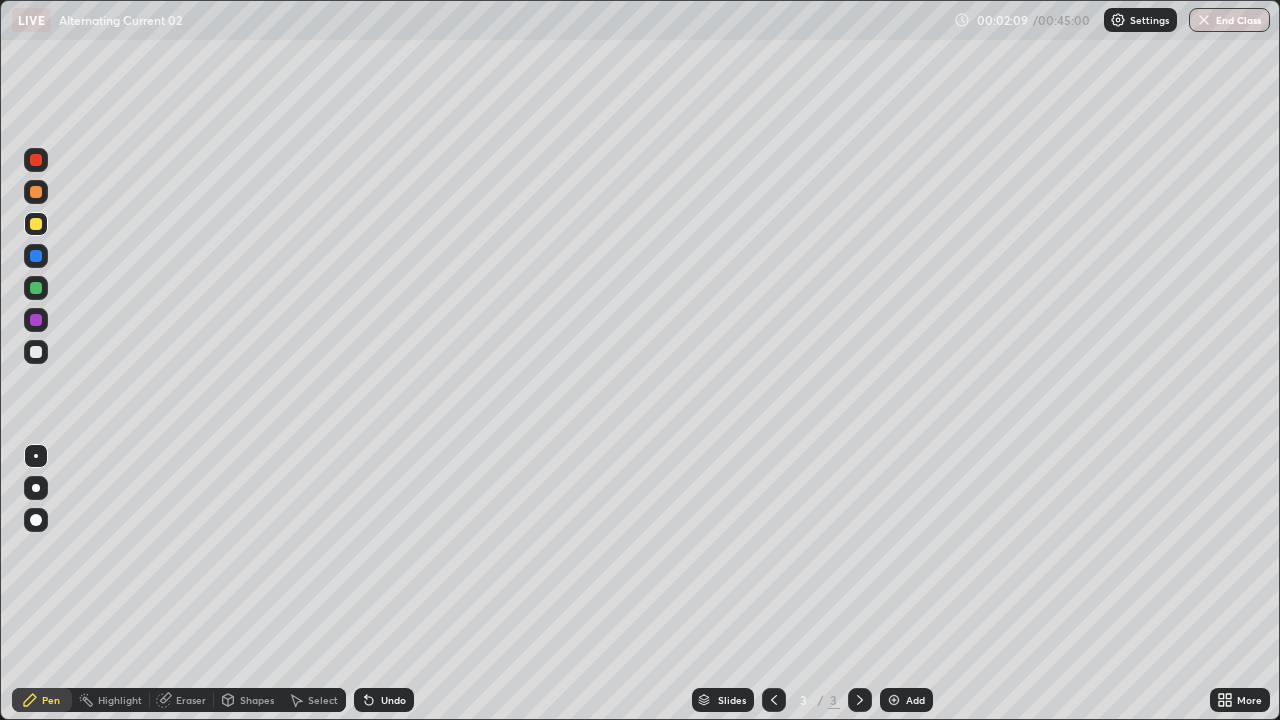 click on "Shapes" at bounding box center (257, 700) 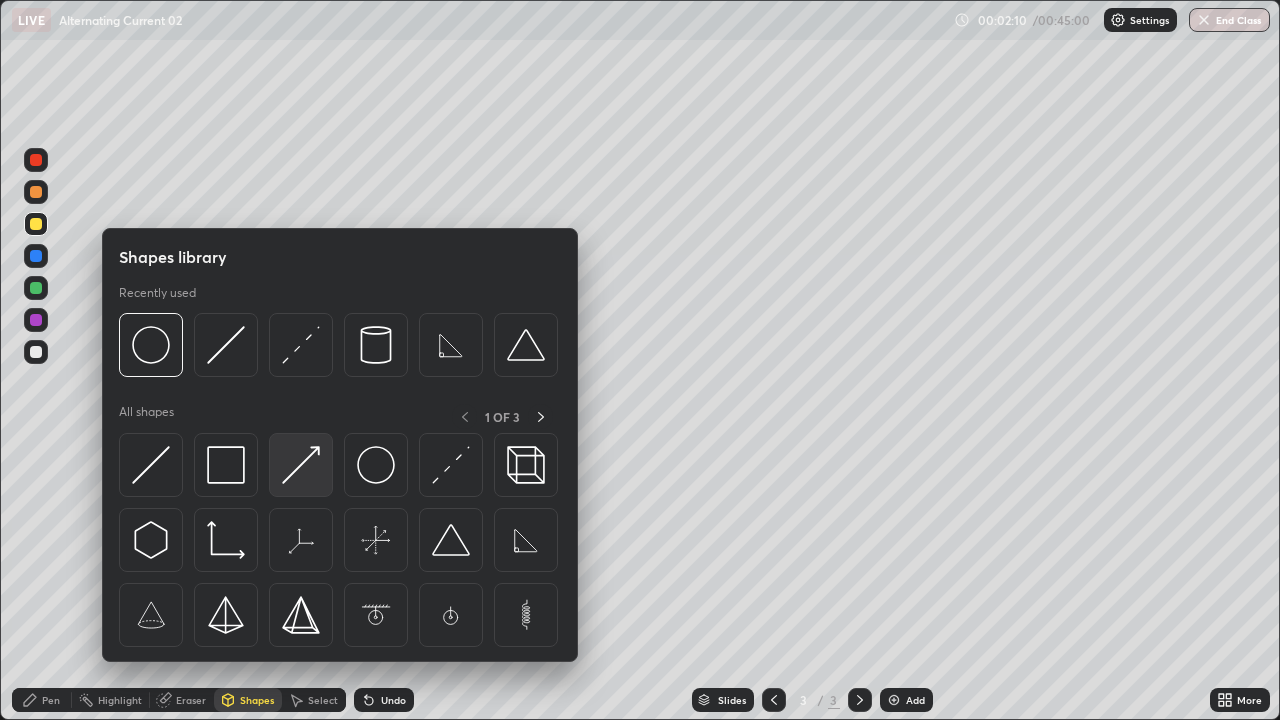 click at bounding box center (301, 465) 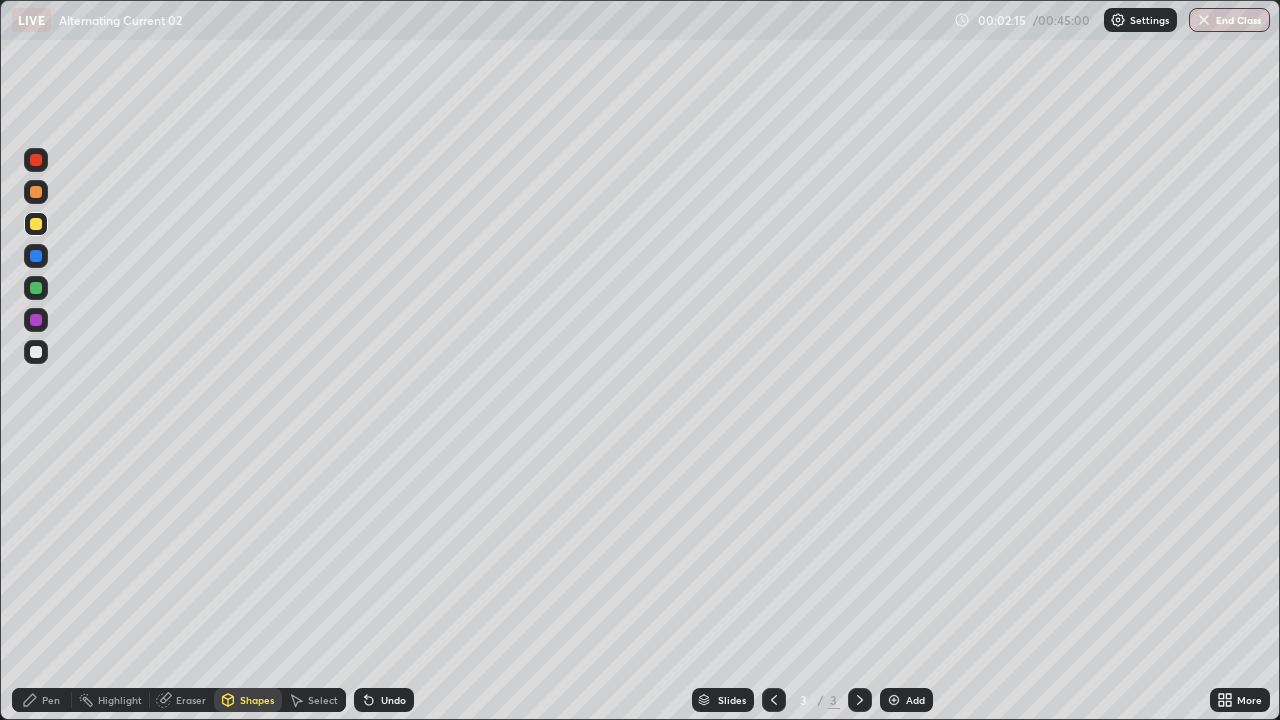click at bounding box center (36, 288) 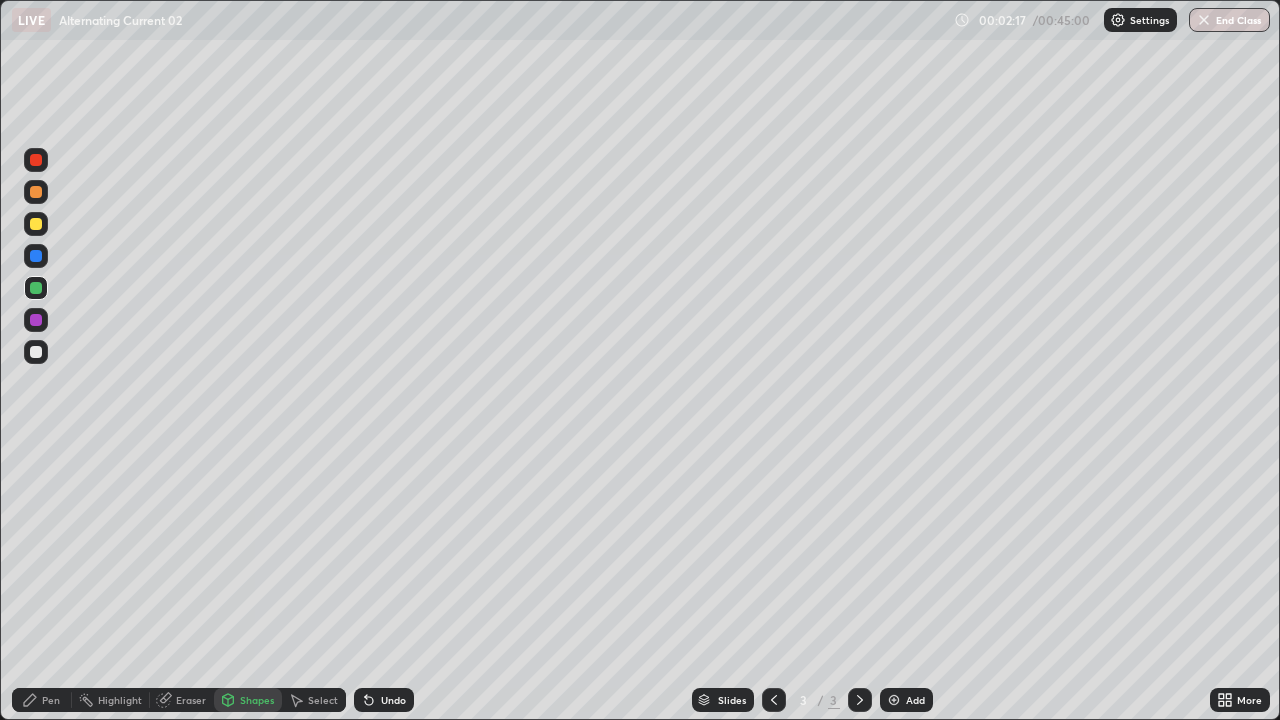 click on "Shapes" at bounding box center [248, 700] 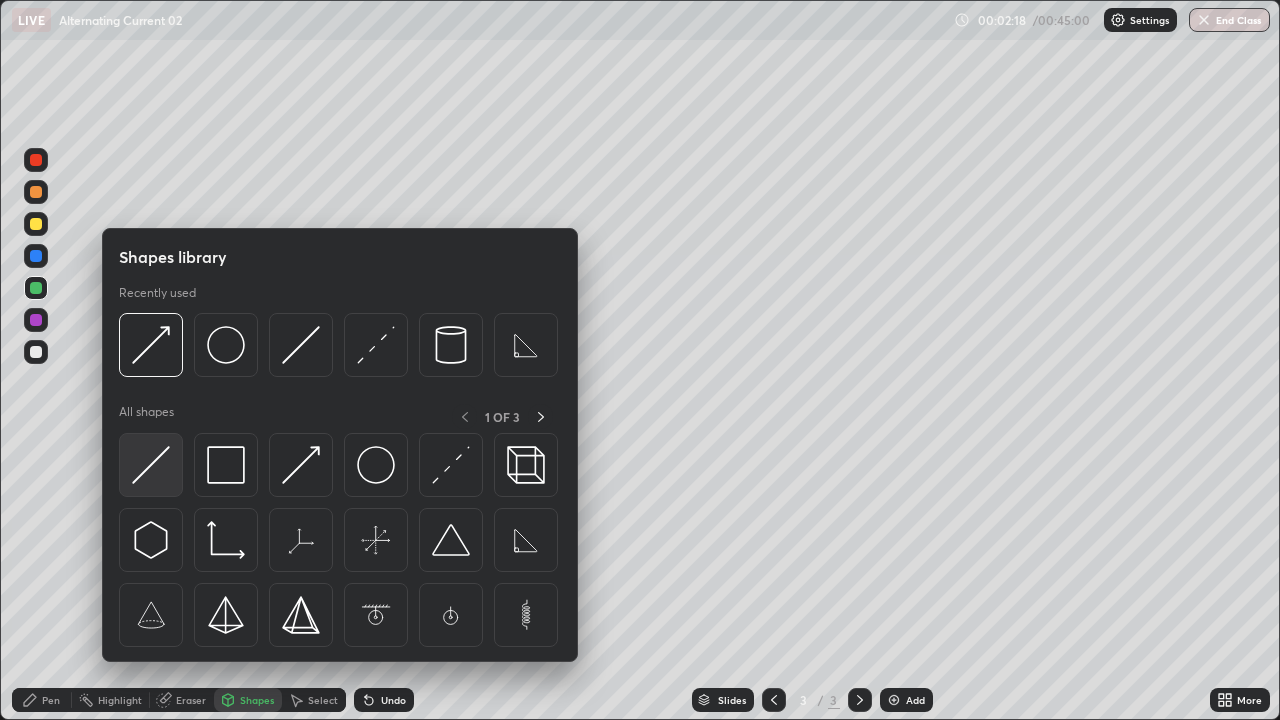 click at bounding box center [151, 465] 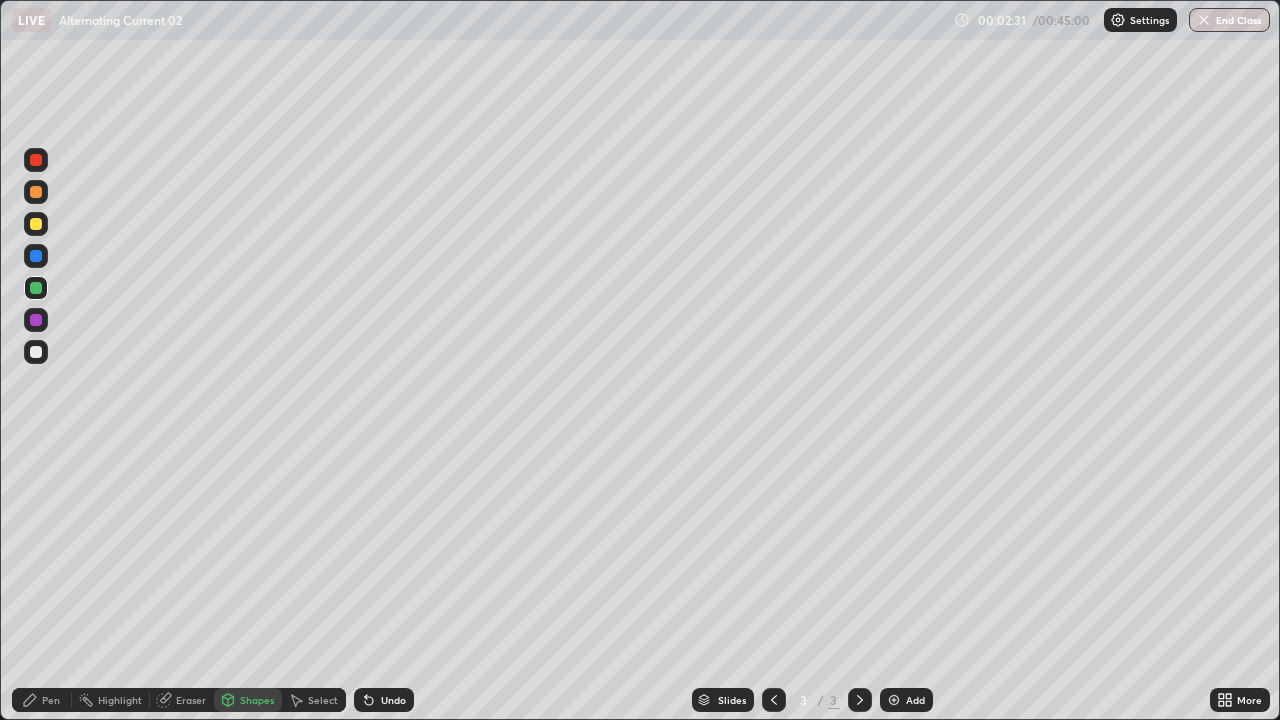 click on "Shapes" at bounding box center [257, 700] 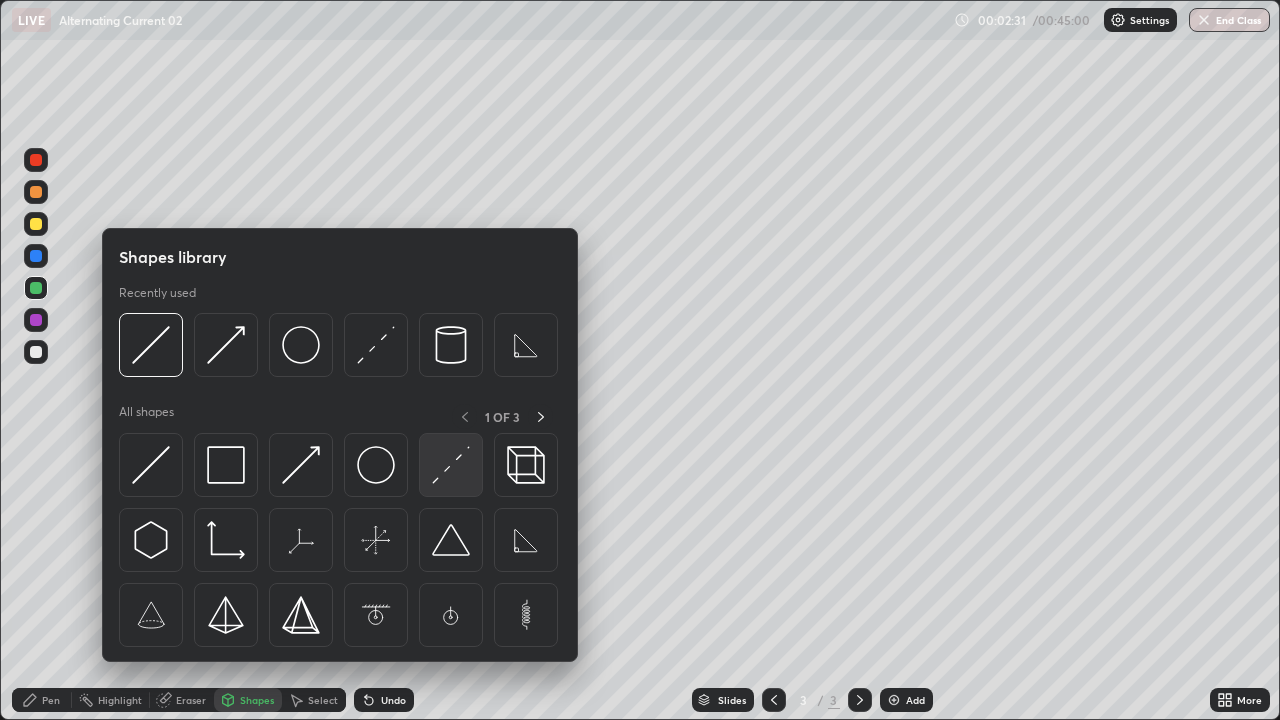 click at bounding box center [451, 465] 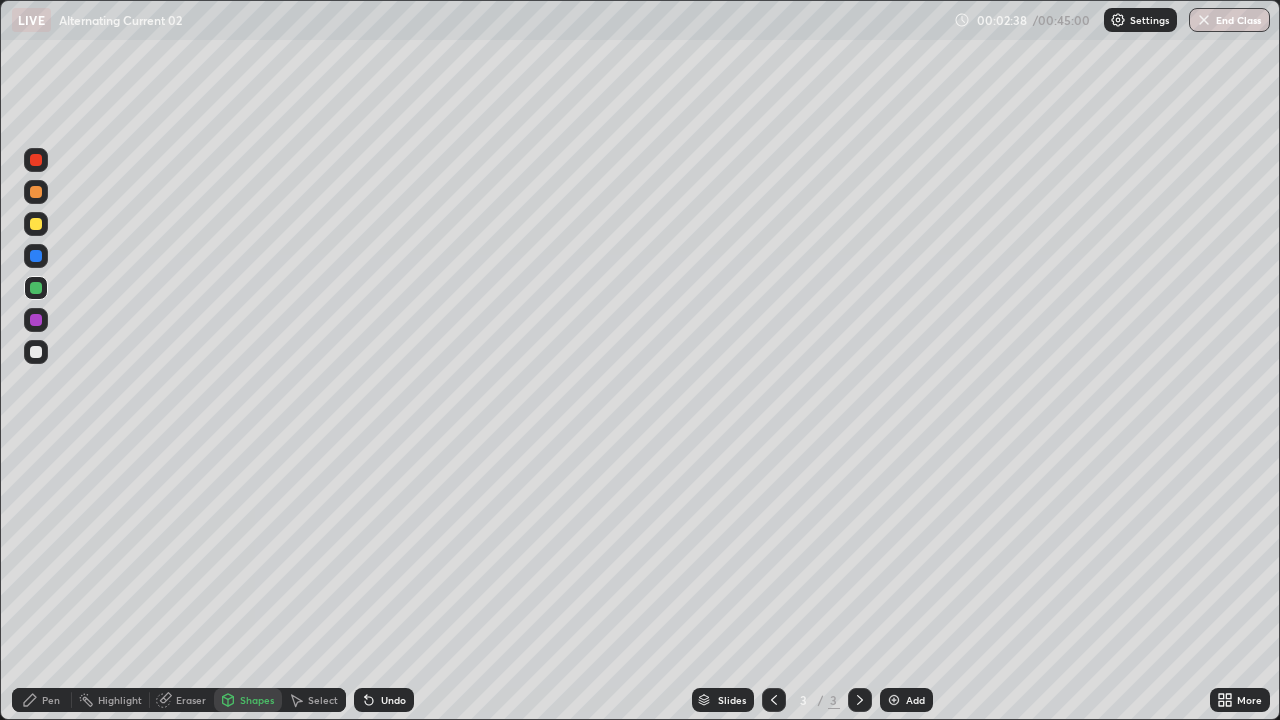 click on "Pen" at bounding box center [51, 700] 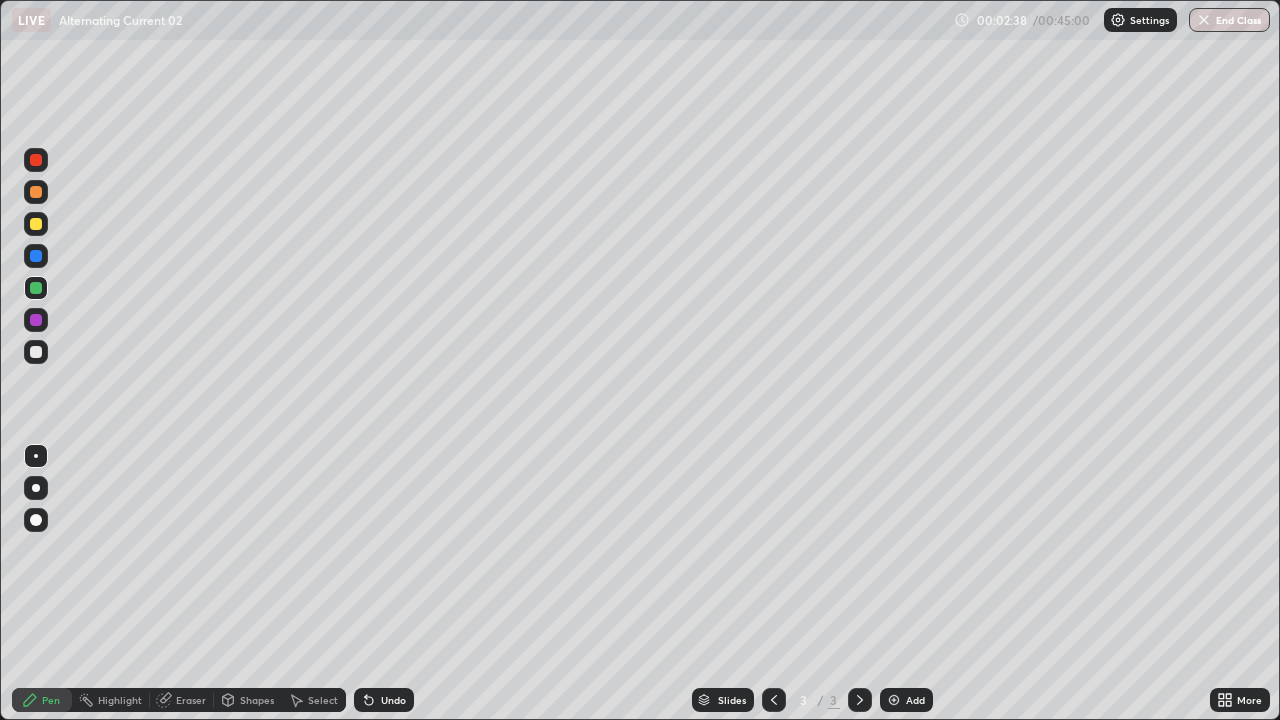 click at bounding box center (36, 352) 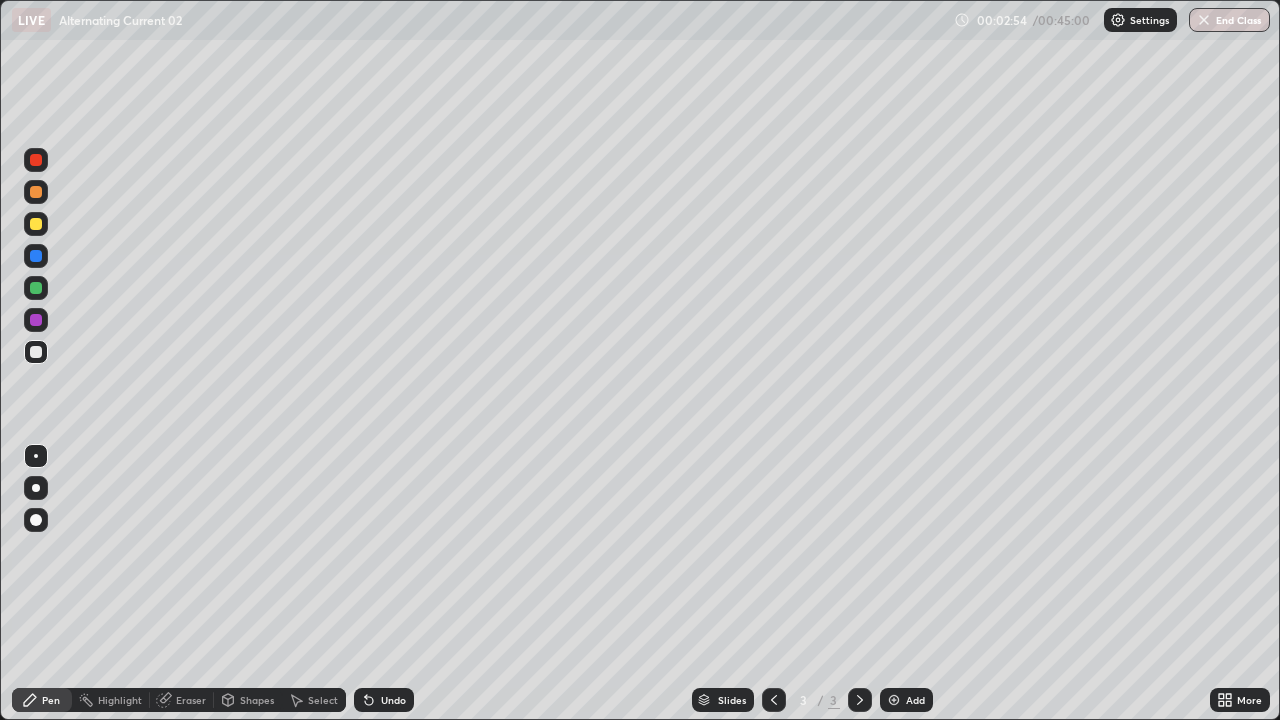 click on "Shapes" at bounding box center (248, 700) 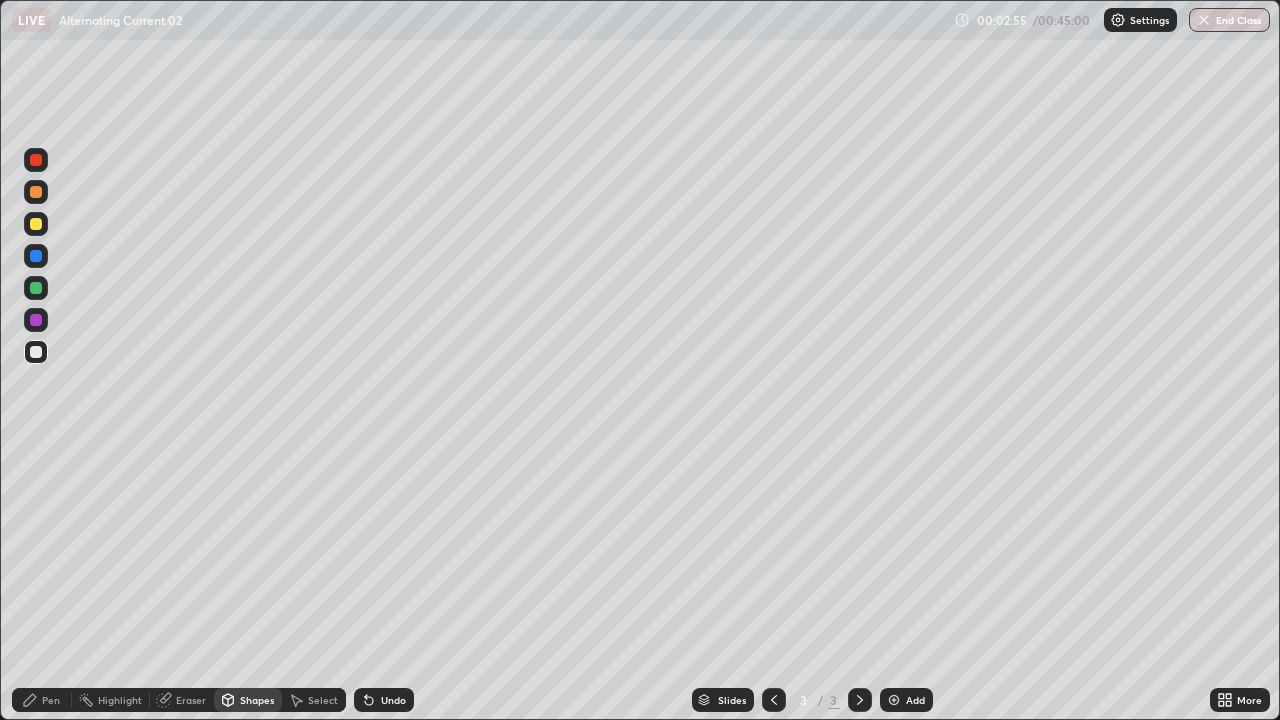 click on "Pen" at bounding box center (42, 700) 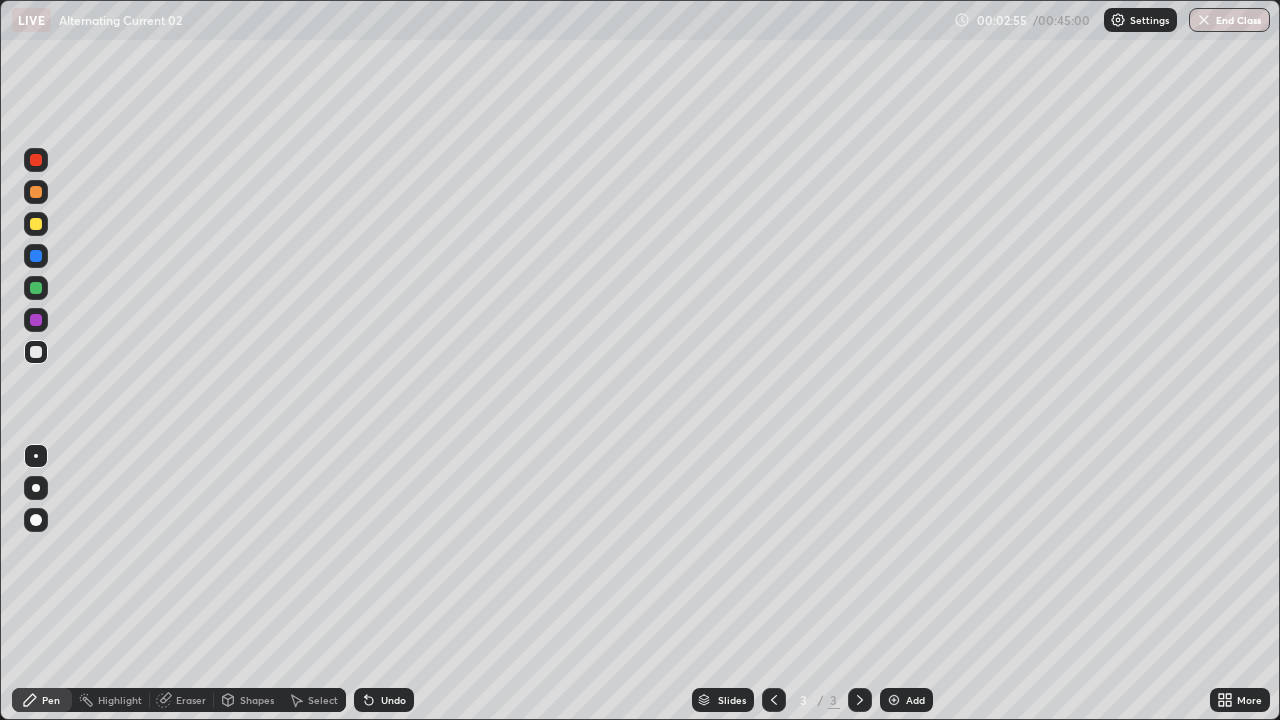 click at bounding box center (36, 224) 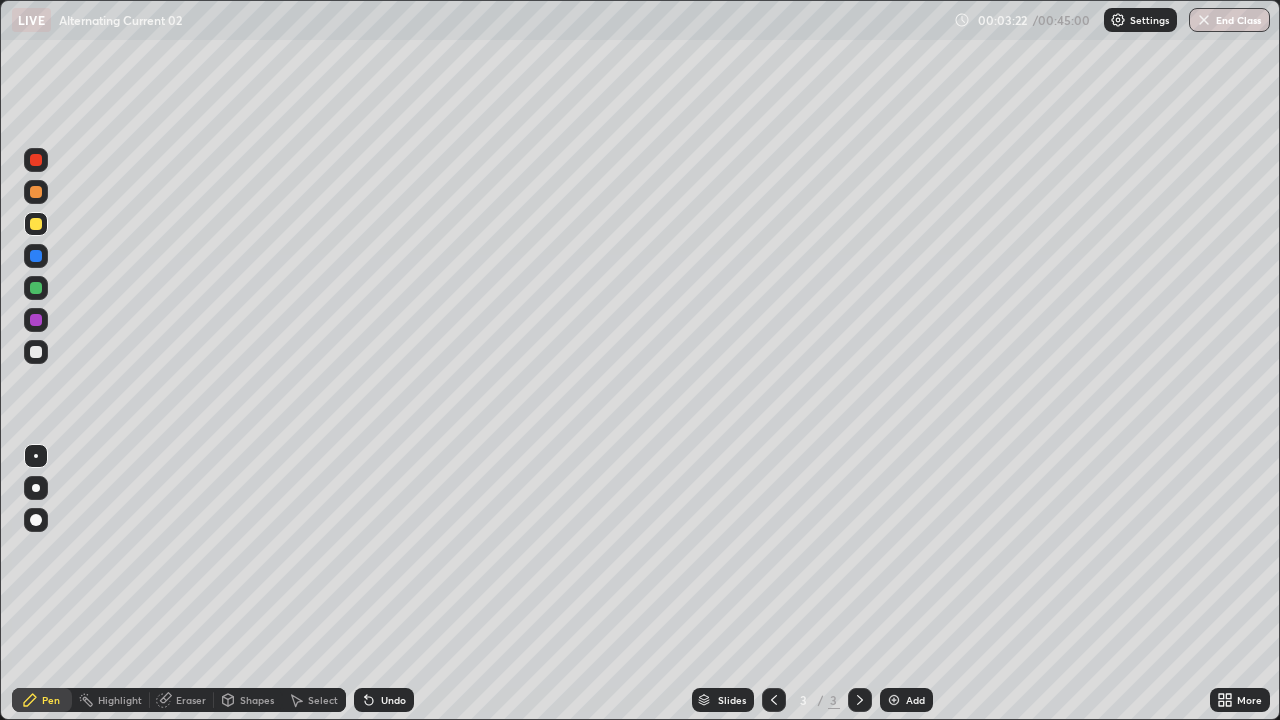 click at bounding box center [36, 224] 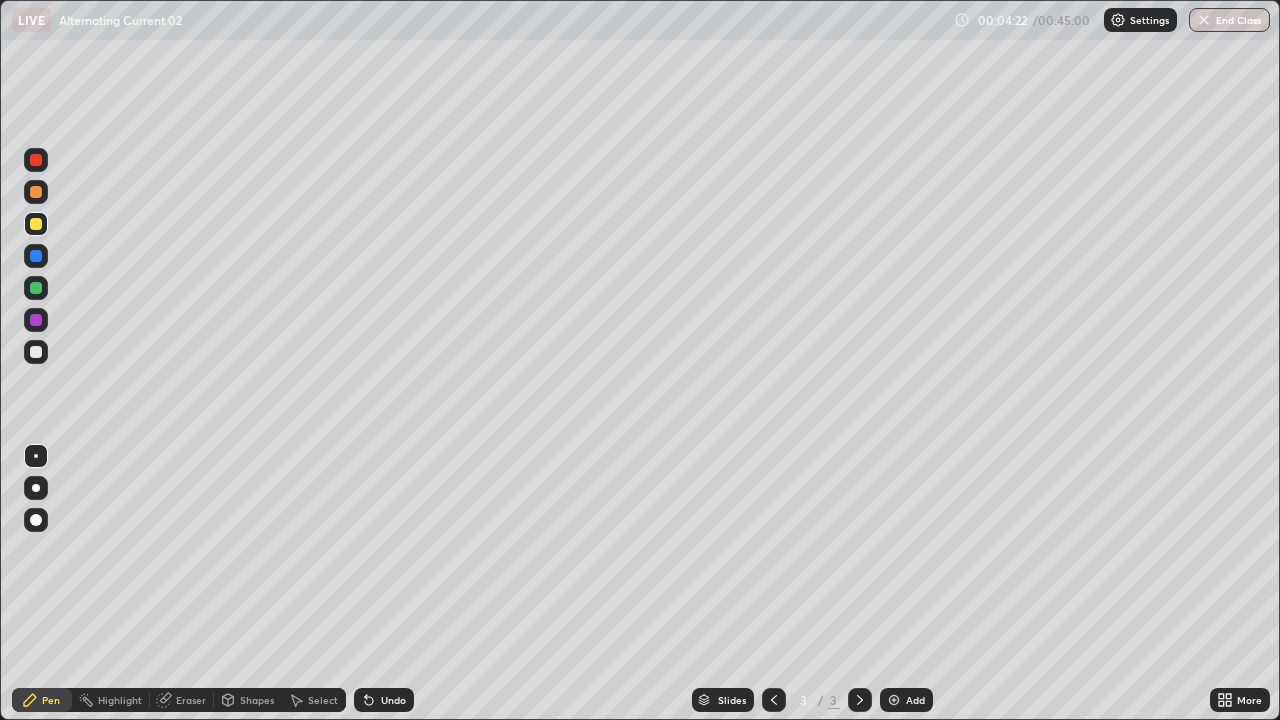 click at bounding box center [36, 352] 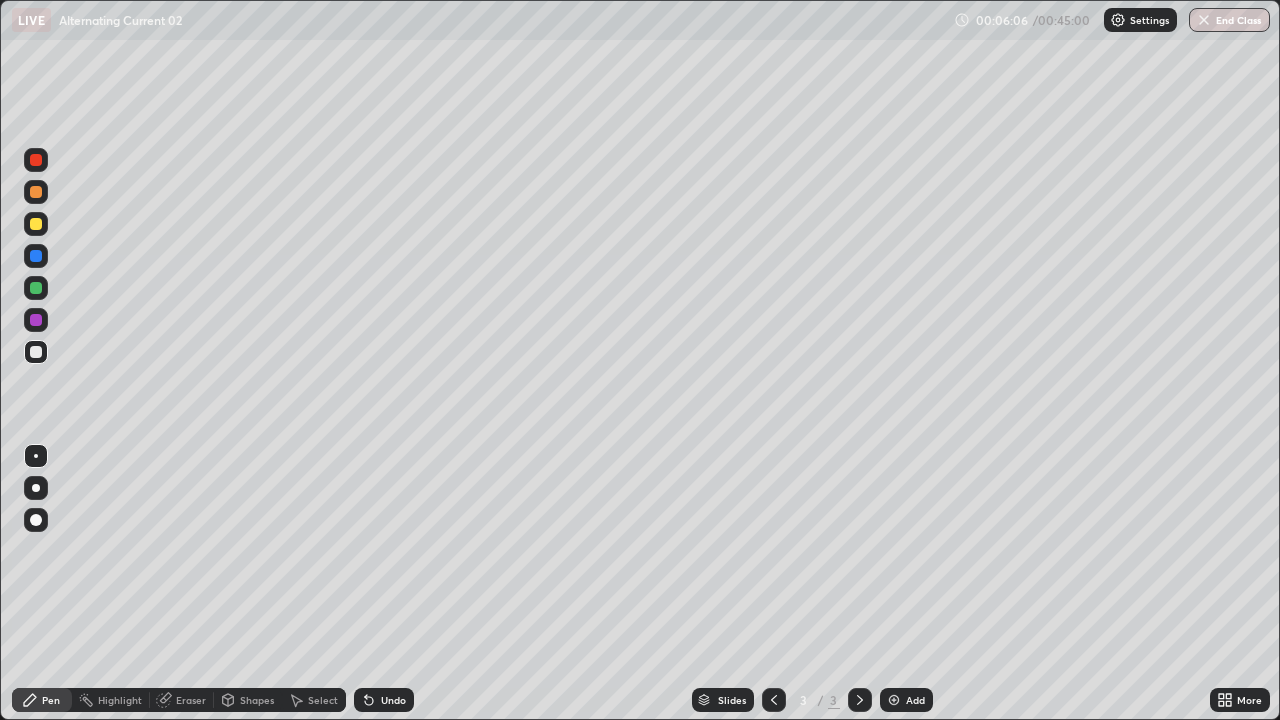 click on "Shapes" at bounding box center (257, 700) 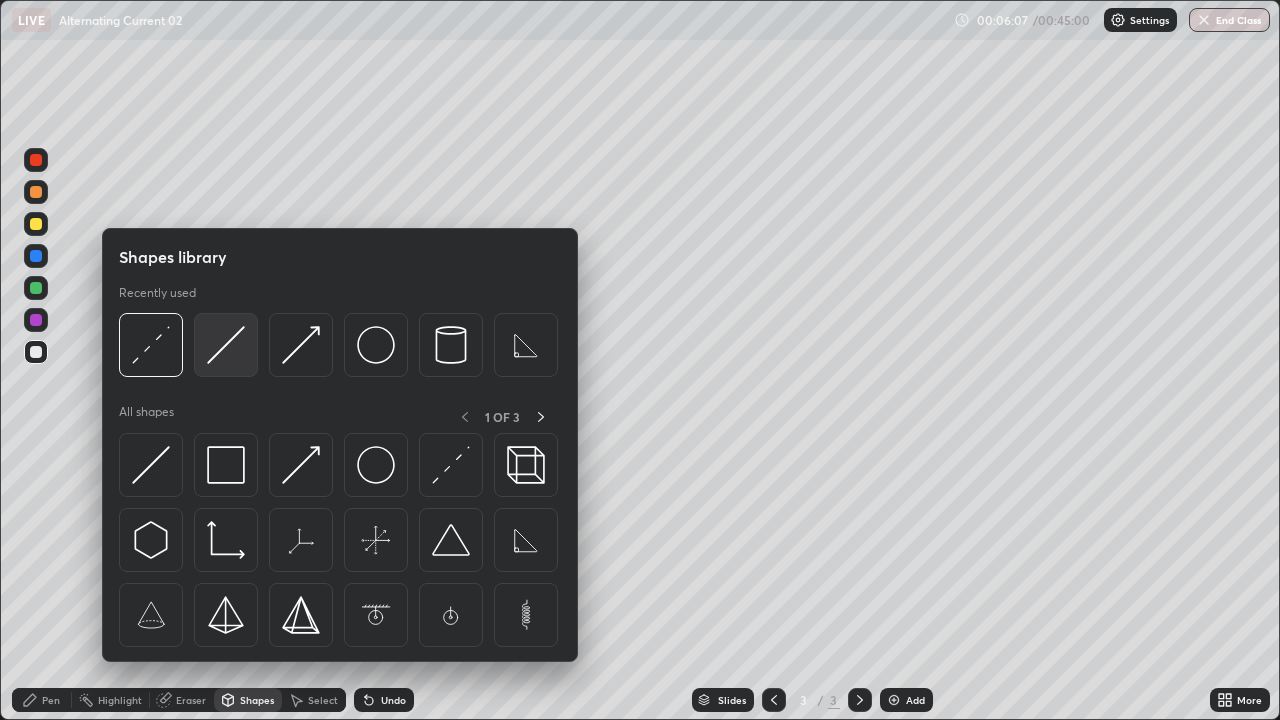 click at bounding box center (226, 345) 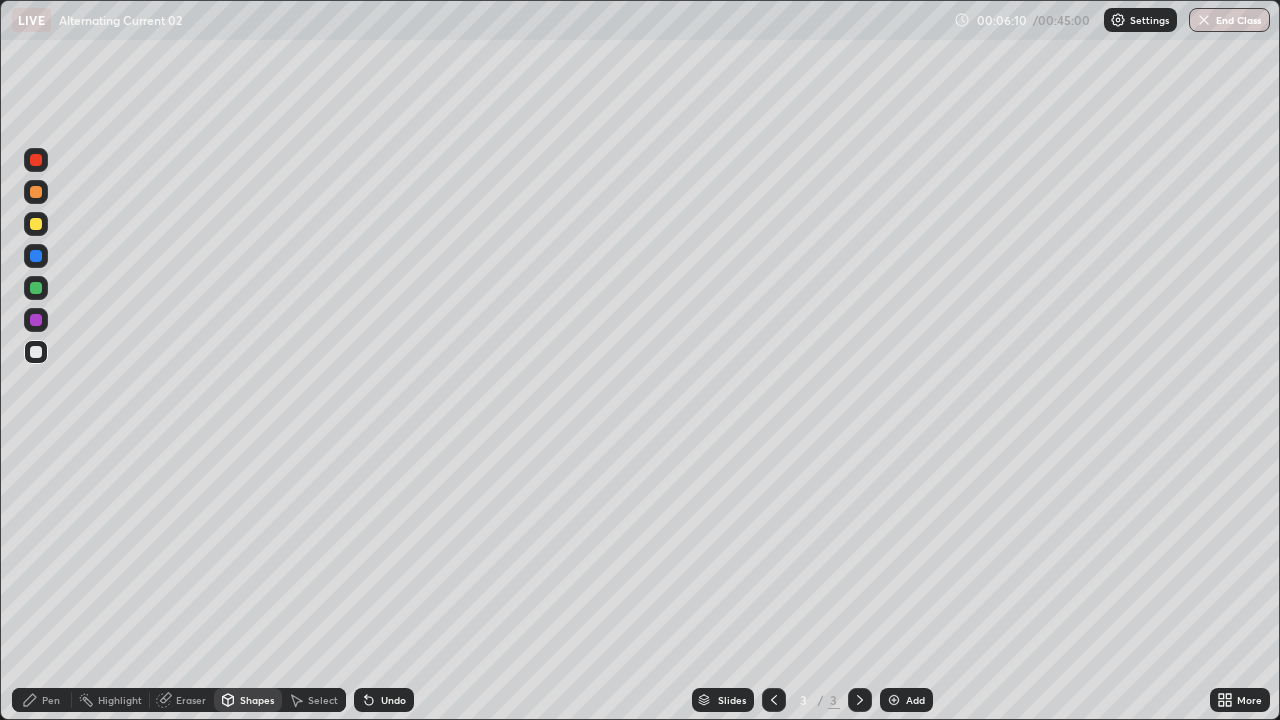click on "Shapes" at bounding box center [248, 700] 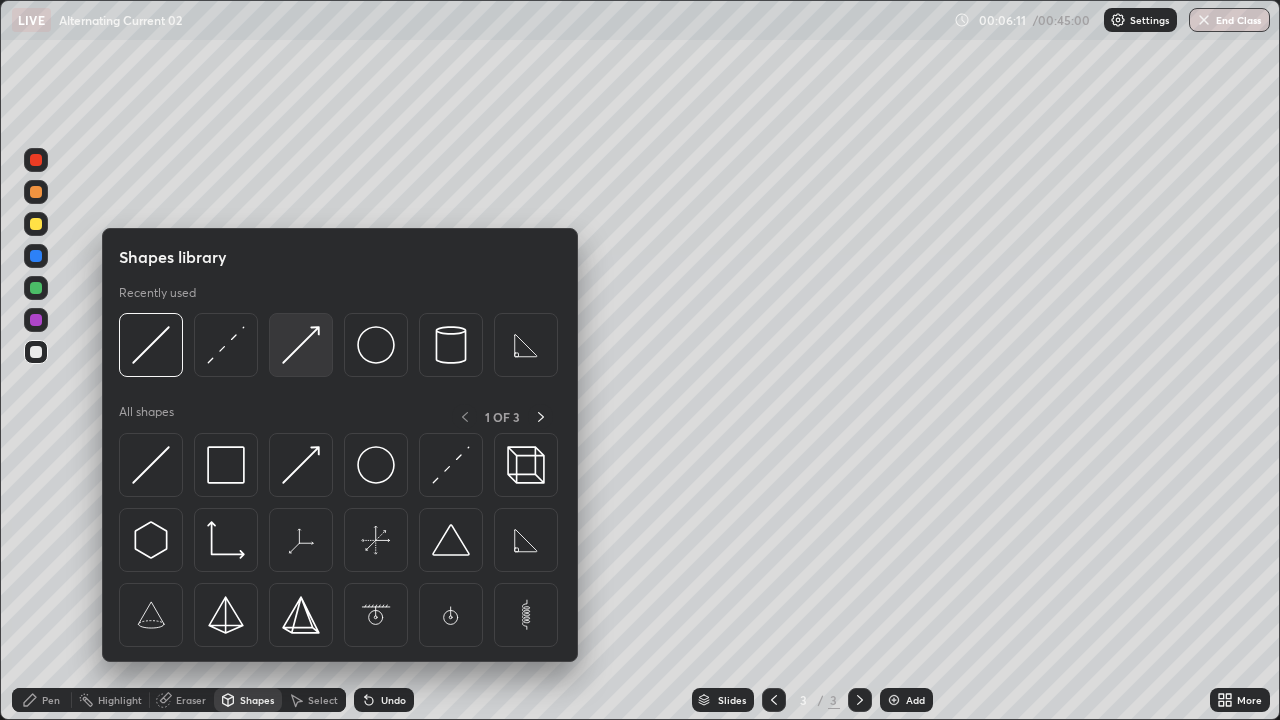 click at bounding box center (301, 345) 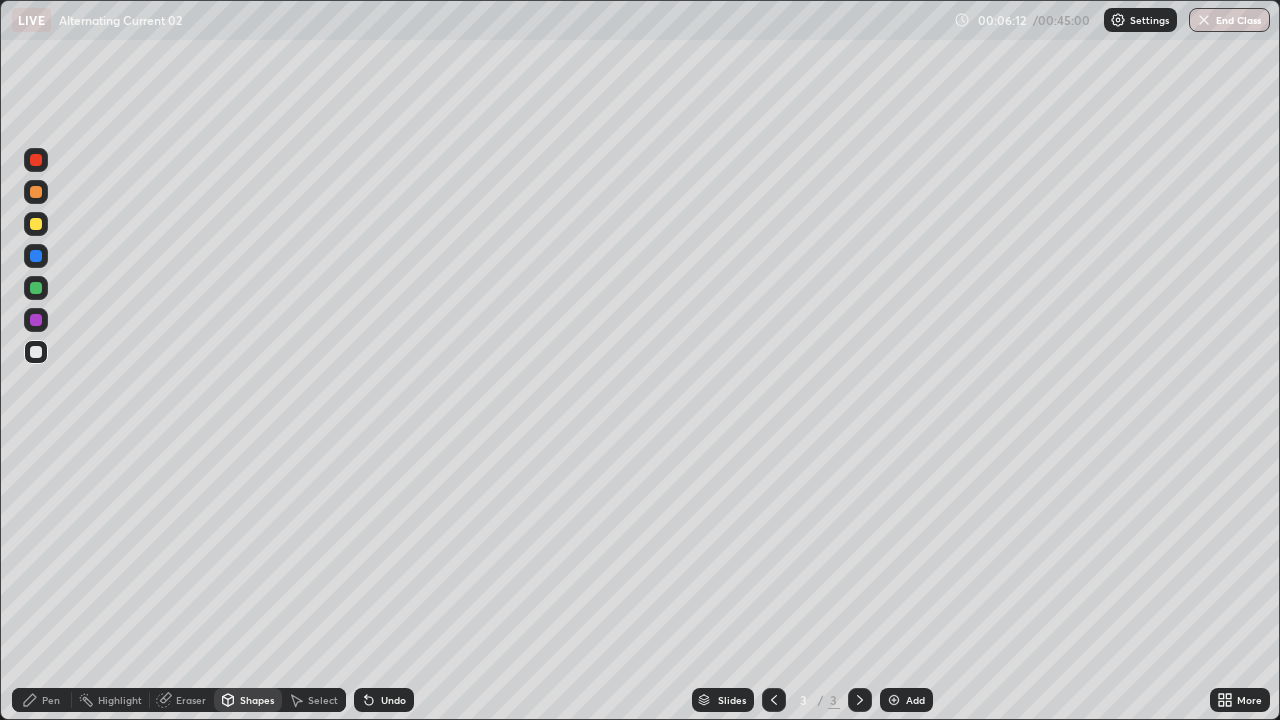click at bounding box center [36, 224] 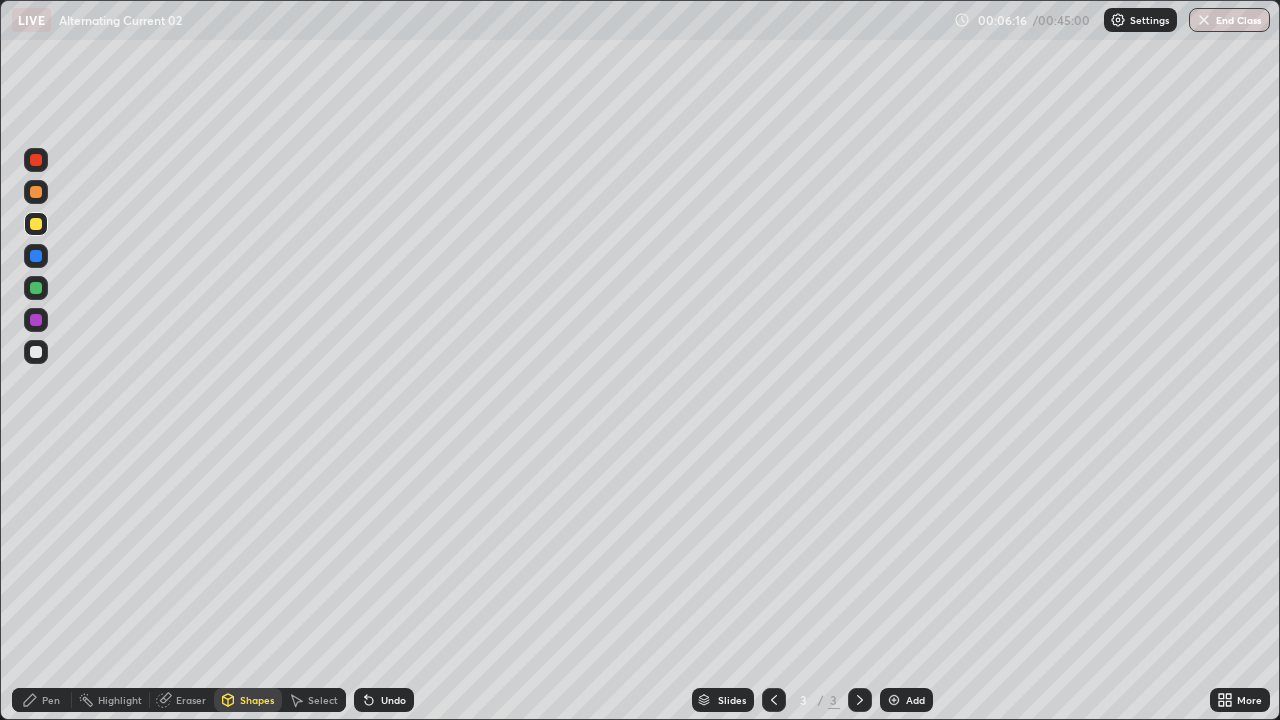 click on "Pen" at bounding box center (42, 700) 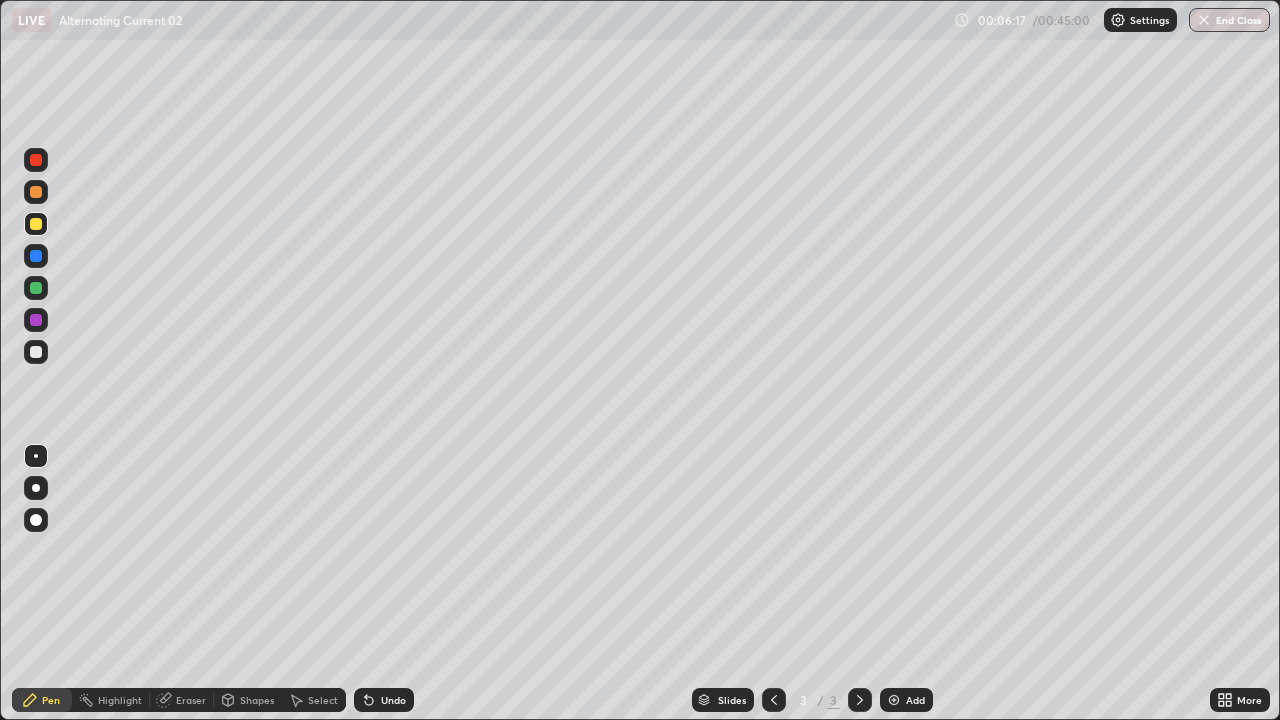 click at bounding box center (36, 352) 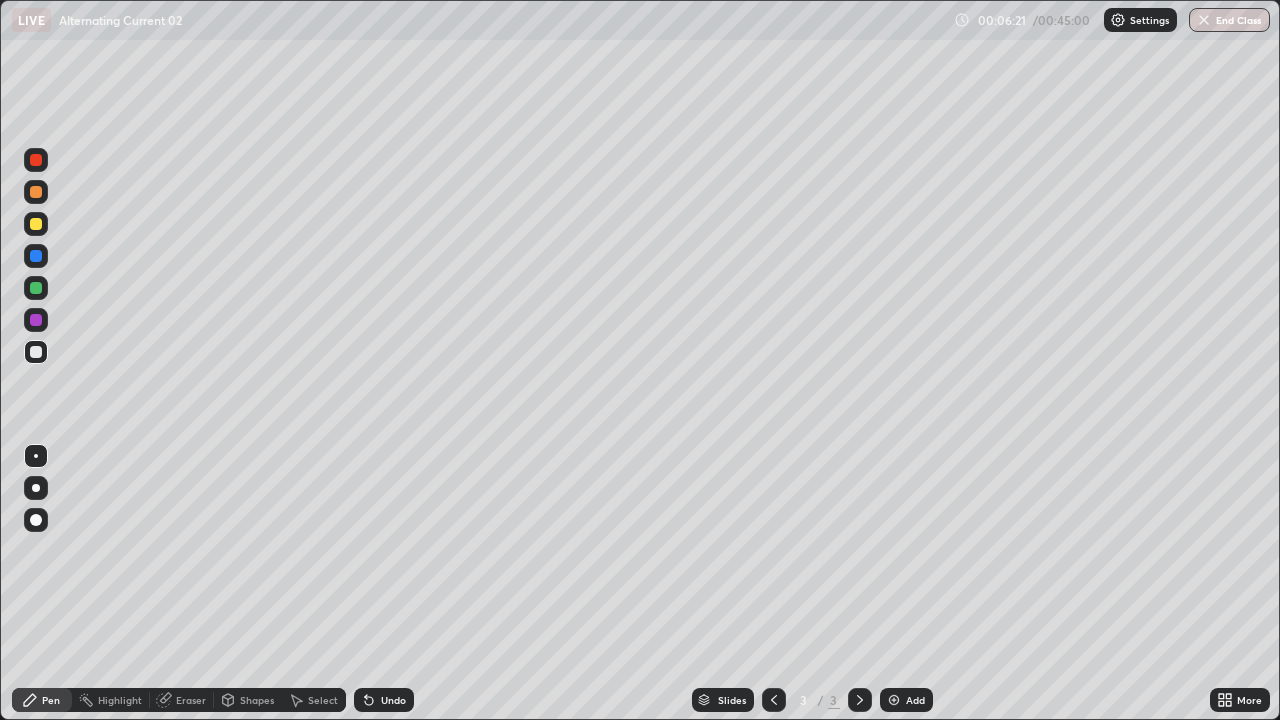 click on "Shapes" at bounding box center [257, 700] 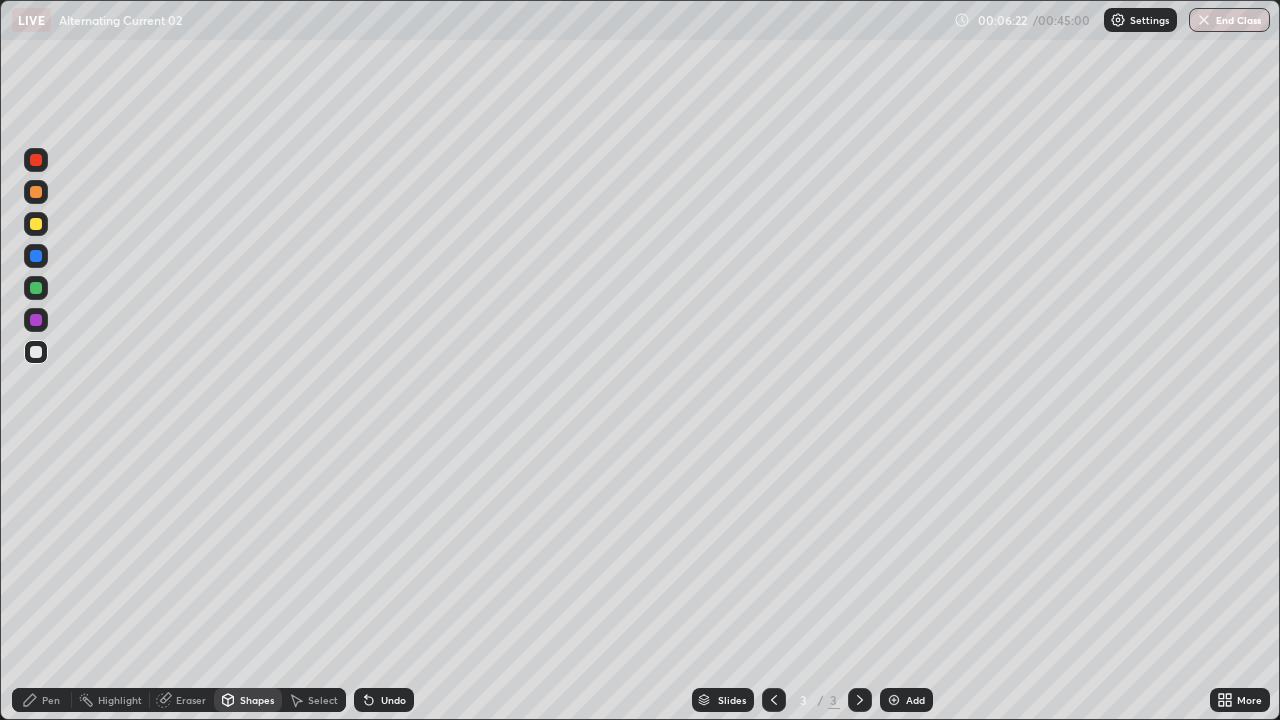 click at bounding box center (36, 352) 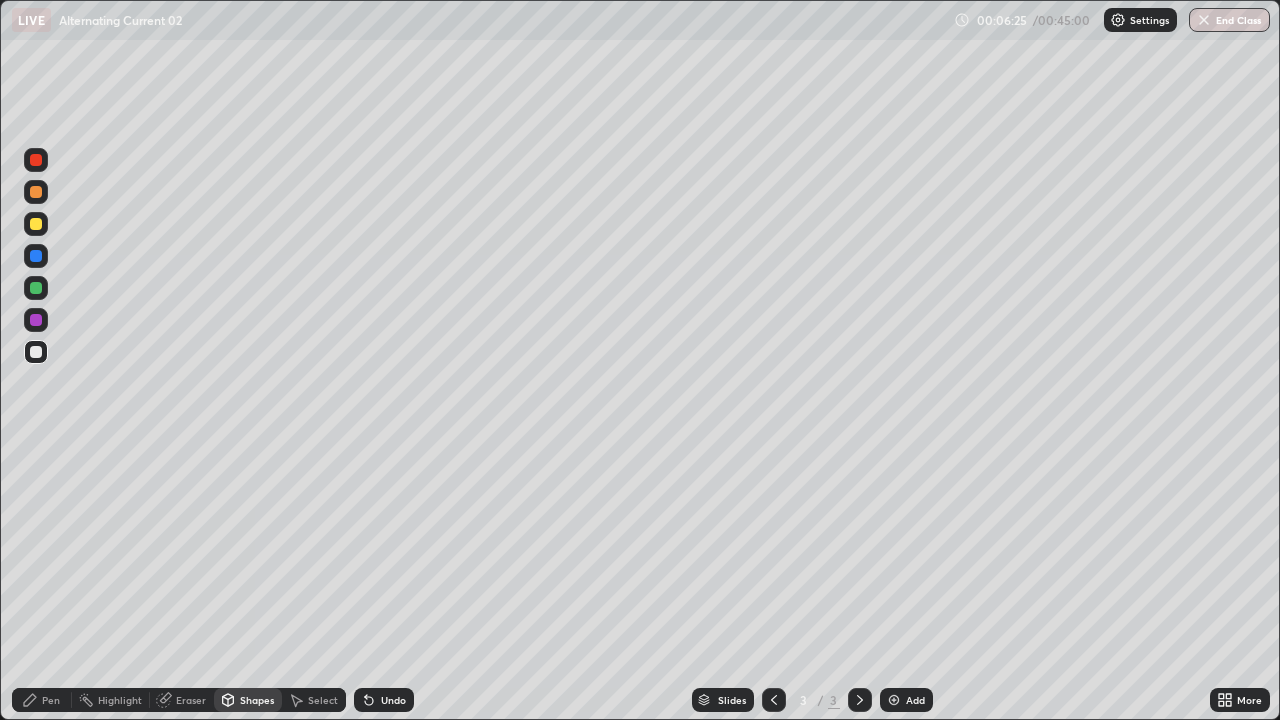 click on "Undo" at bounding box center (393, 700) 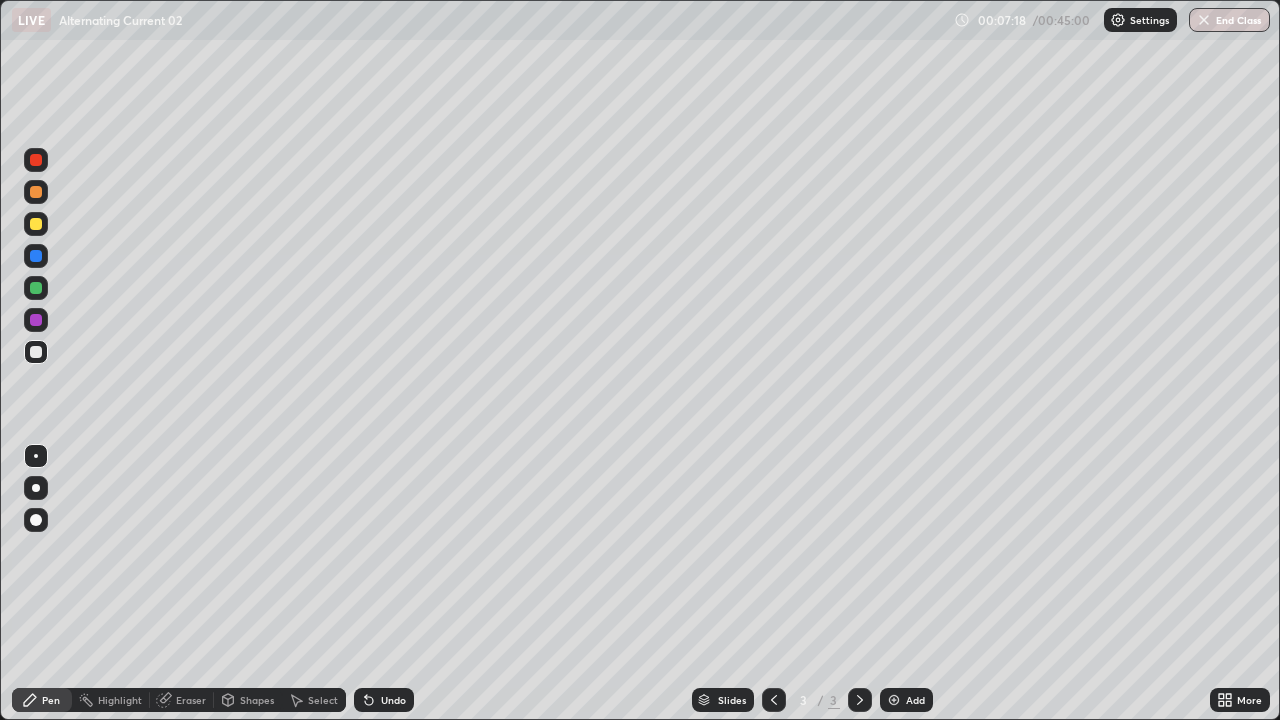 click at bounding box center [36, 352] 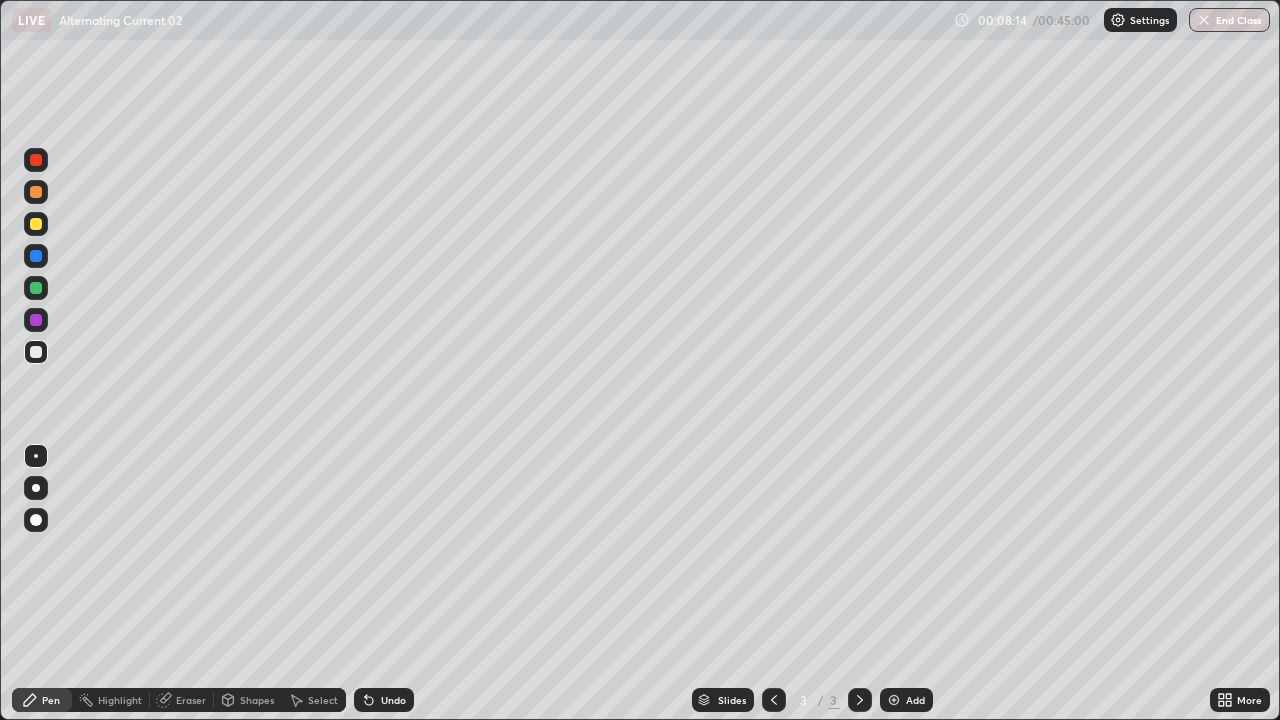 click at bounding box center (36, 224) 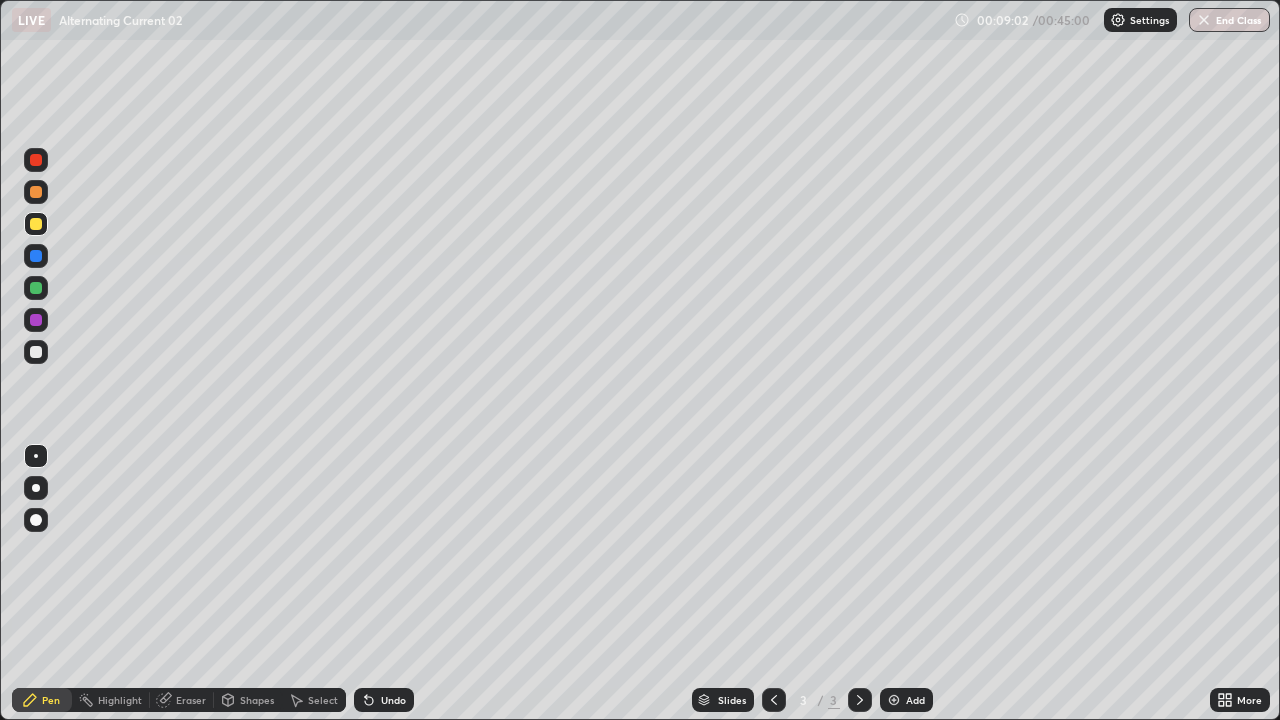 click at bounding box center (36, 352) 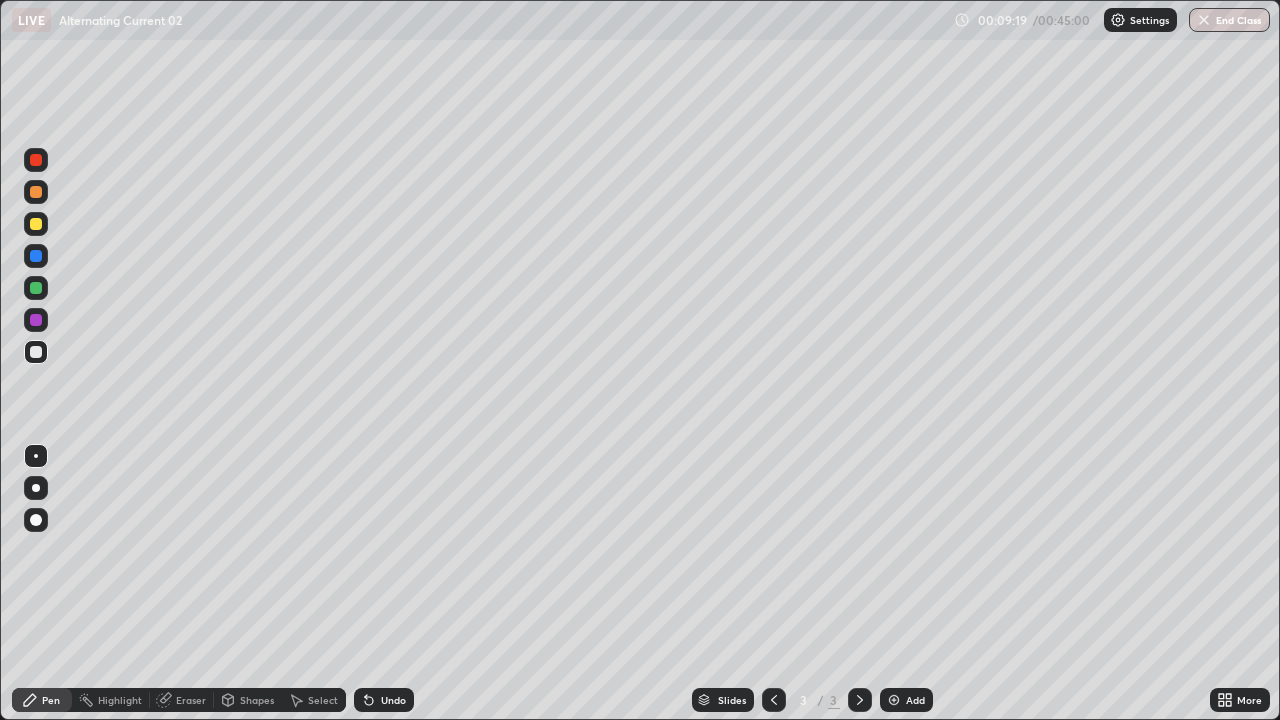 click on "Select" at bounding box center (323, 700) 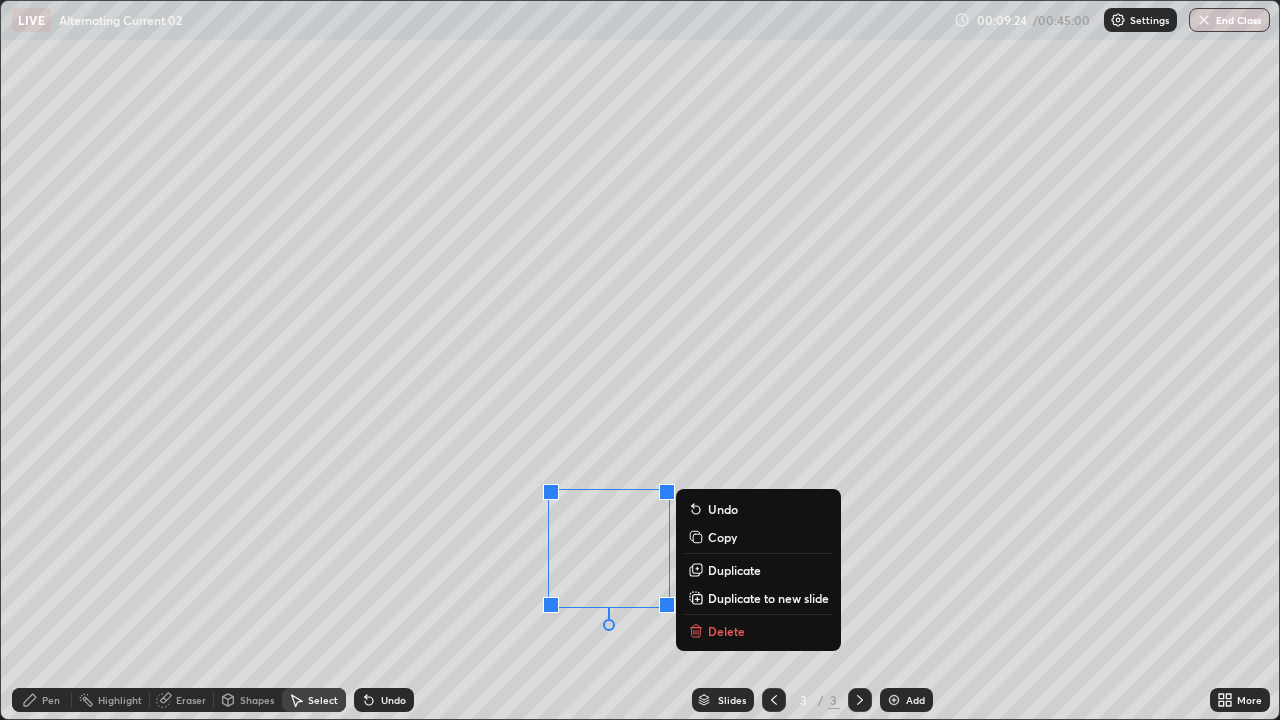 click on "Undo" at bounding box center (758, 509) 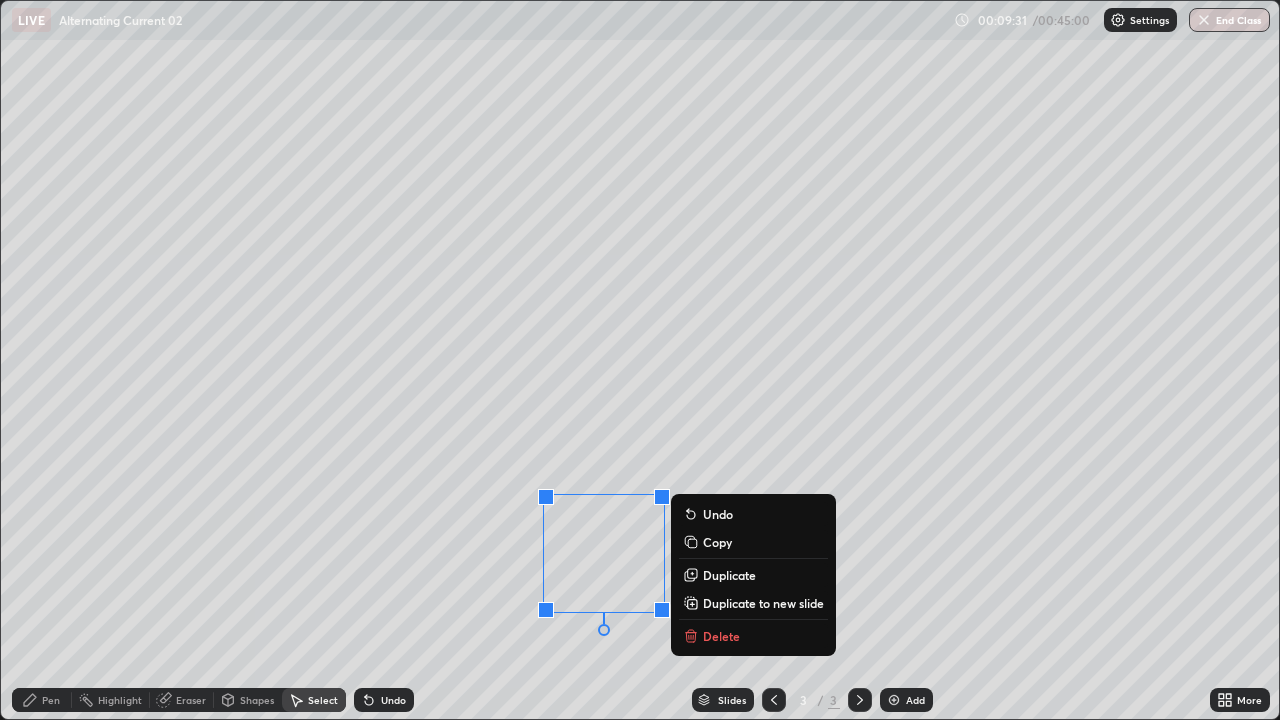 click on "0 ° Undo Copy Duplicate Duplicate to new slide Delete" at bounding box center (640, 360) 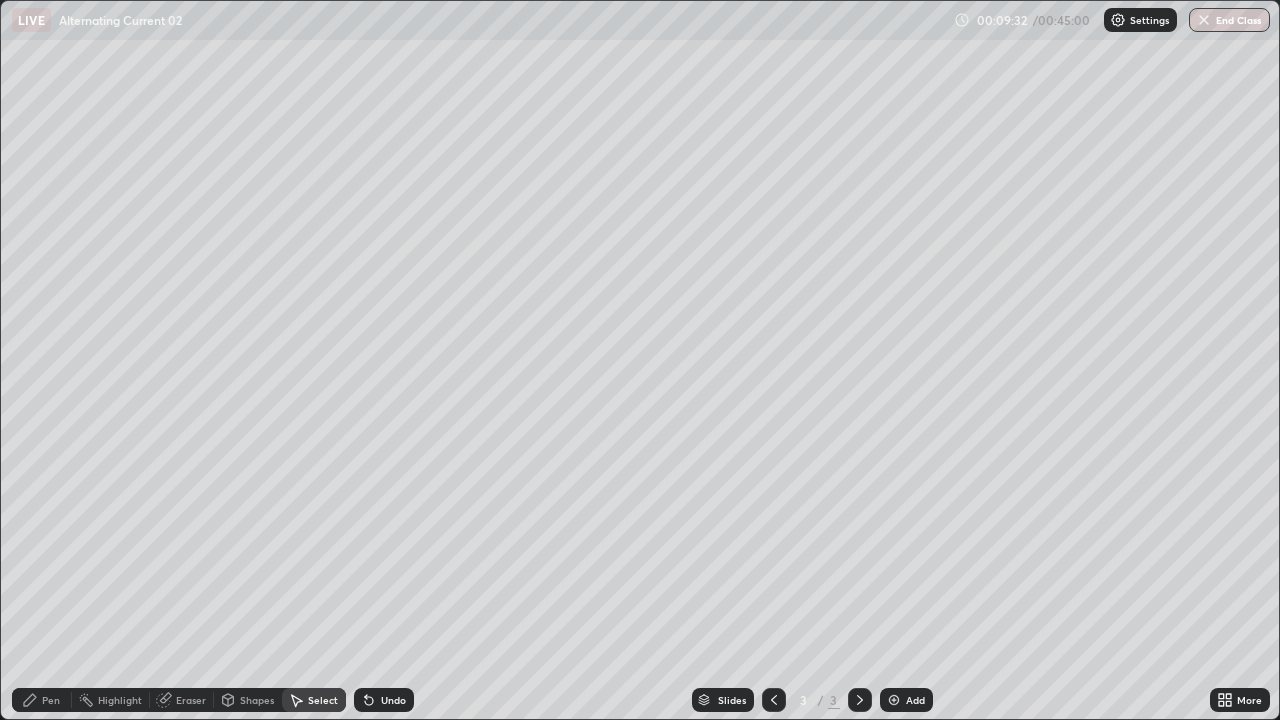 click on "Pen" at bounding box center (51, 700) 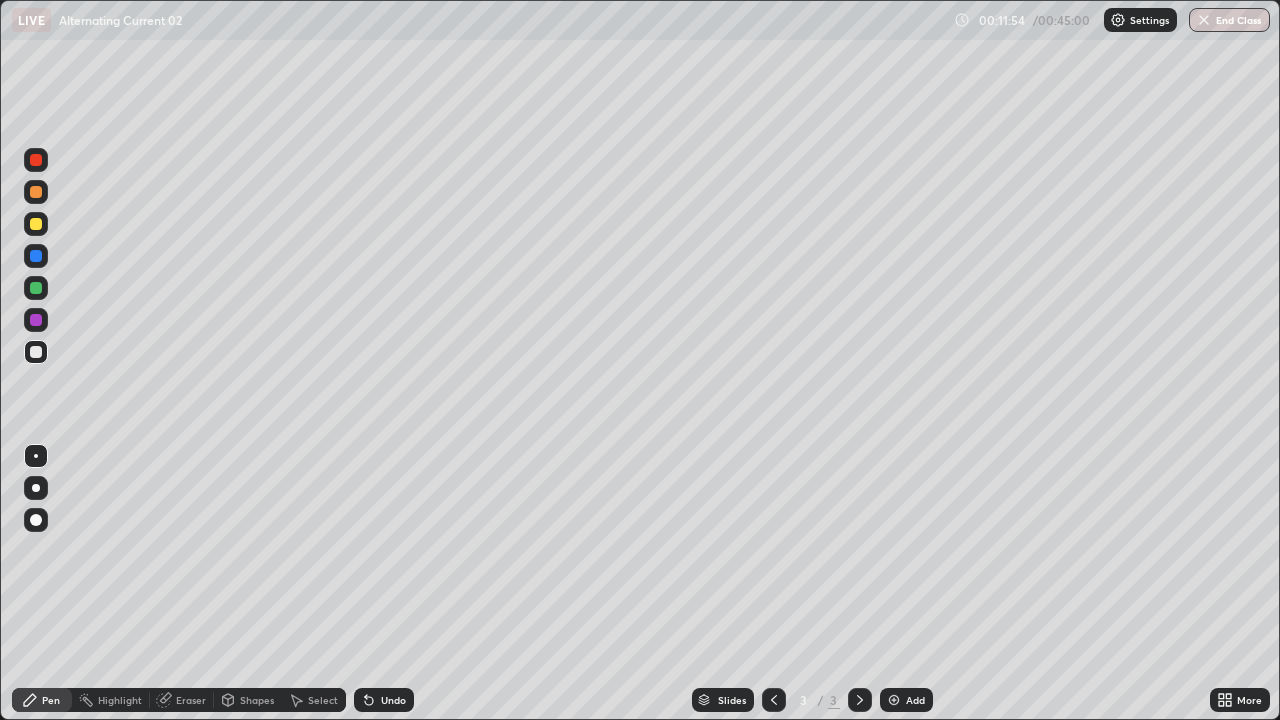 click at bounding box center (36, 224) 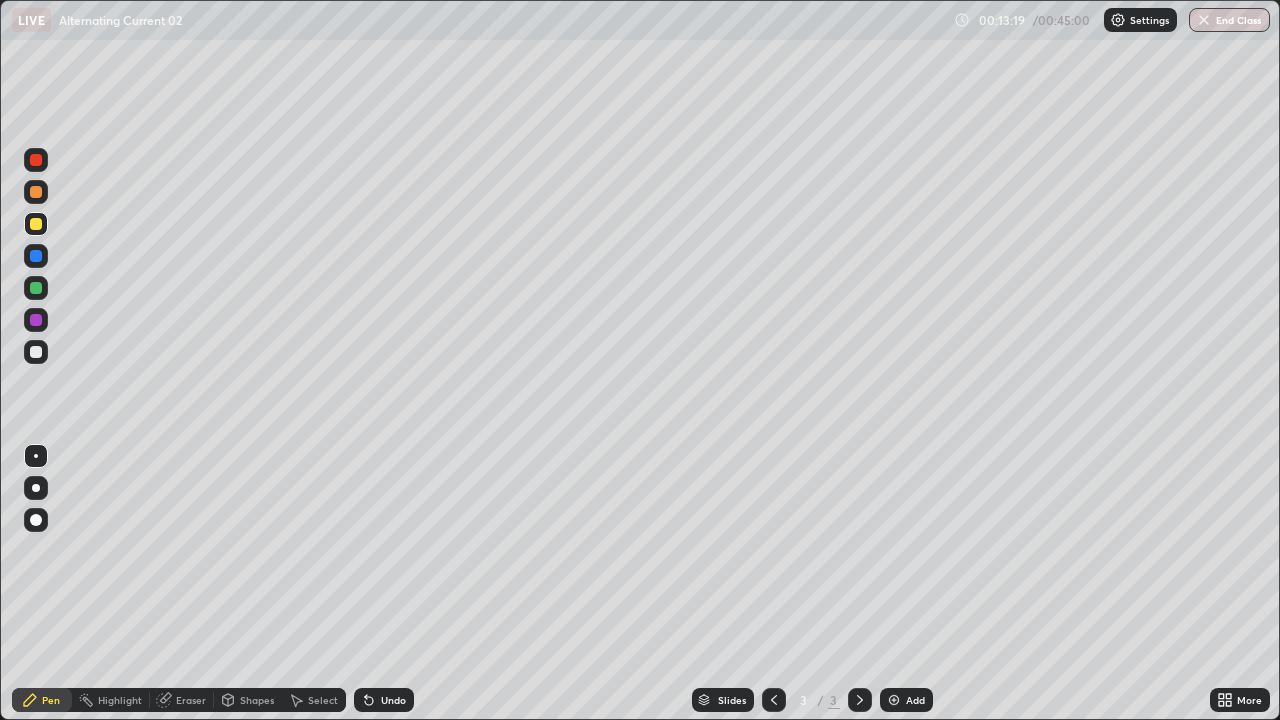 click at bounding box center [894, 700] 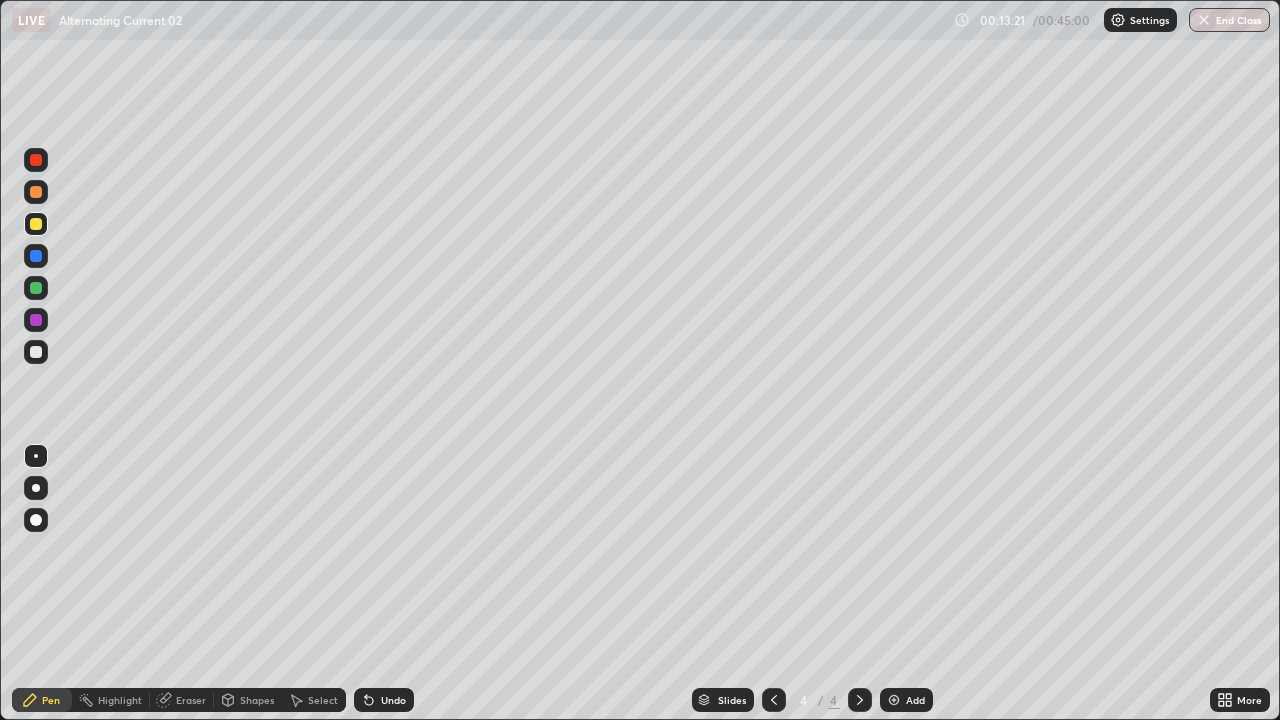 click at bounding box center (36, 352) 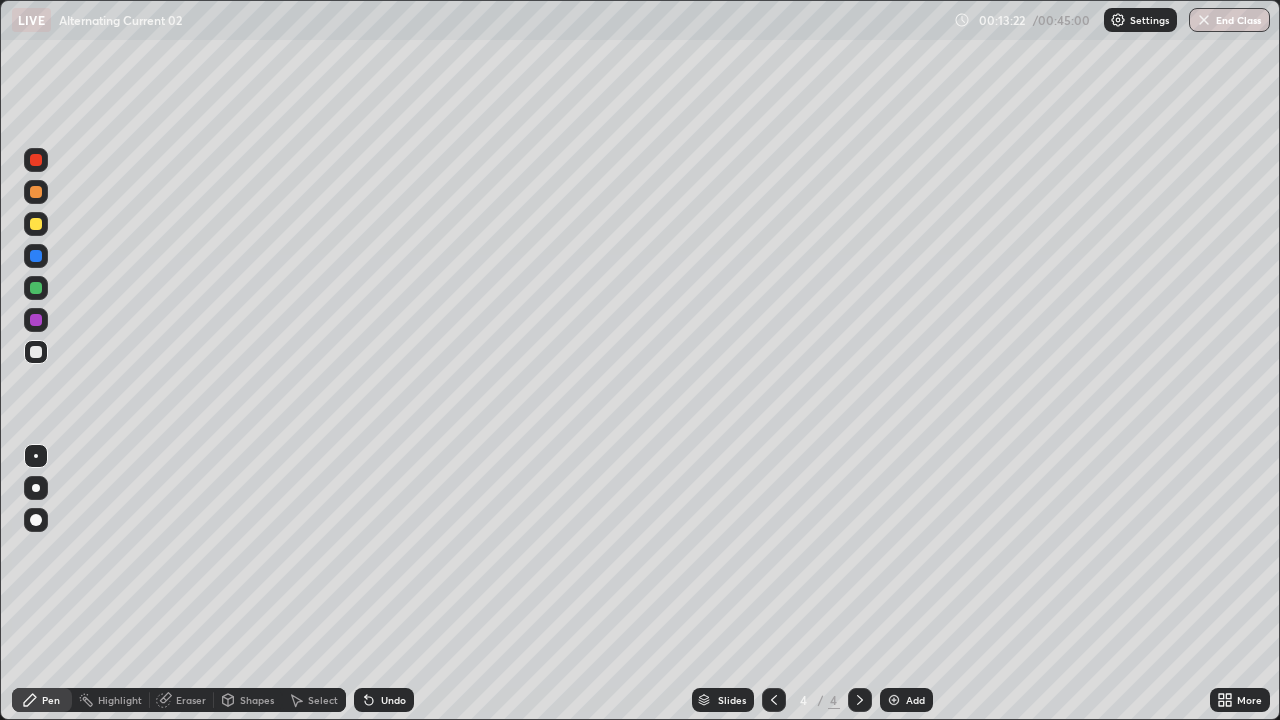 click on "Shapes" at bounding box center [248, 700] 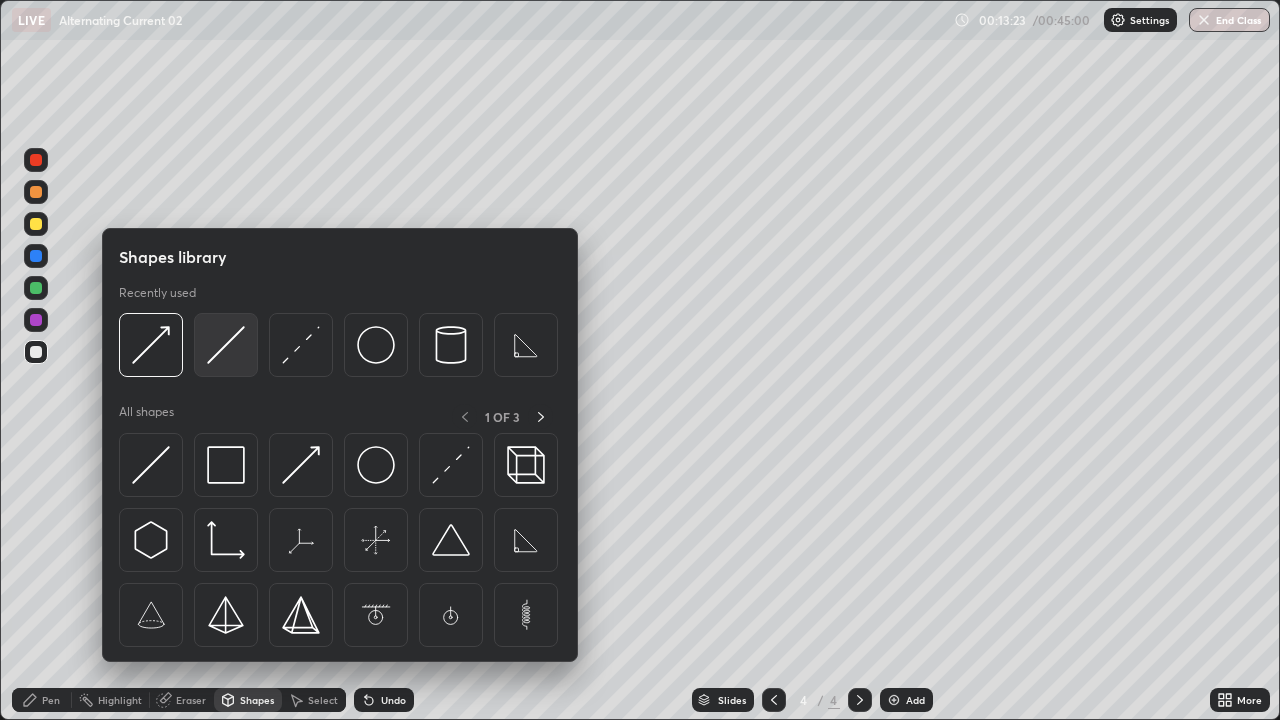 click at bounding box center (226, 345) 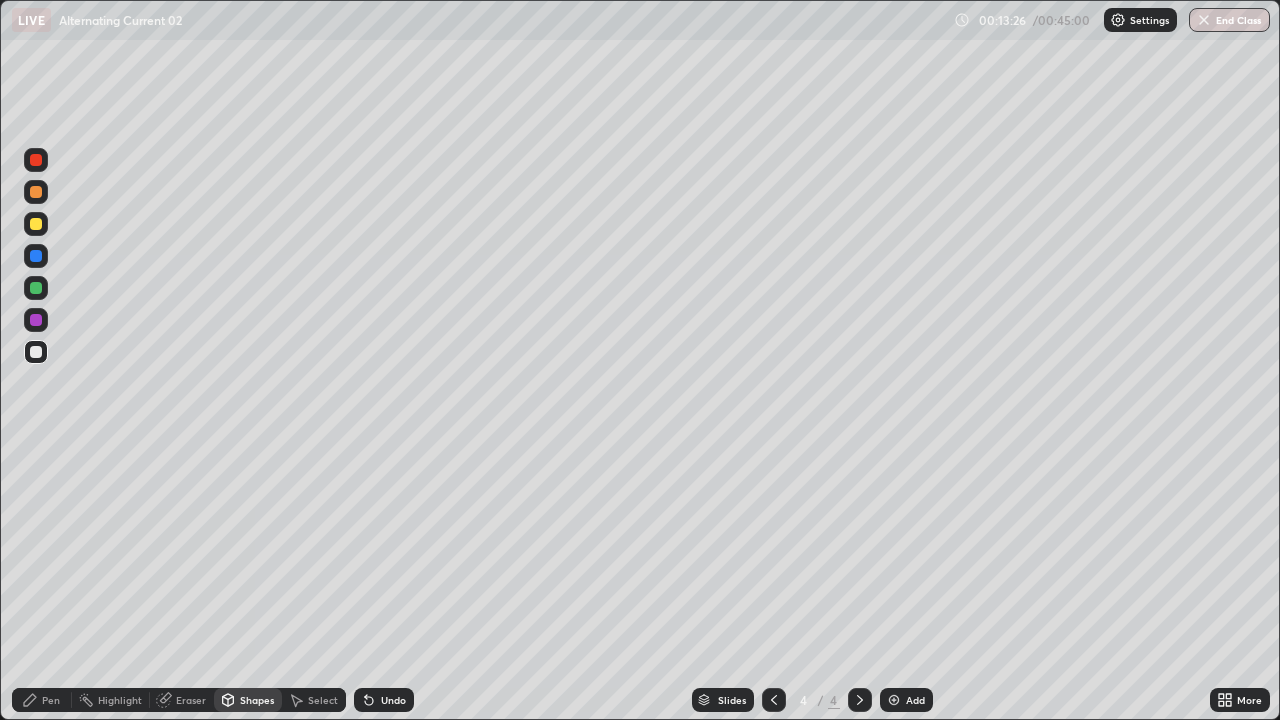 click on "Shapes" at bounding box center [248, 700] 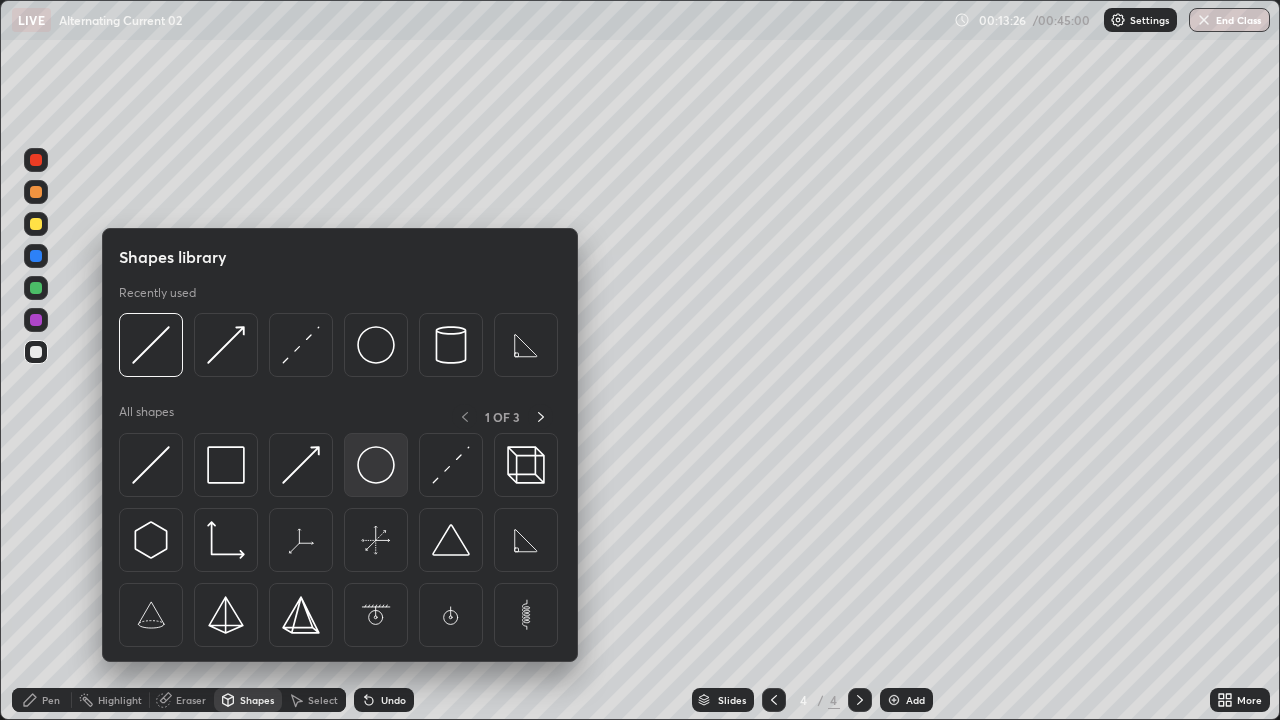 click at bounding box center (376, 465) 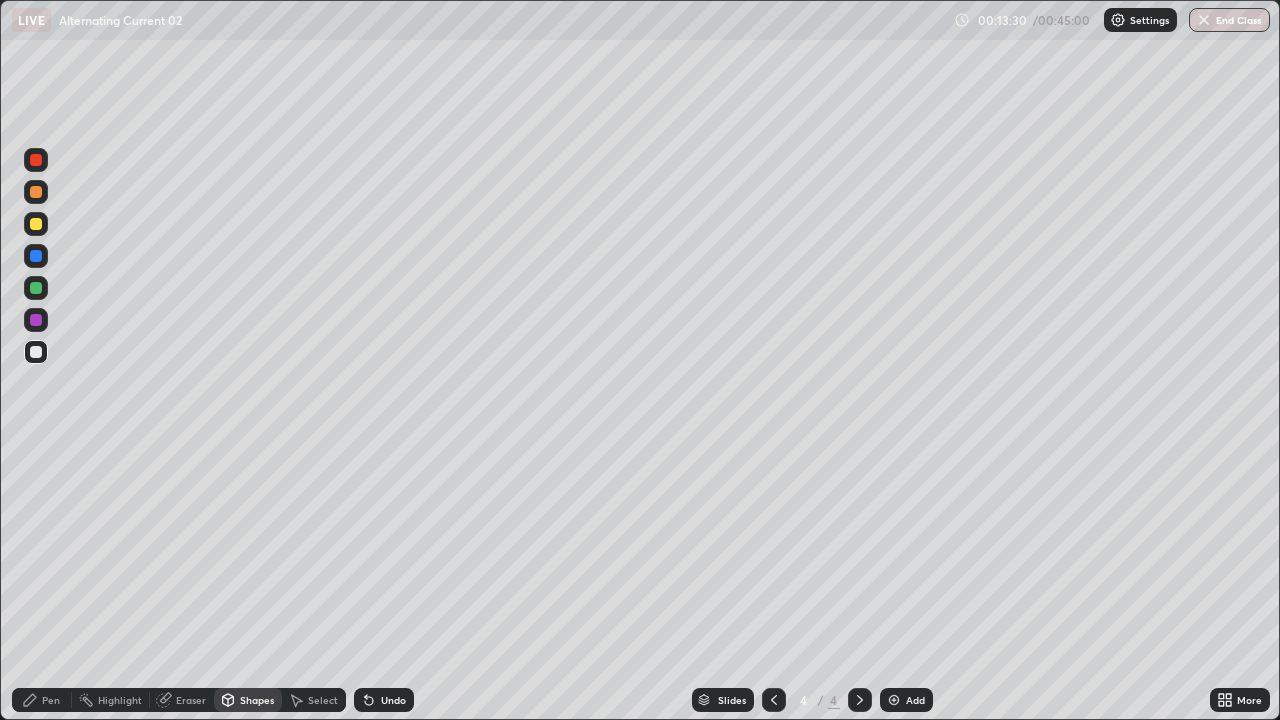 click on "Undo" at bounding box center (384, 700) 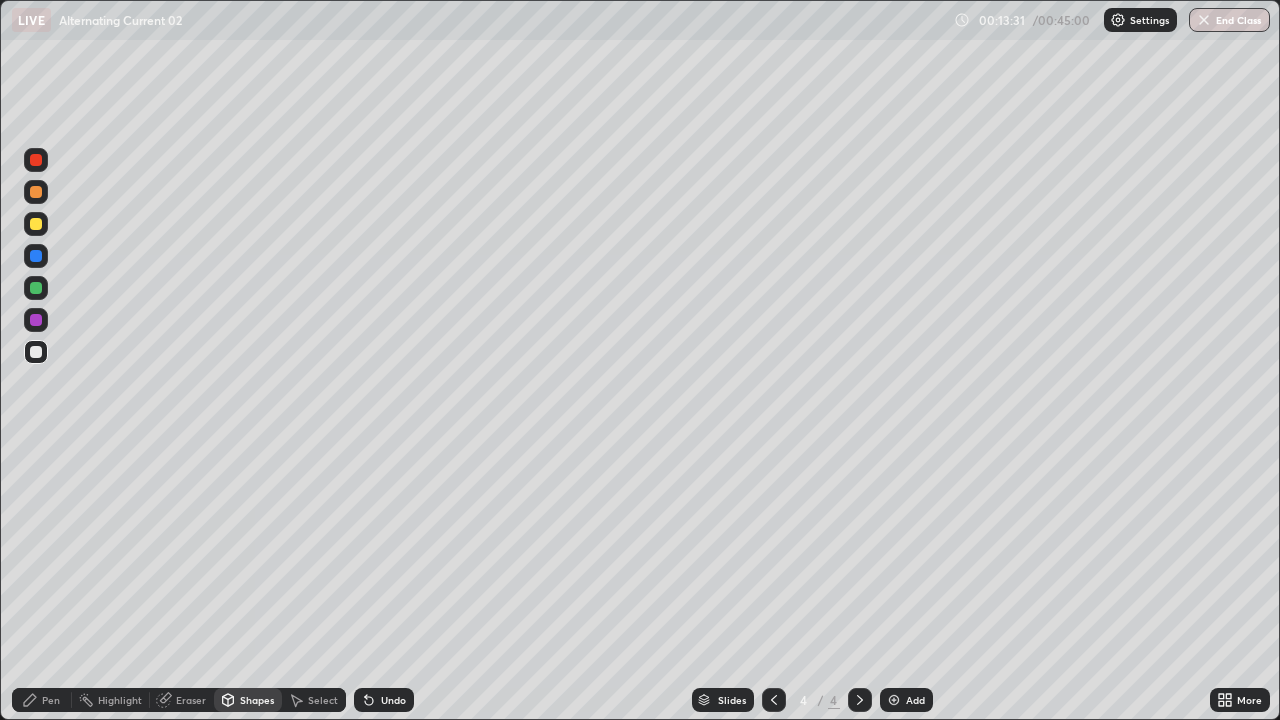 click on "Pen" at bounding box center (51, 700) 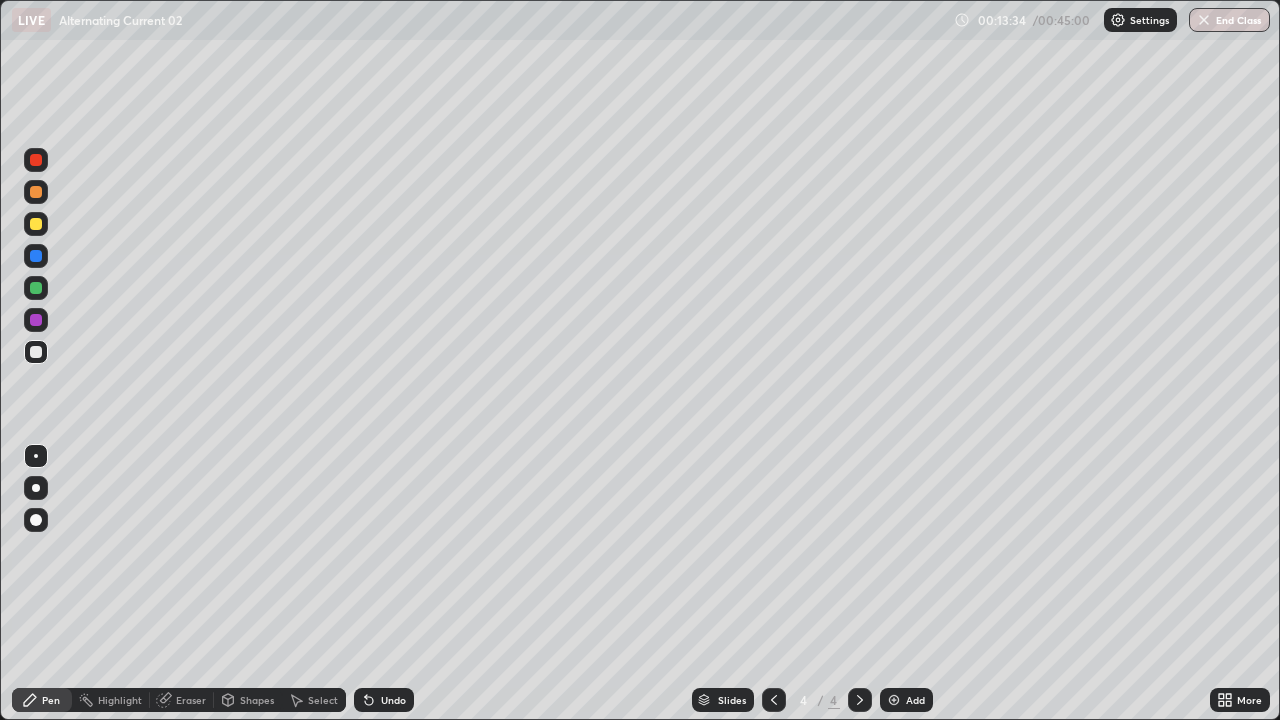 click at bounding box center [36, 224] 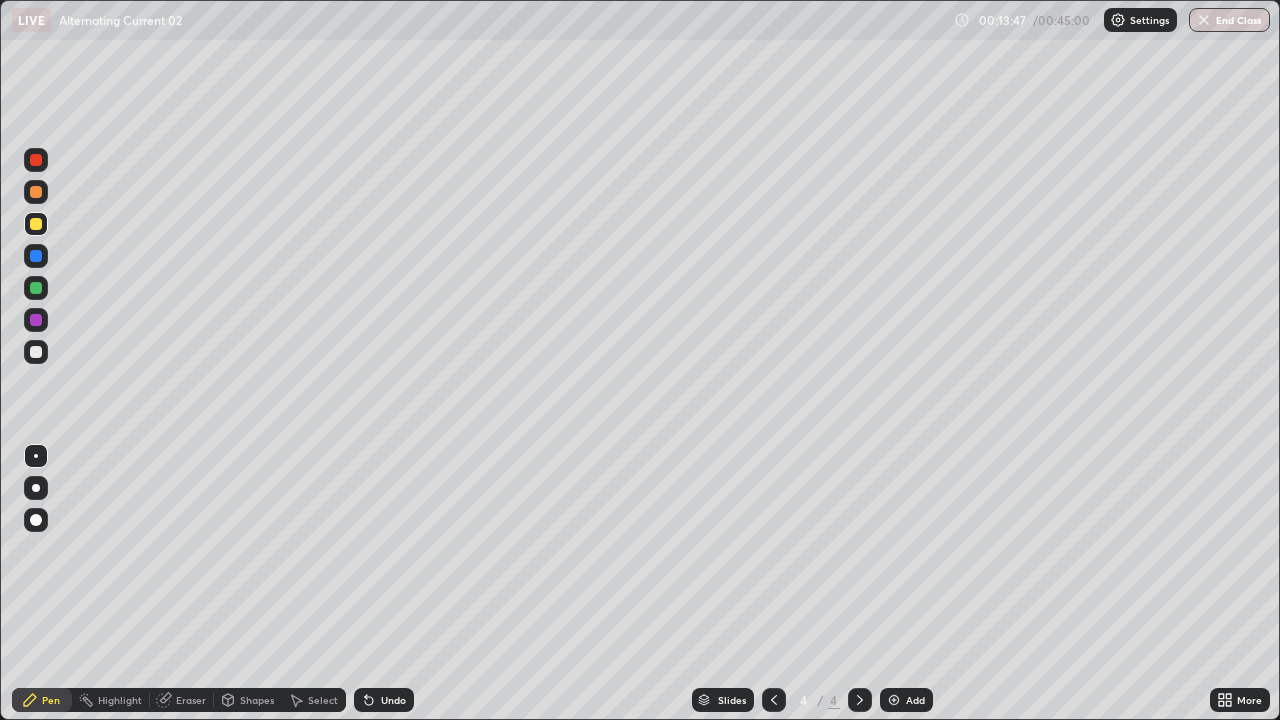 click on "Undo" at bounding box center [384, 700] 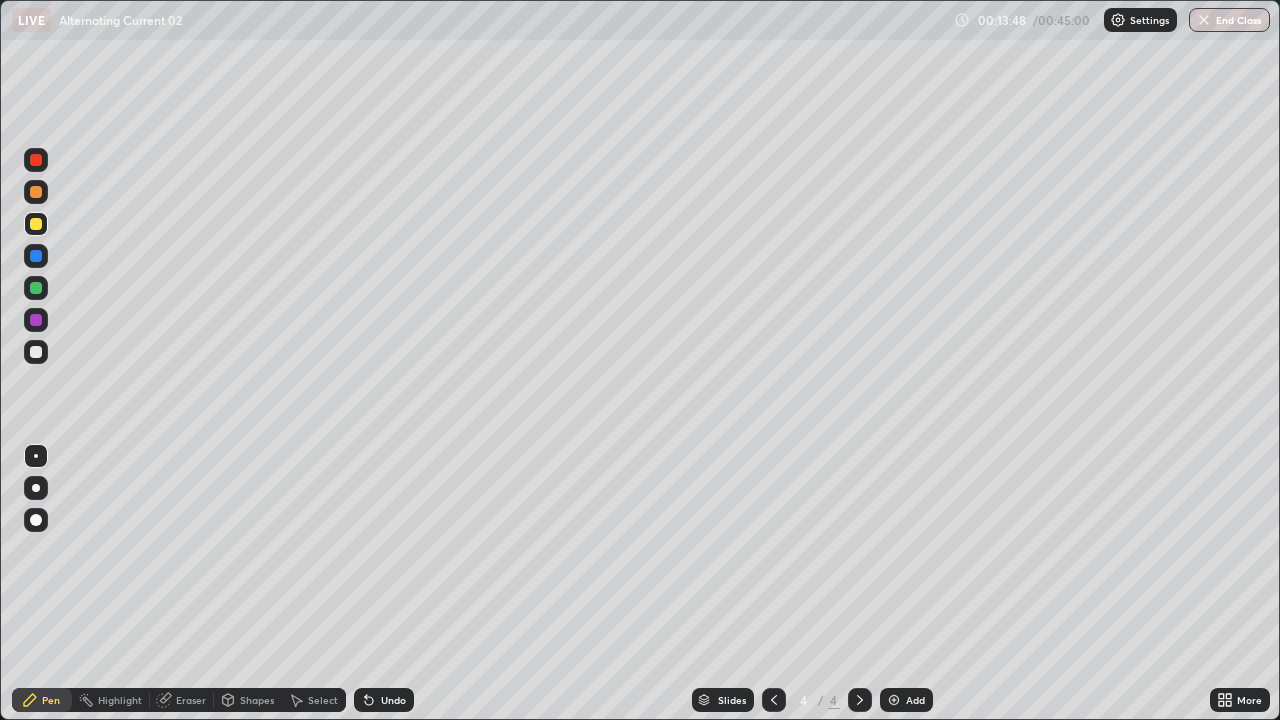 click 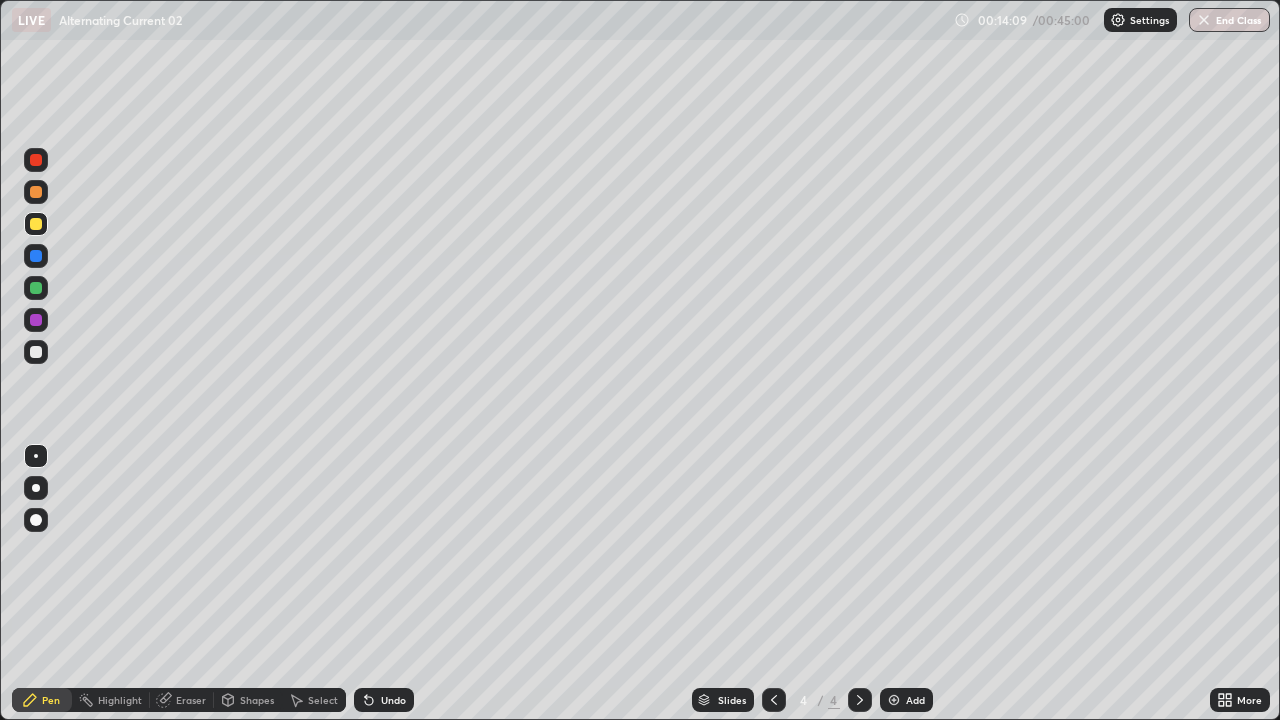 click at bounding box center [36, 352] 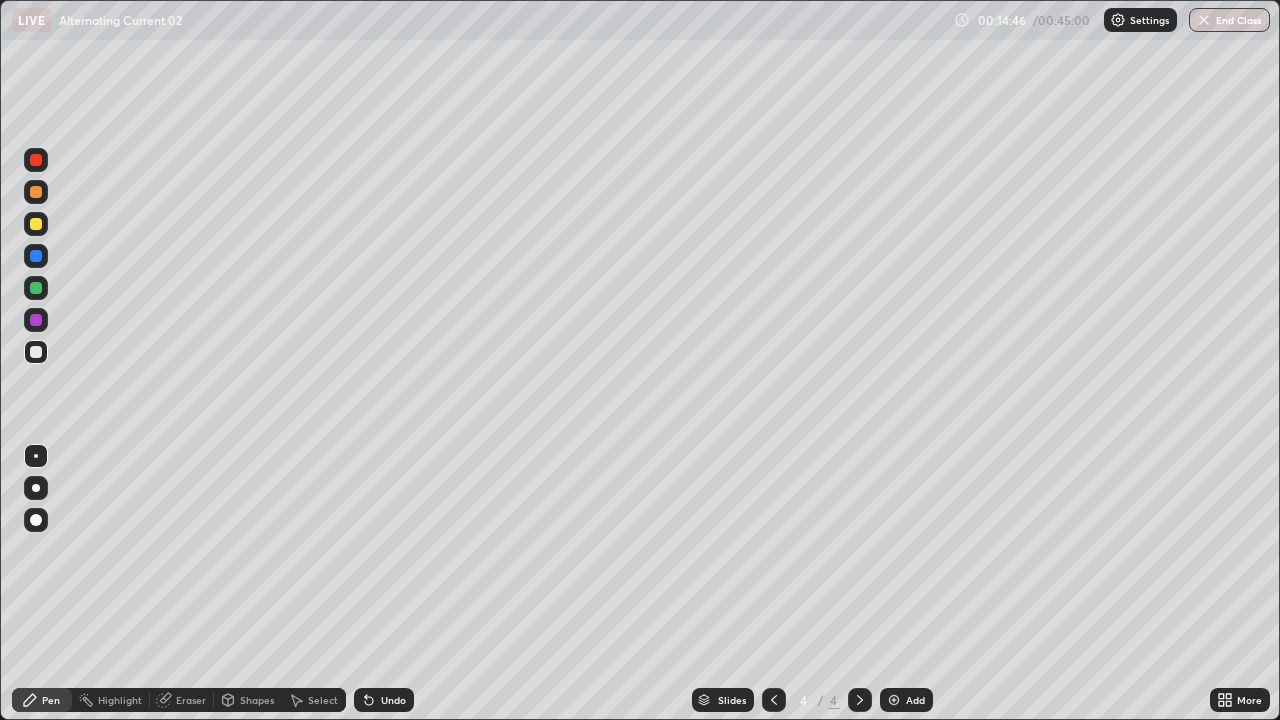 click at bounding box center (36, 288) 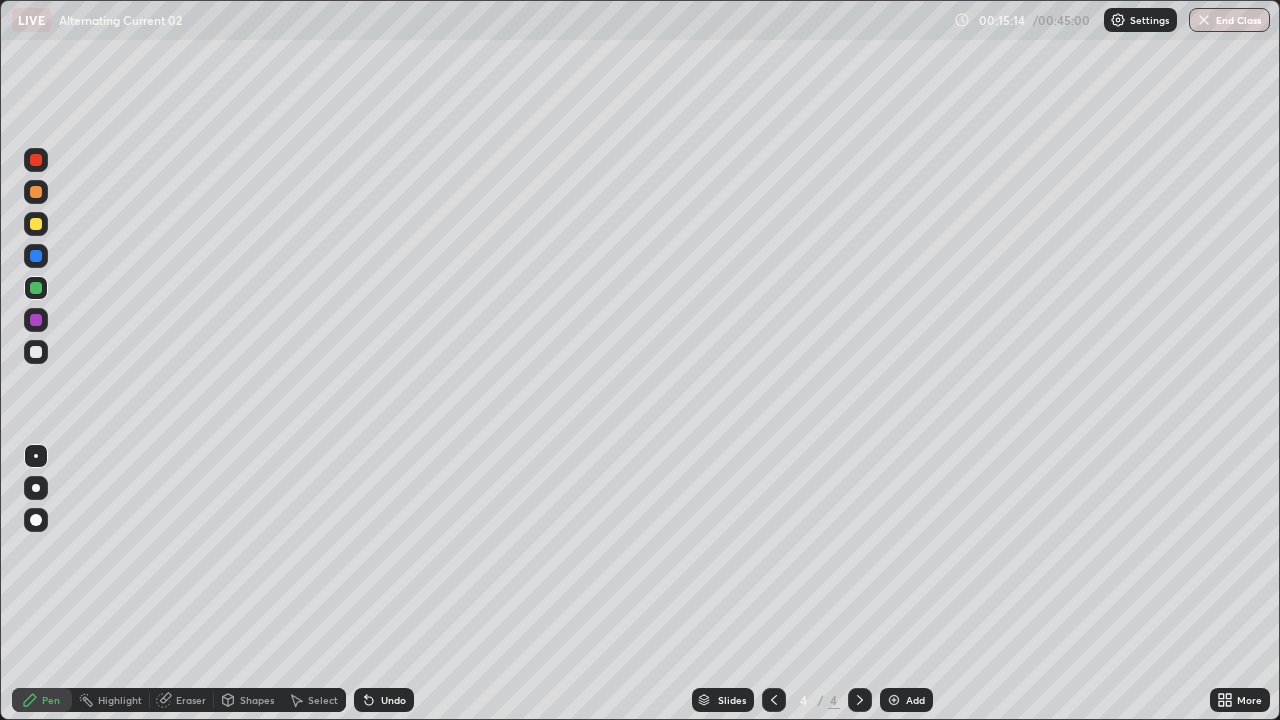 click at bounding box center [36, 320] 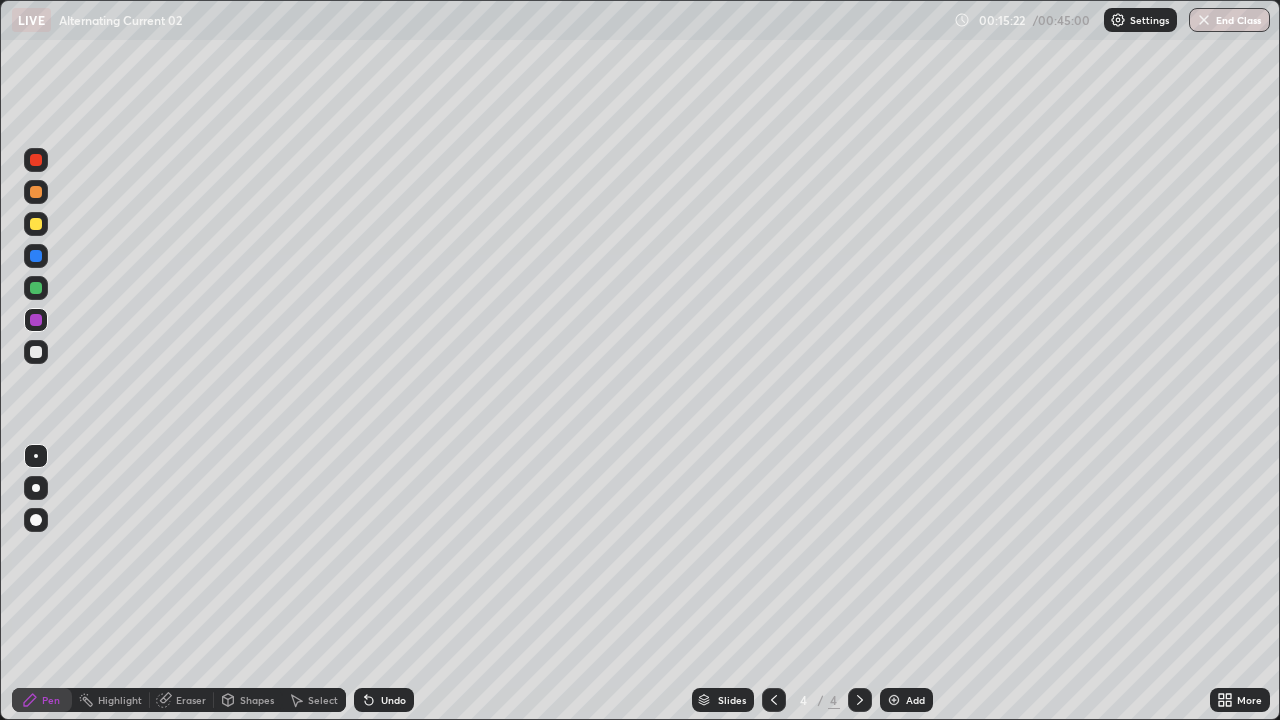 click at bounding box center [36, 352] 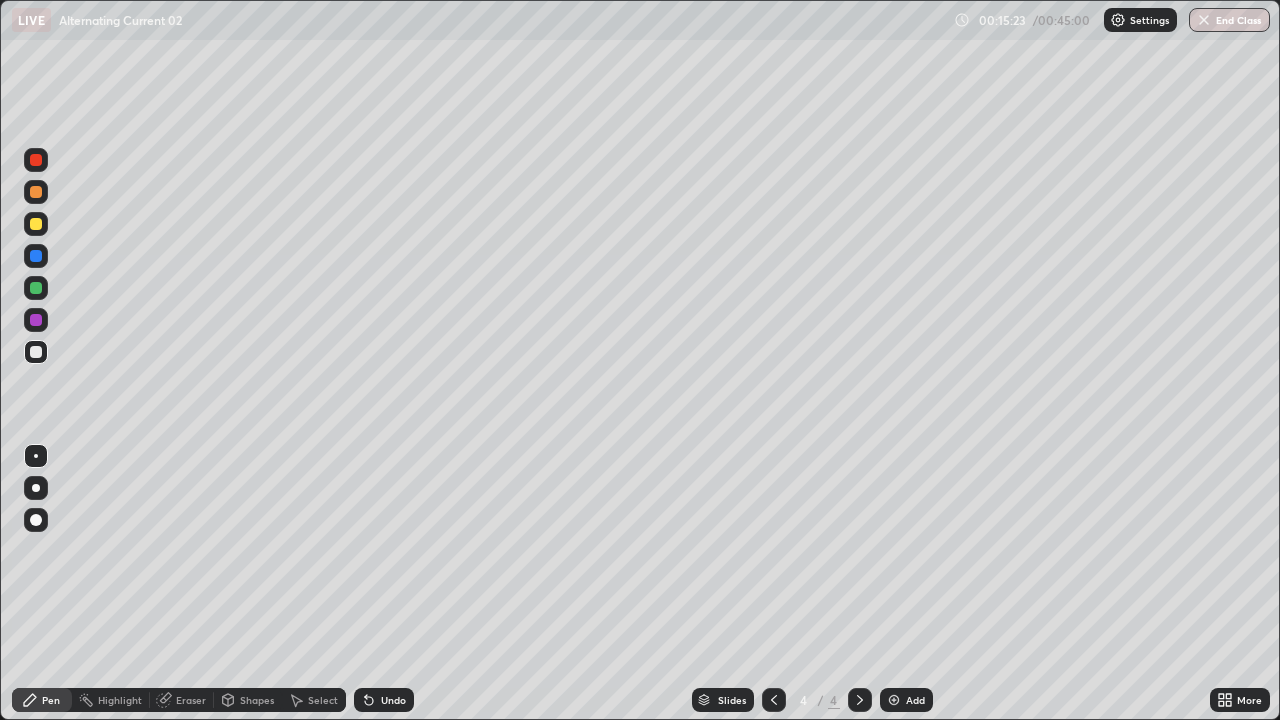 click at bounding box center (36, 320) 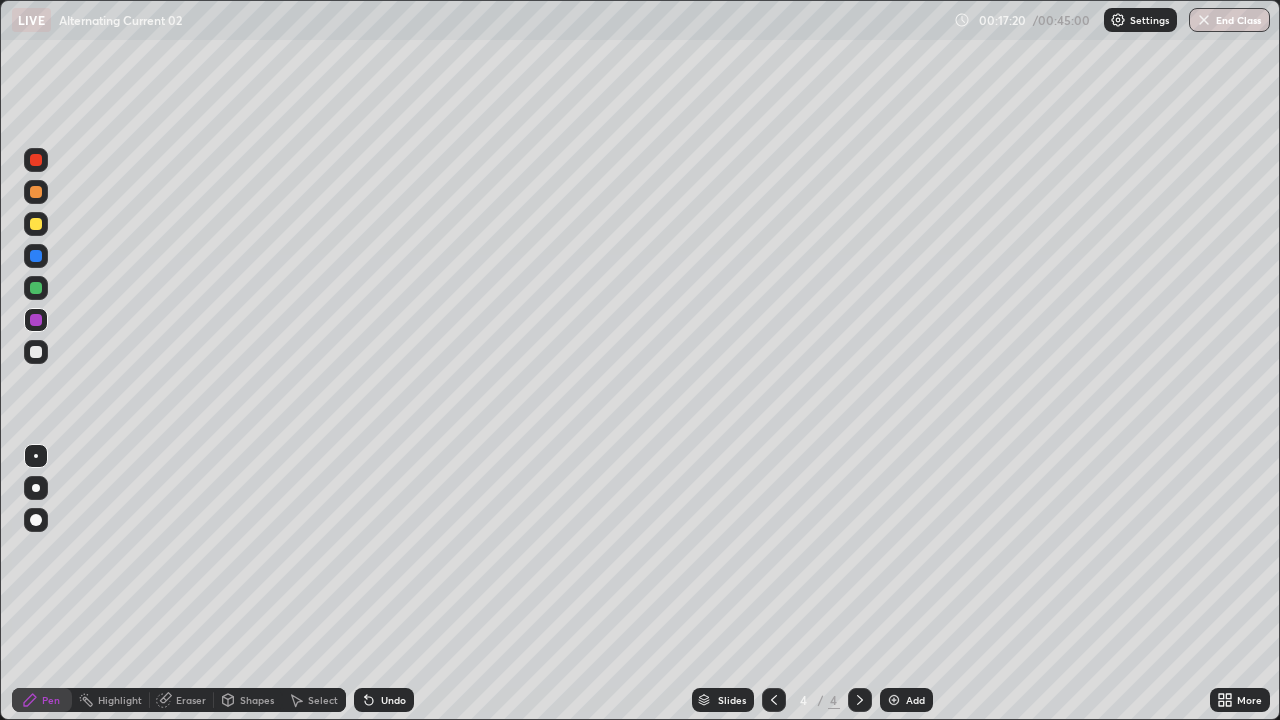 click on "Select" at bounding box center (314, 700) 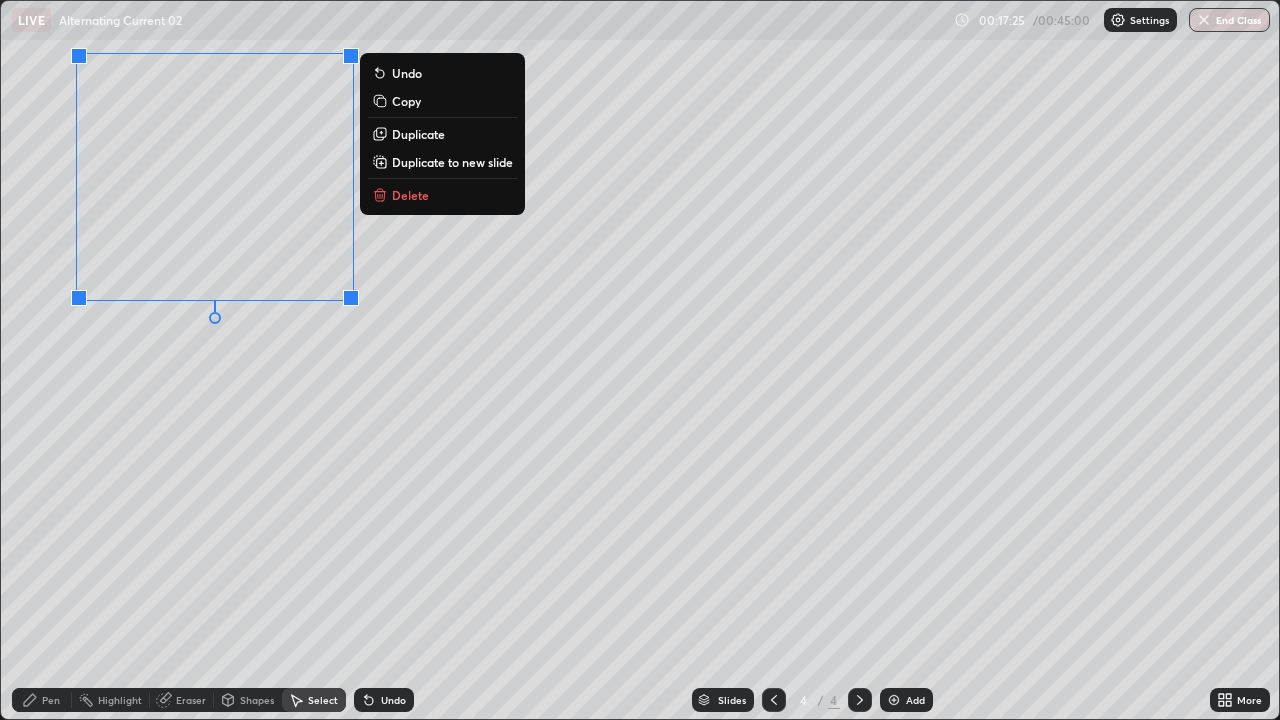 click on "0 ° Undo Copy Duplicate Duplicate to new slide Delete" at bounding box center [640, 360] 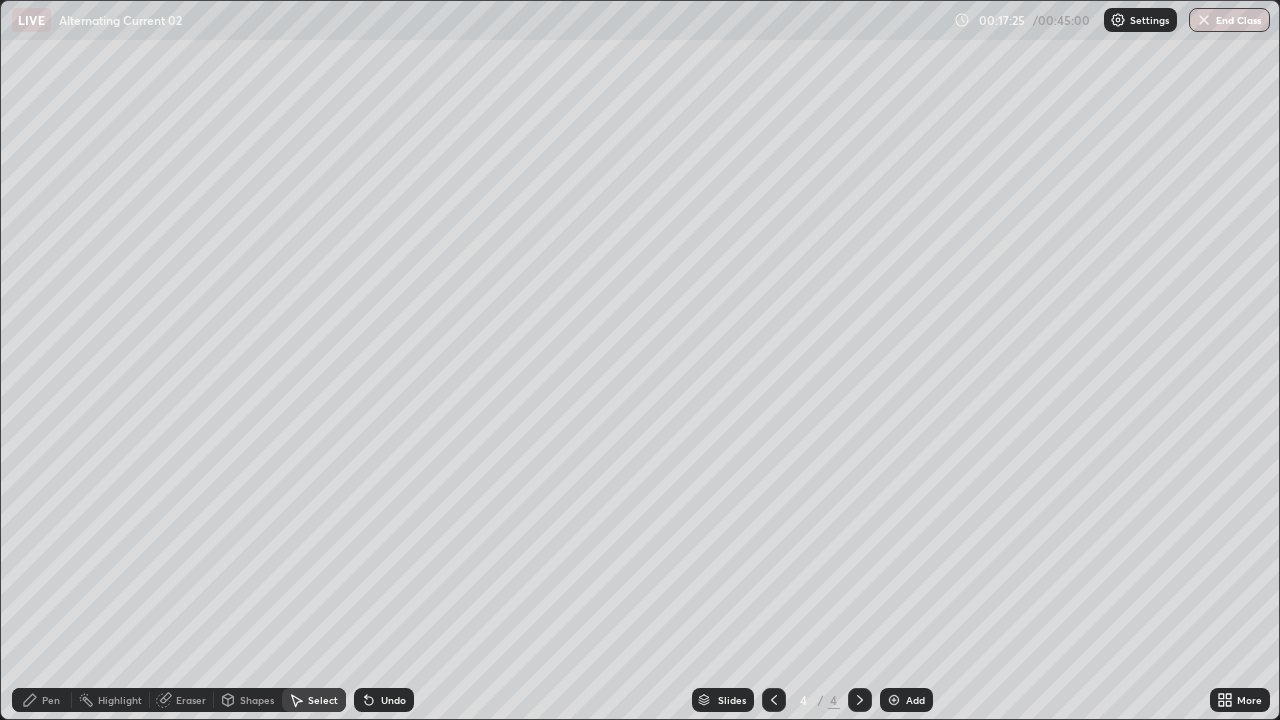 click on "Pen" at bounding box center [51, 700] 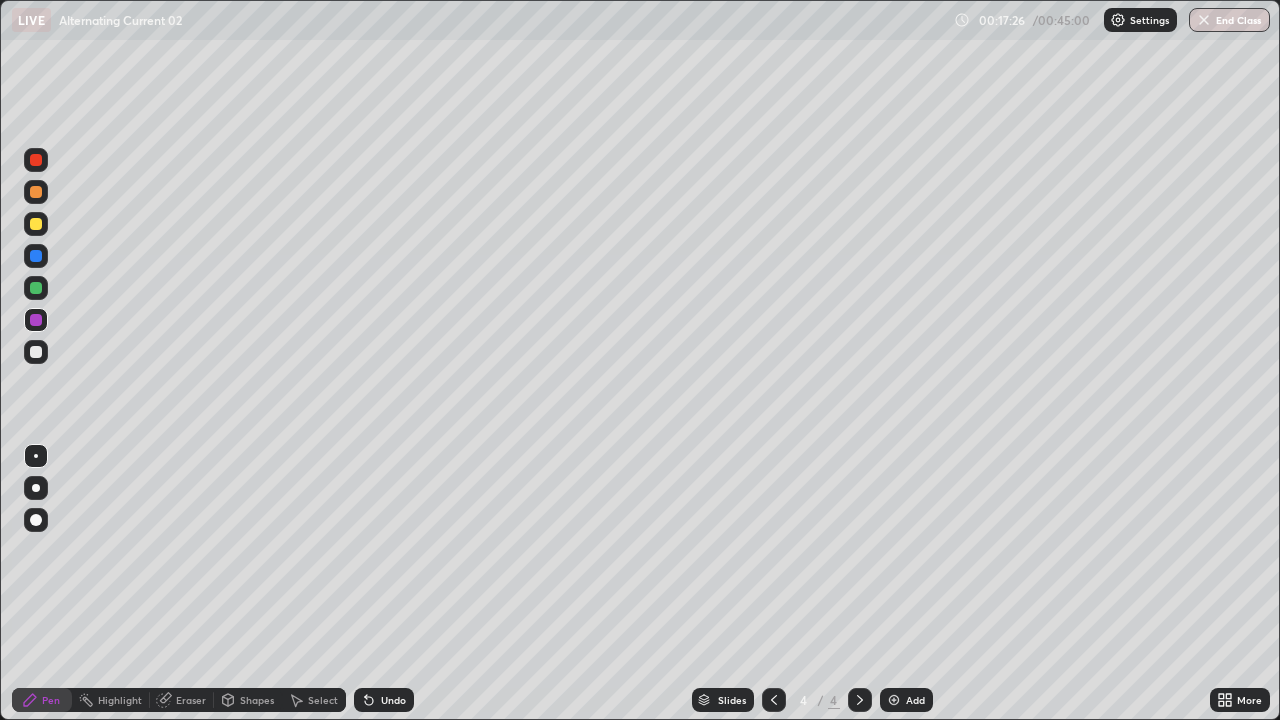 click at bounding box center (36, 224) 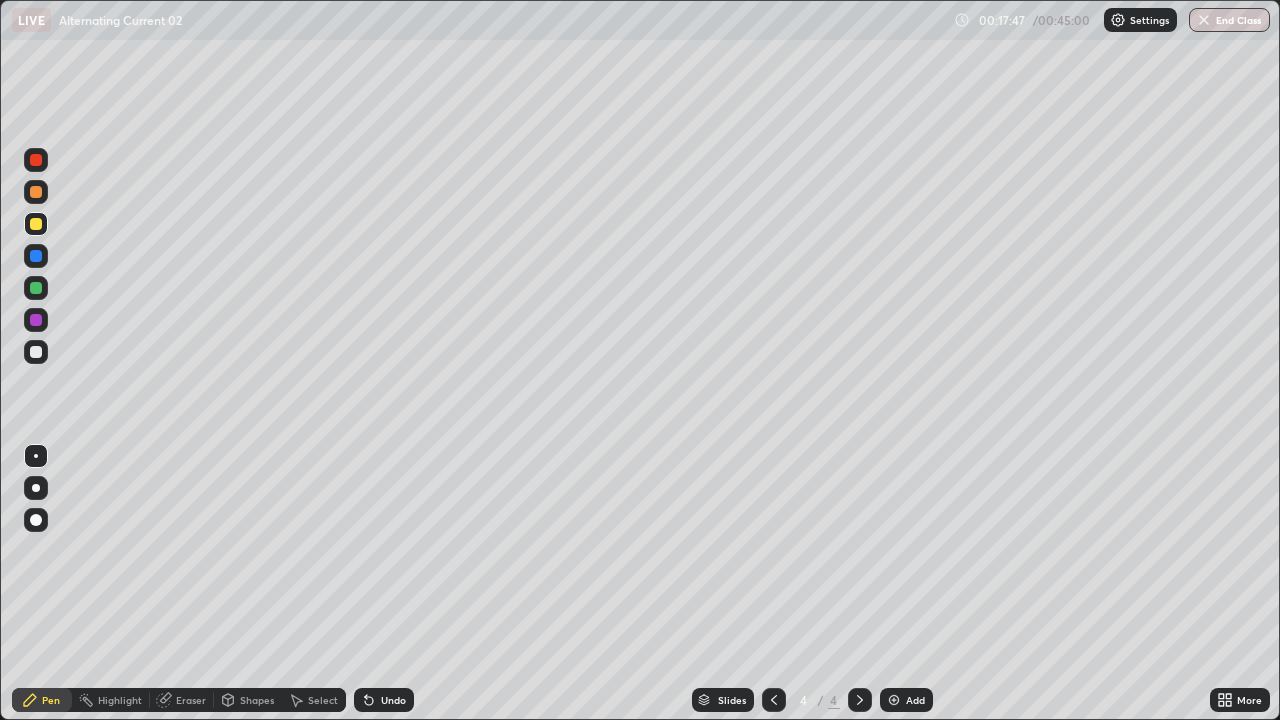 click at bounding box center [36, 352] 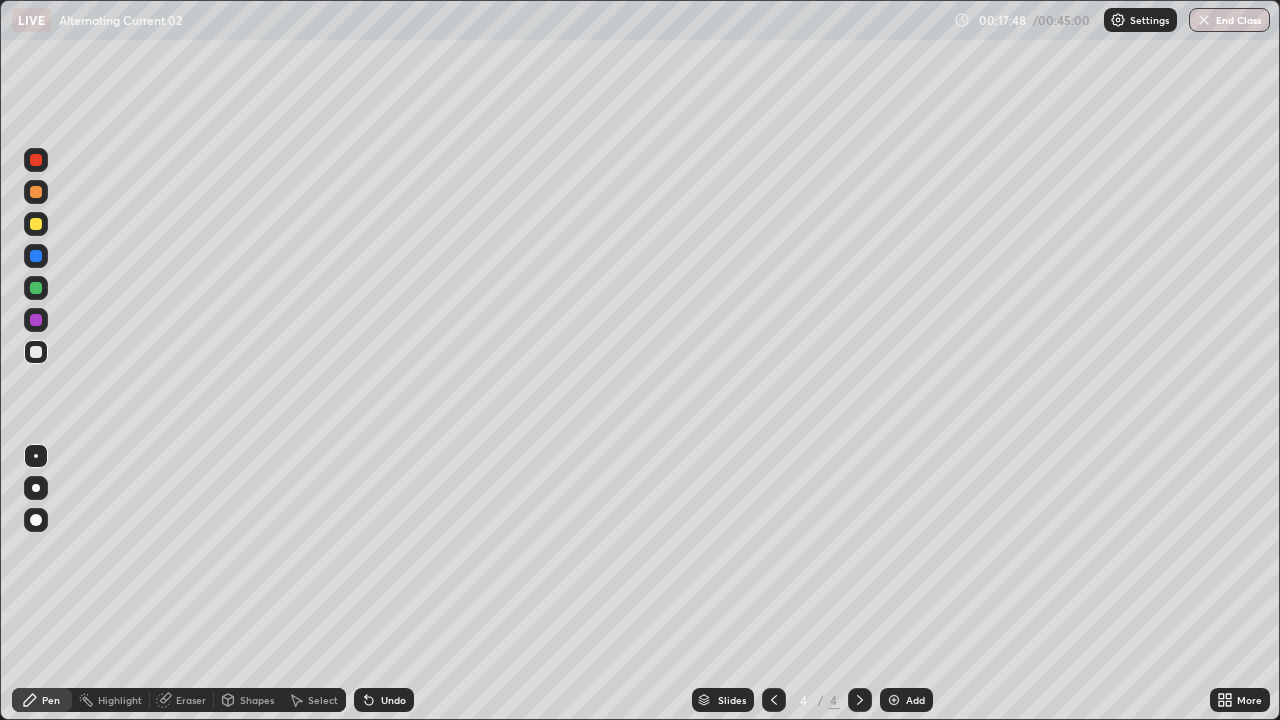 click on "Shapes" at bounding box center (248, 700) 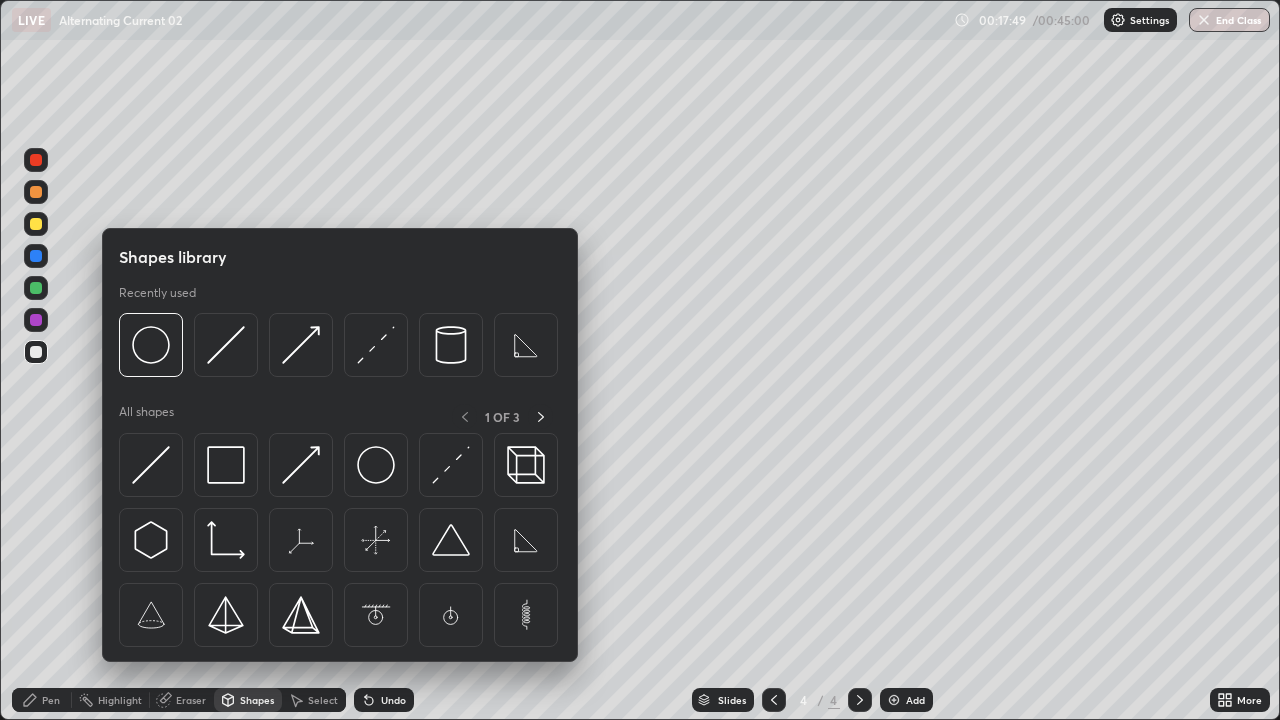 click at bounding box center (36, 352) 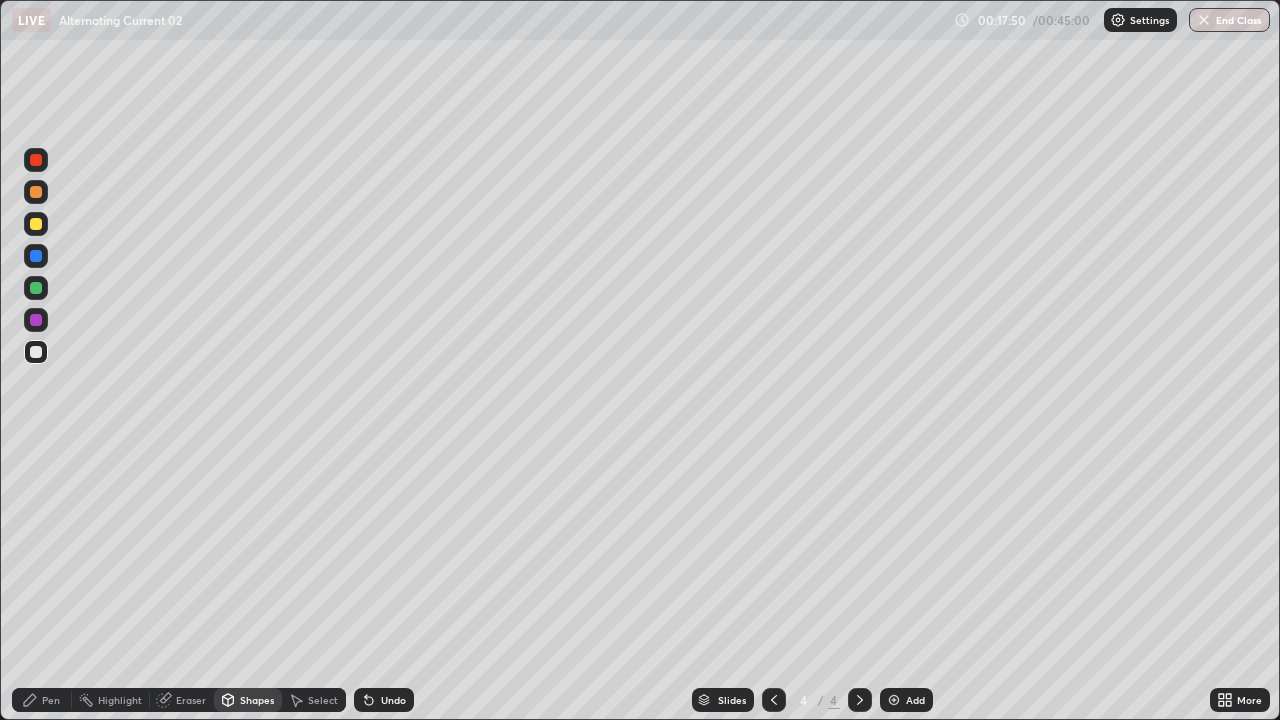 click on "Undo" at bounding box center (384, 700) 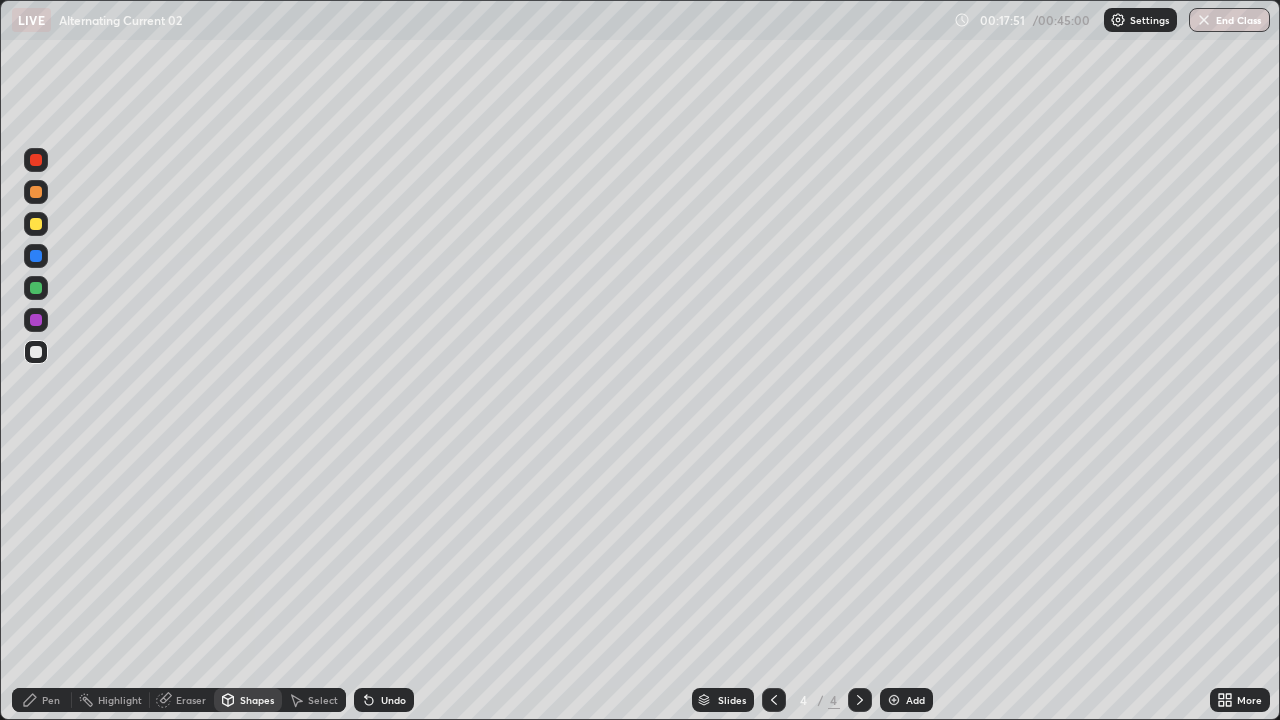 click on "Pen" at bounding box center (42, 700) 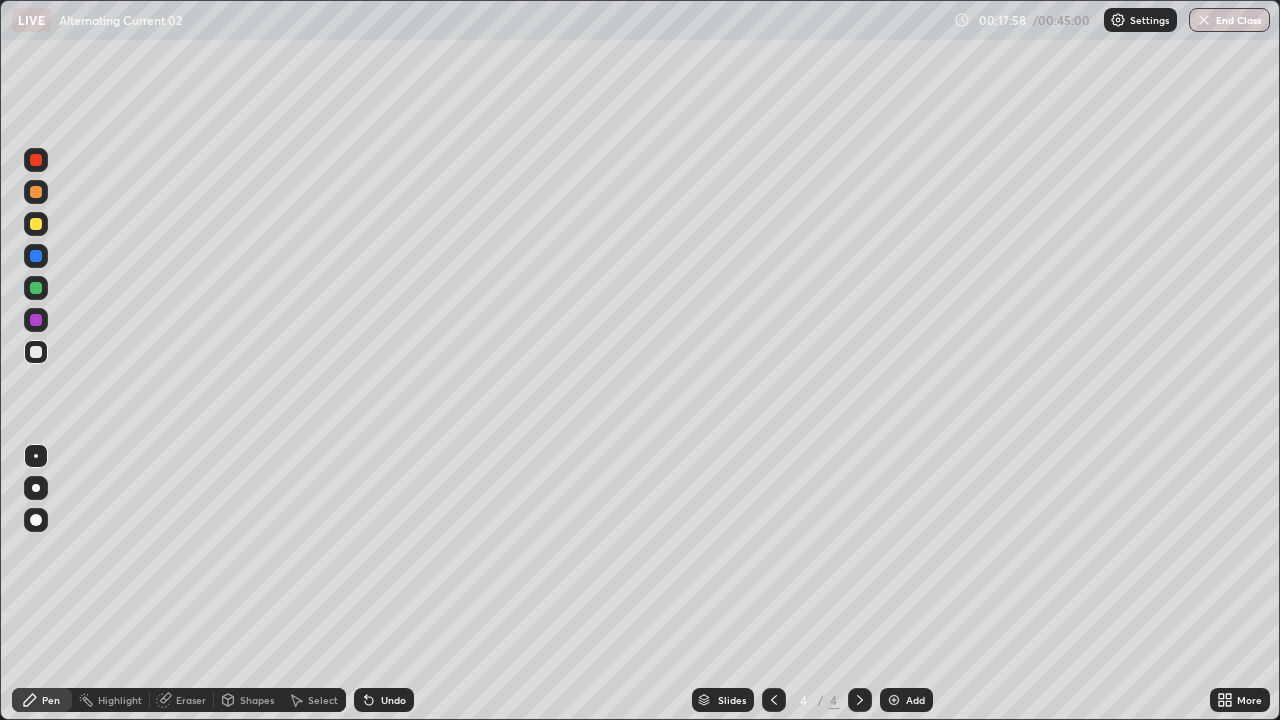 click at bounding box center (36, 352) 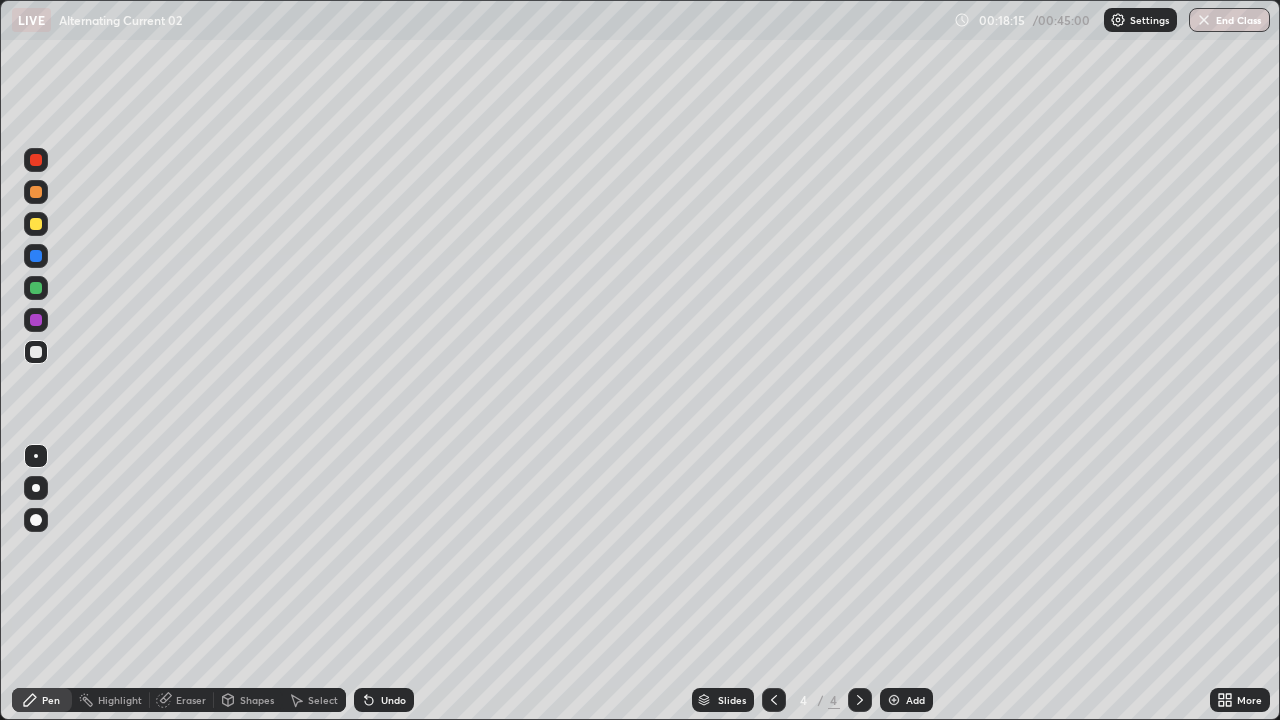 click on "Shapes" at bounding box center (257, 700) 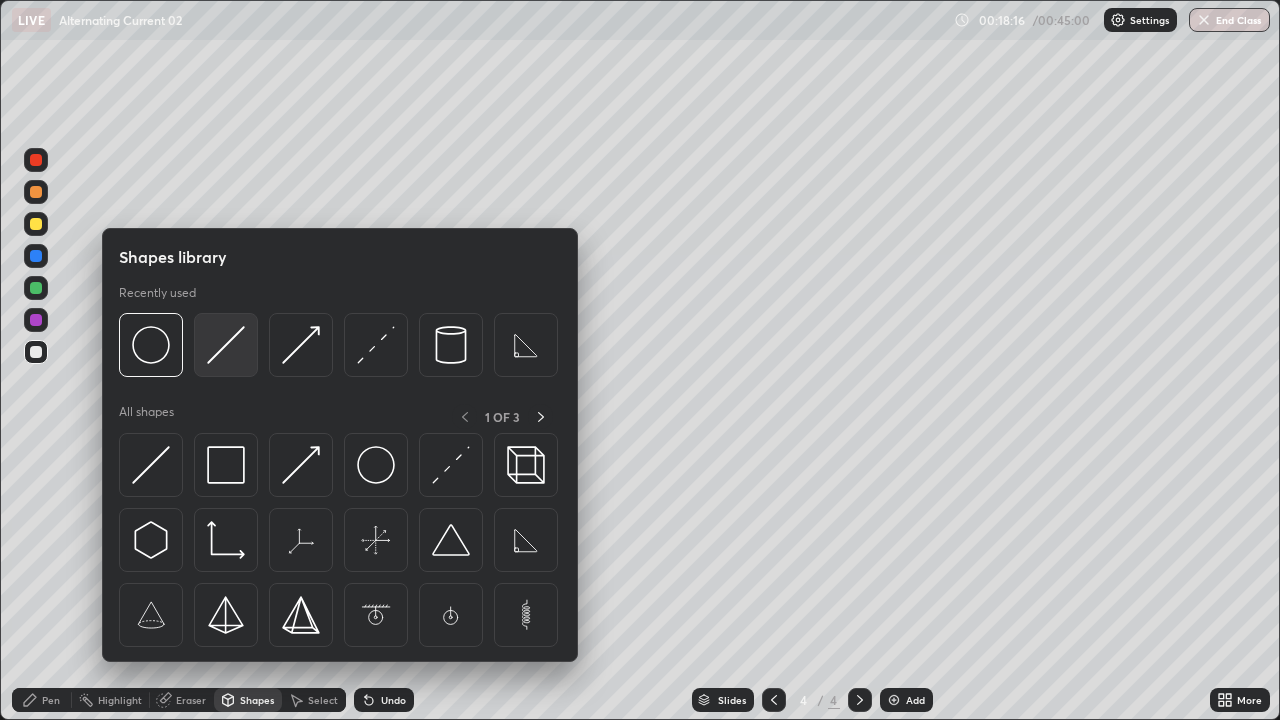 click at bounding box center [226, 345] 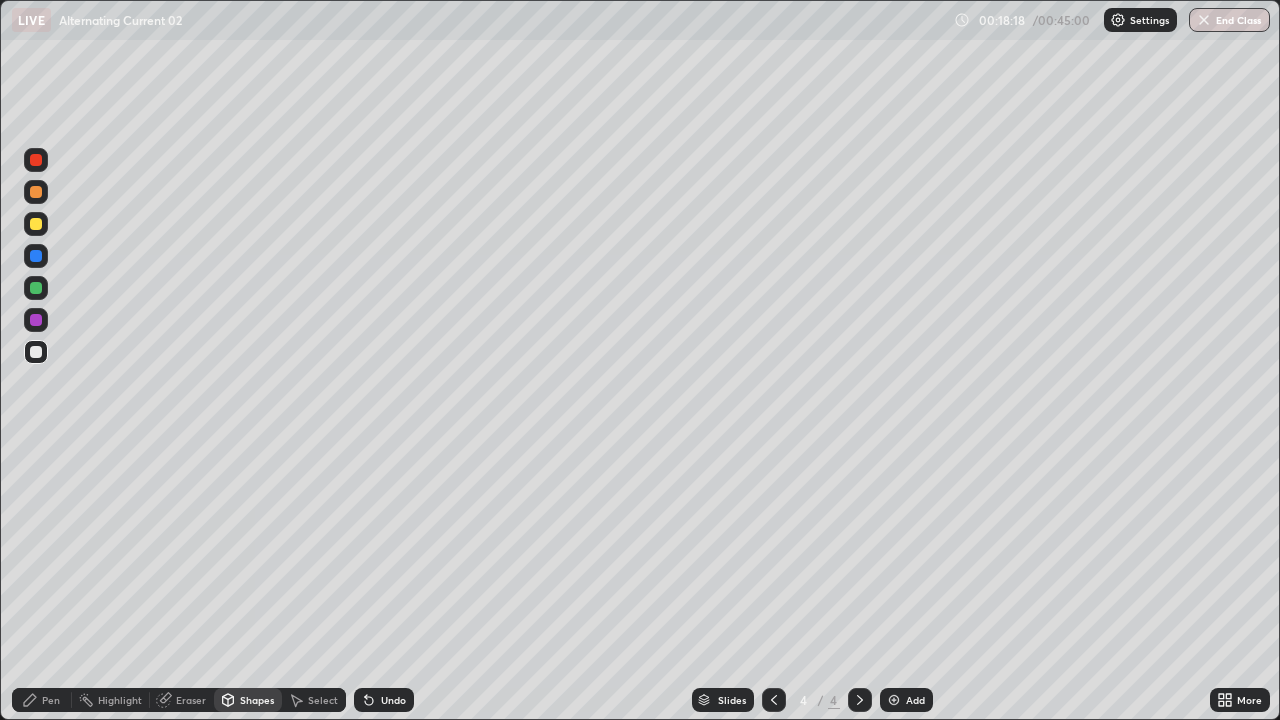 click 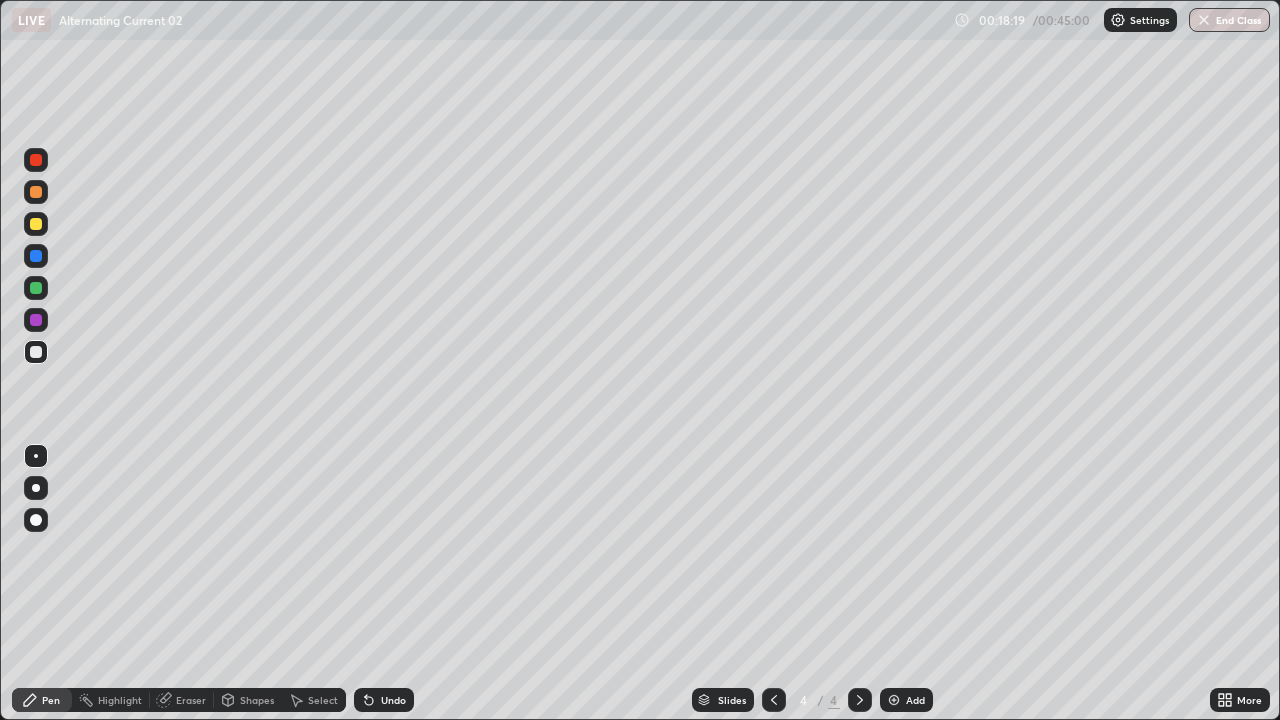 click at bounding box center [36, 352] 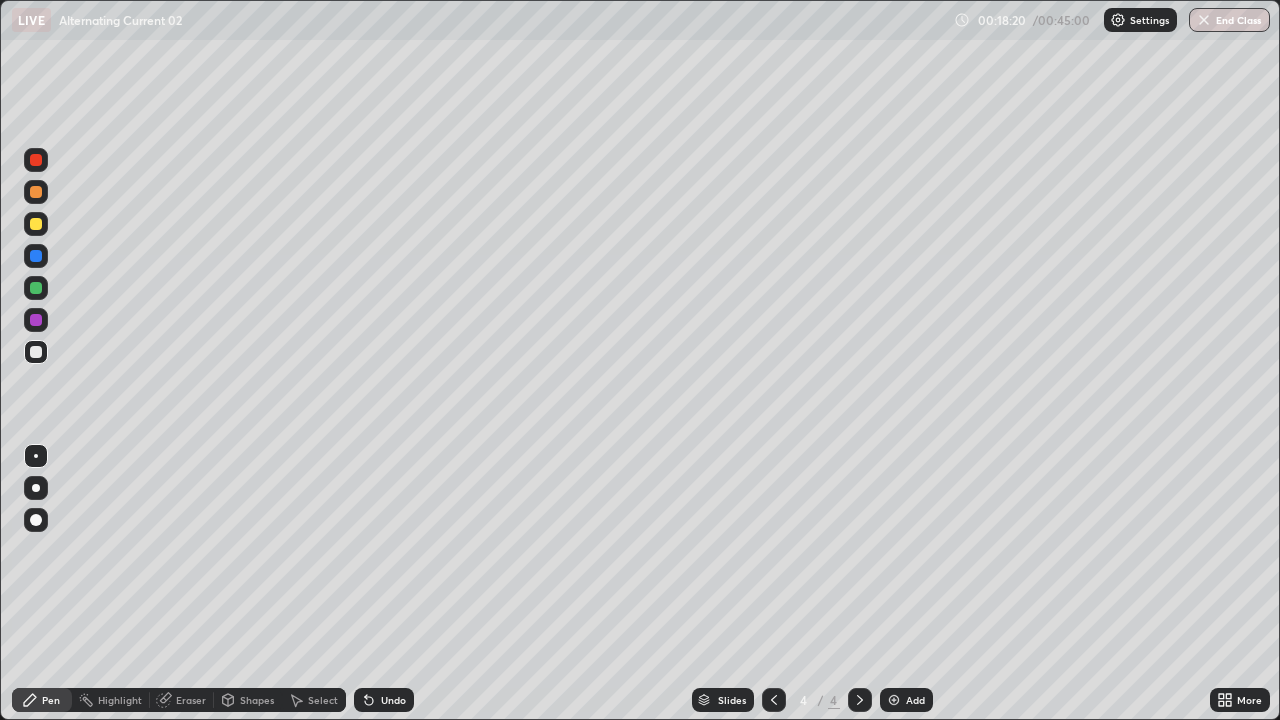 click at bounding box center [36, 352] 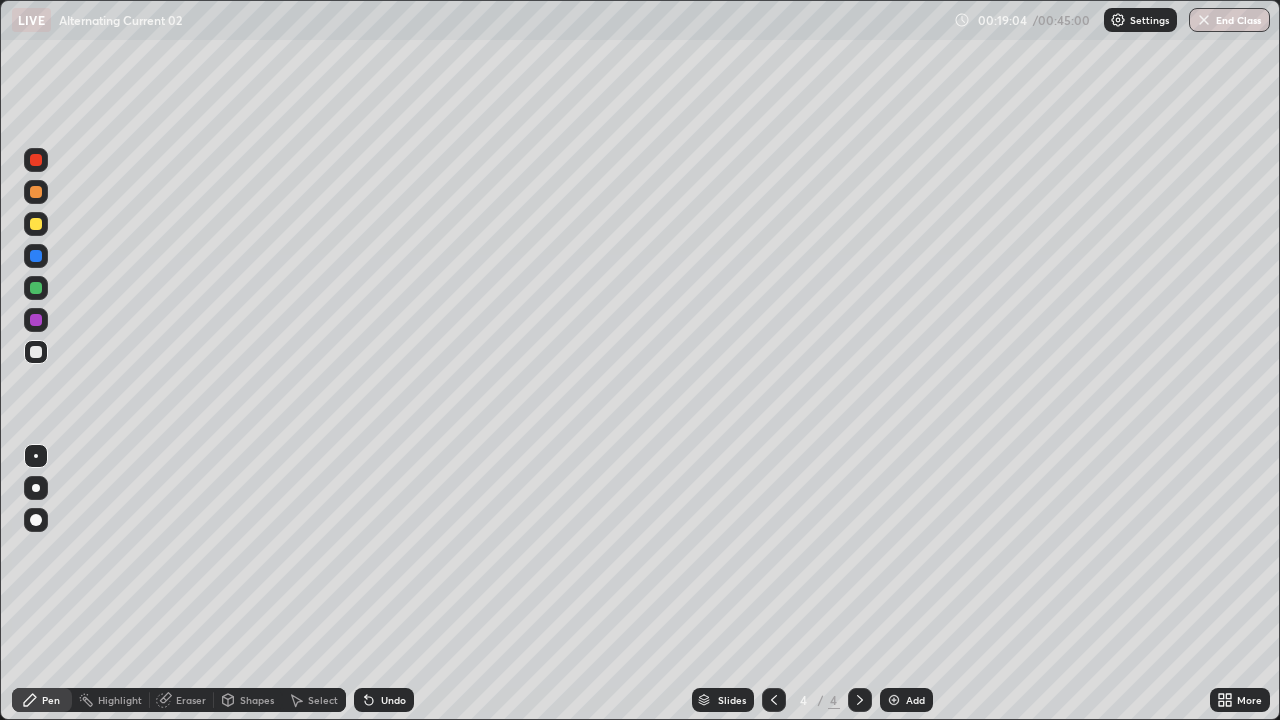 click at bounding box center [36, 352] 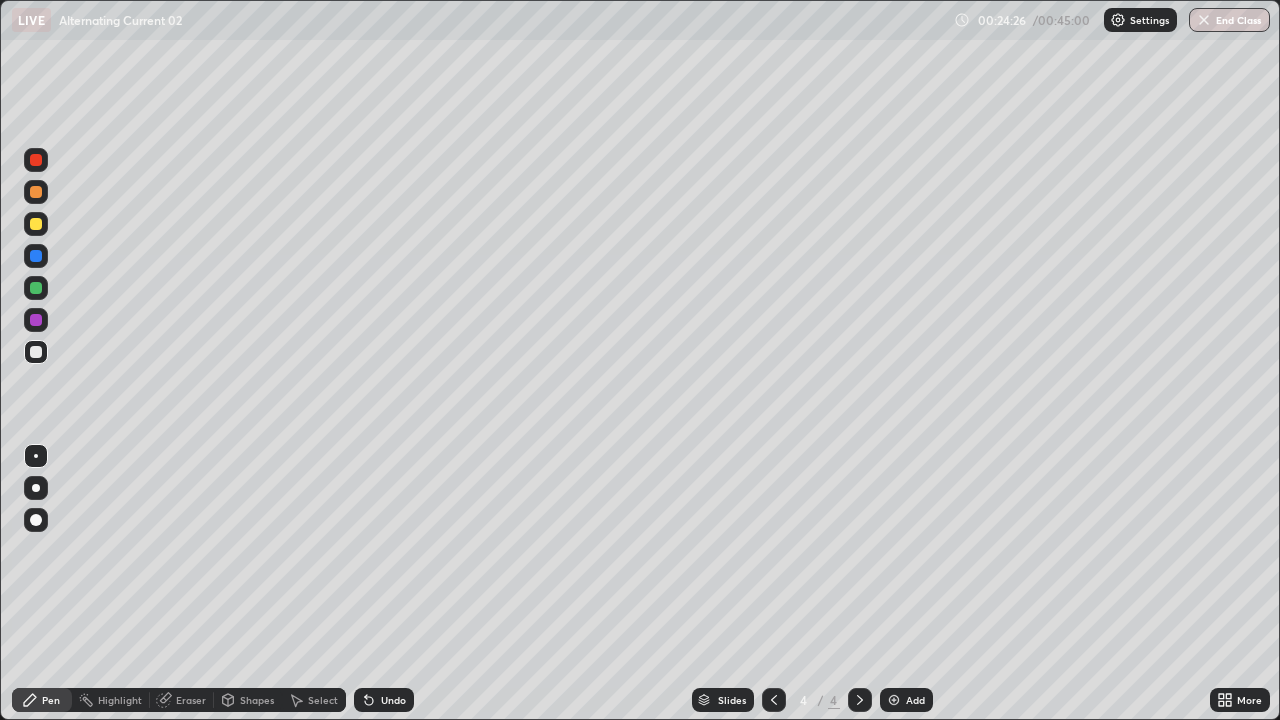 click at bounding box center (894, 700) 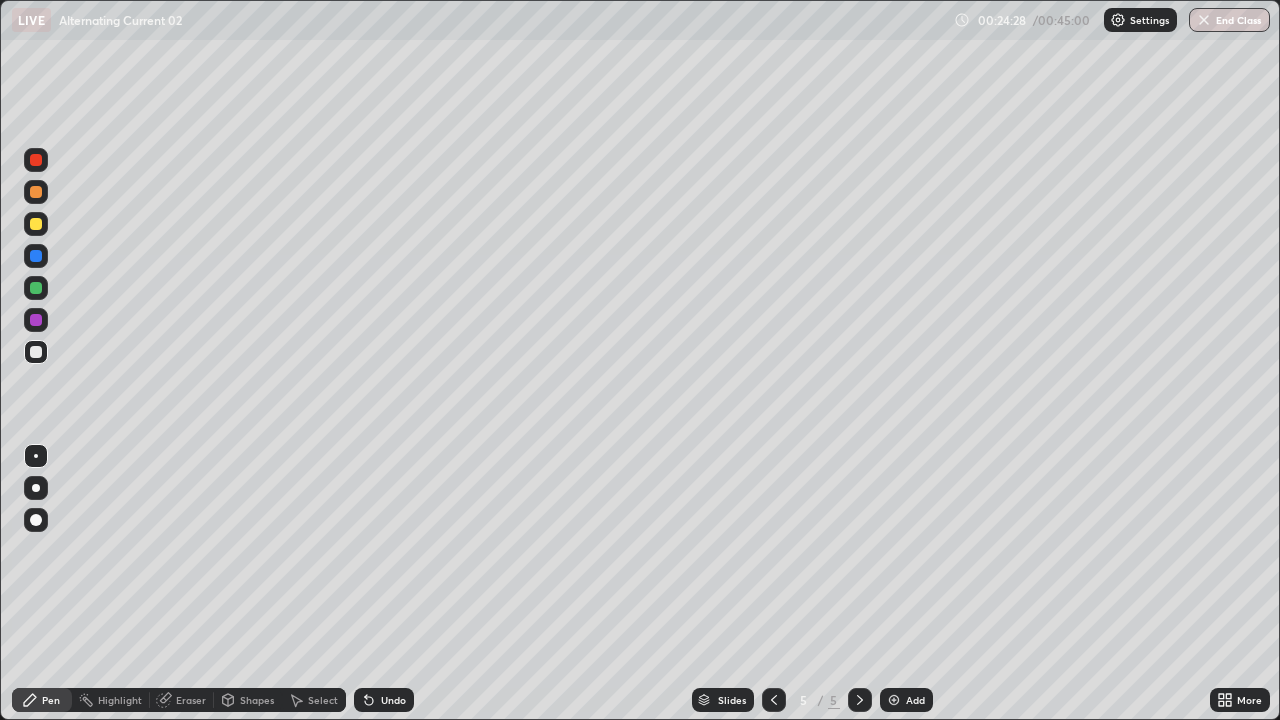 click at bounding box center (36, 224) 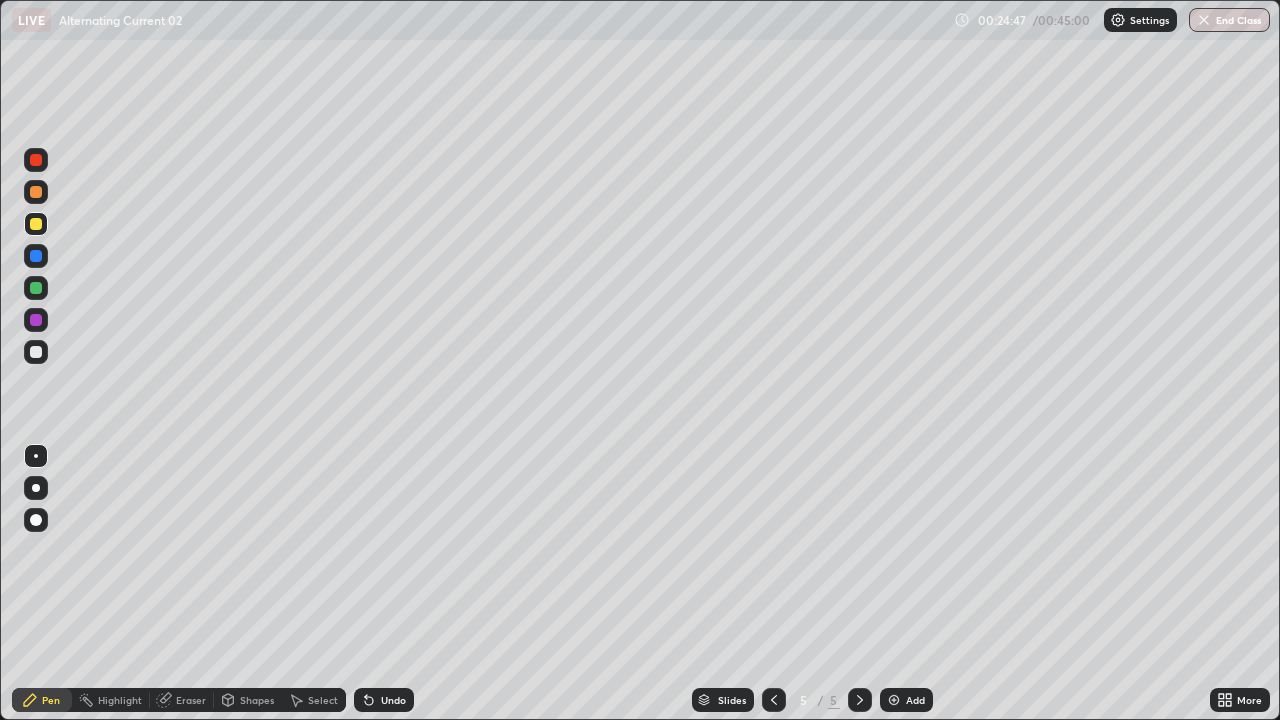 click 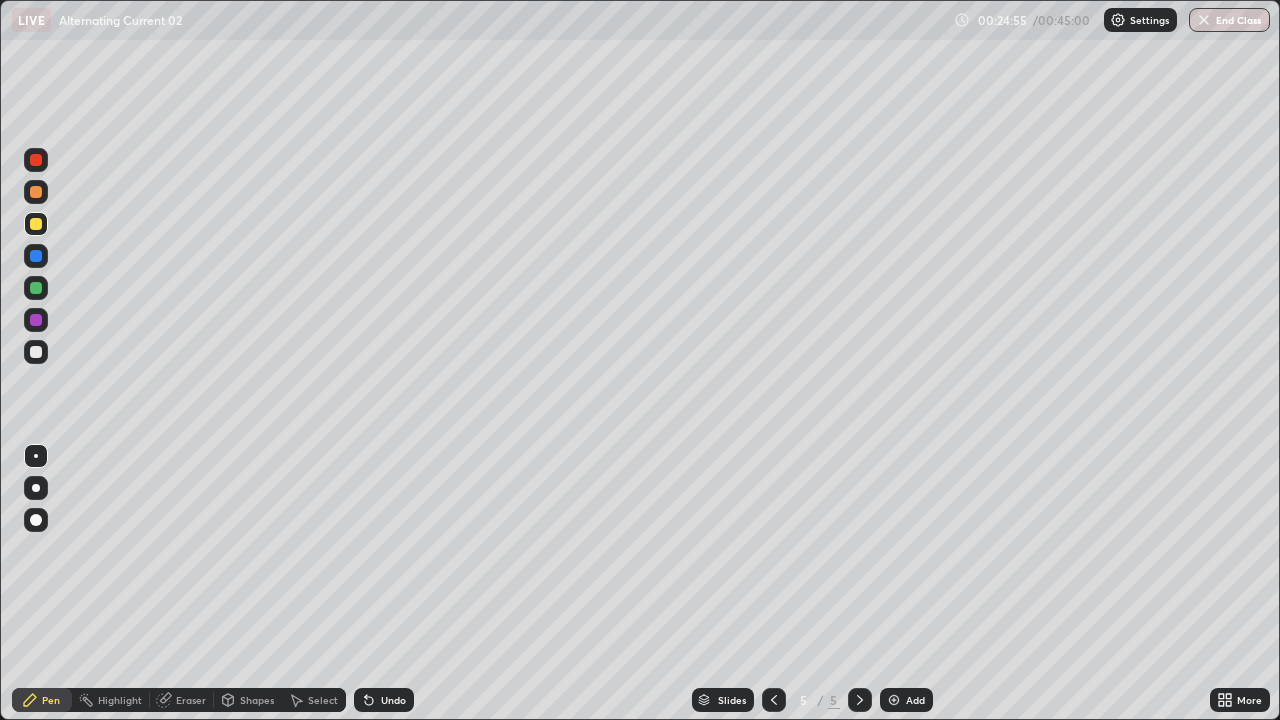 click at bounding box center (36, 352) 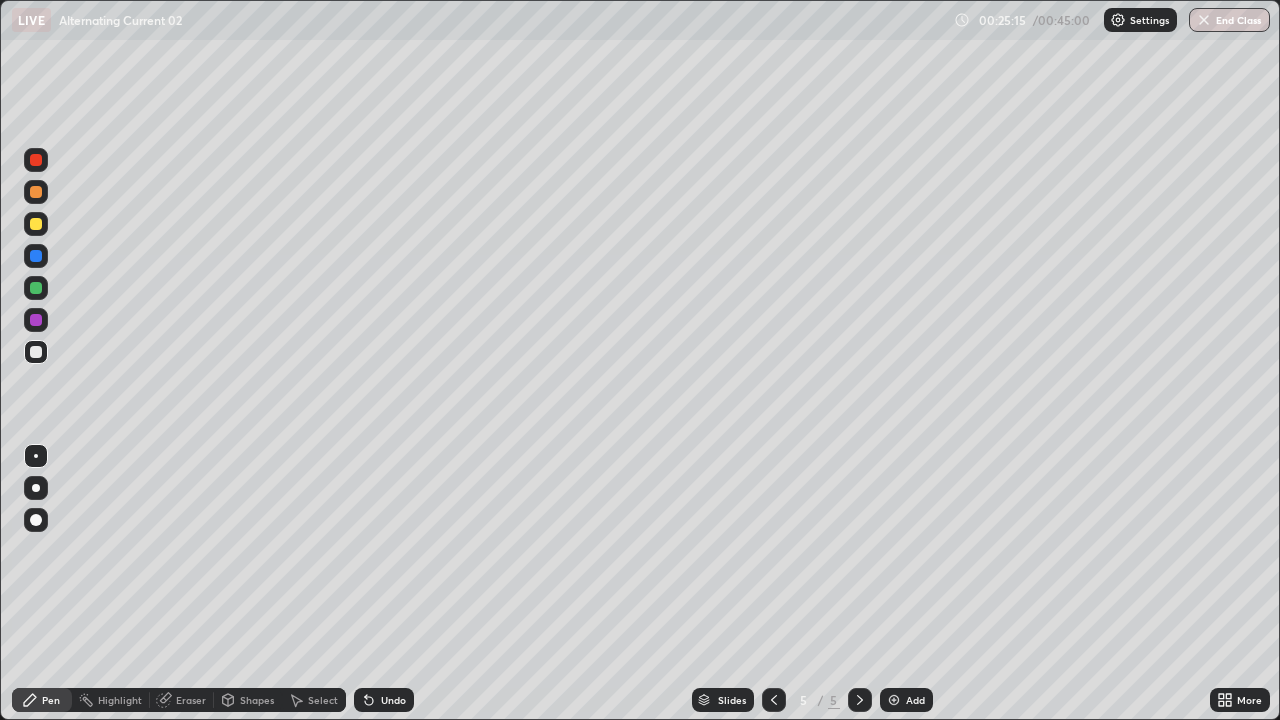 click at bounding box center [36, 352] 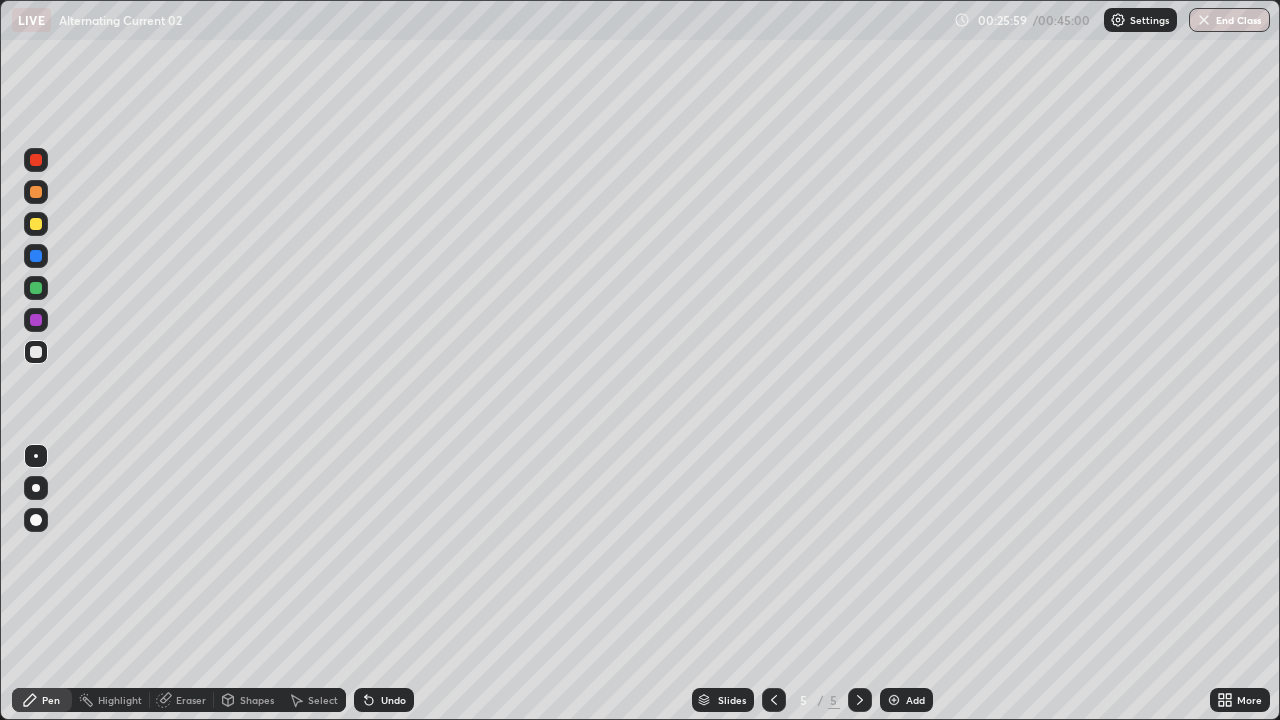 click on "Undo" at bounding box center [384, 700] 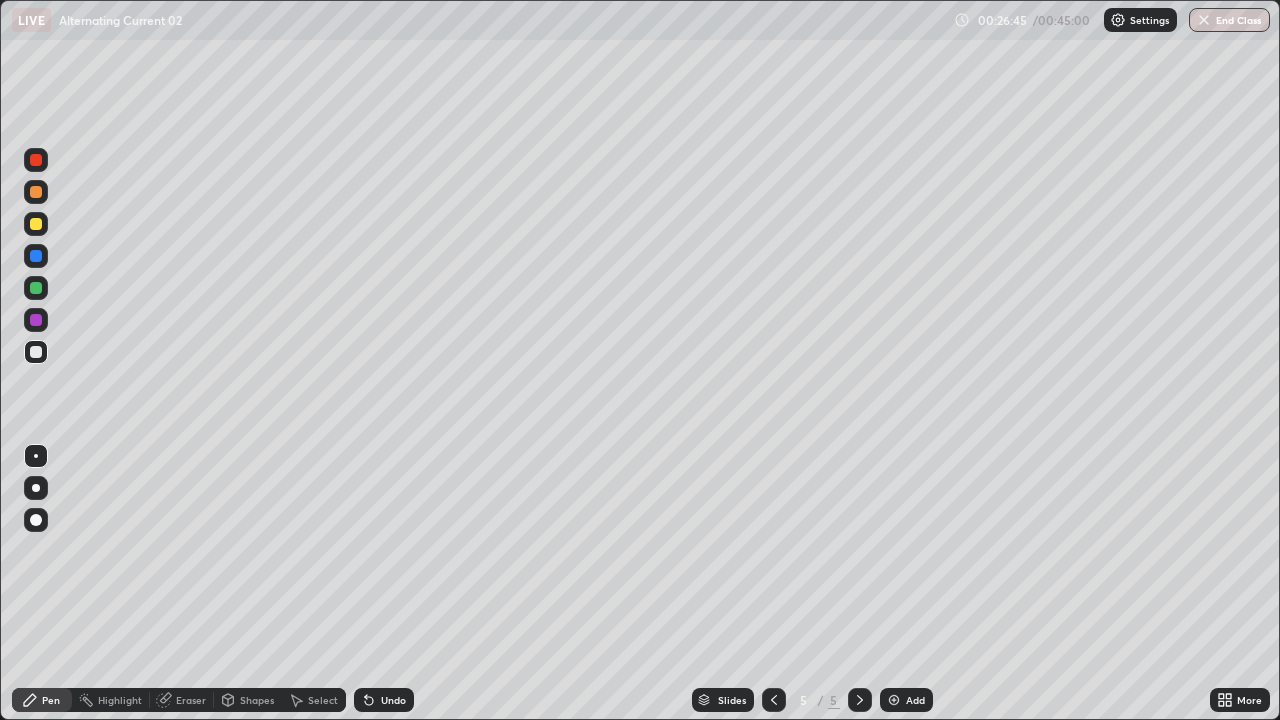 click at bounding box center (36, 224) 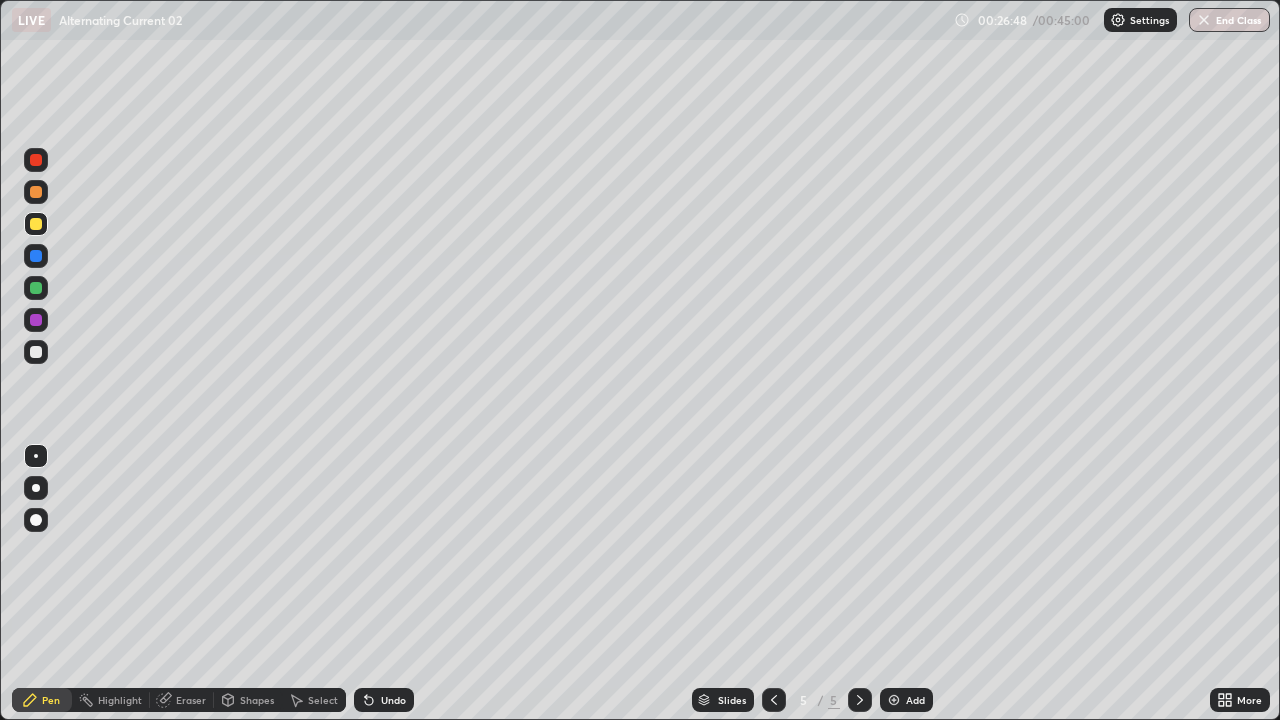 click on "Shapes" at bounding box center [248, 700] 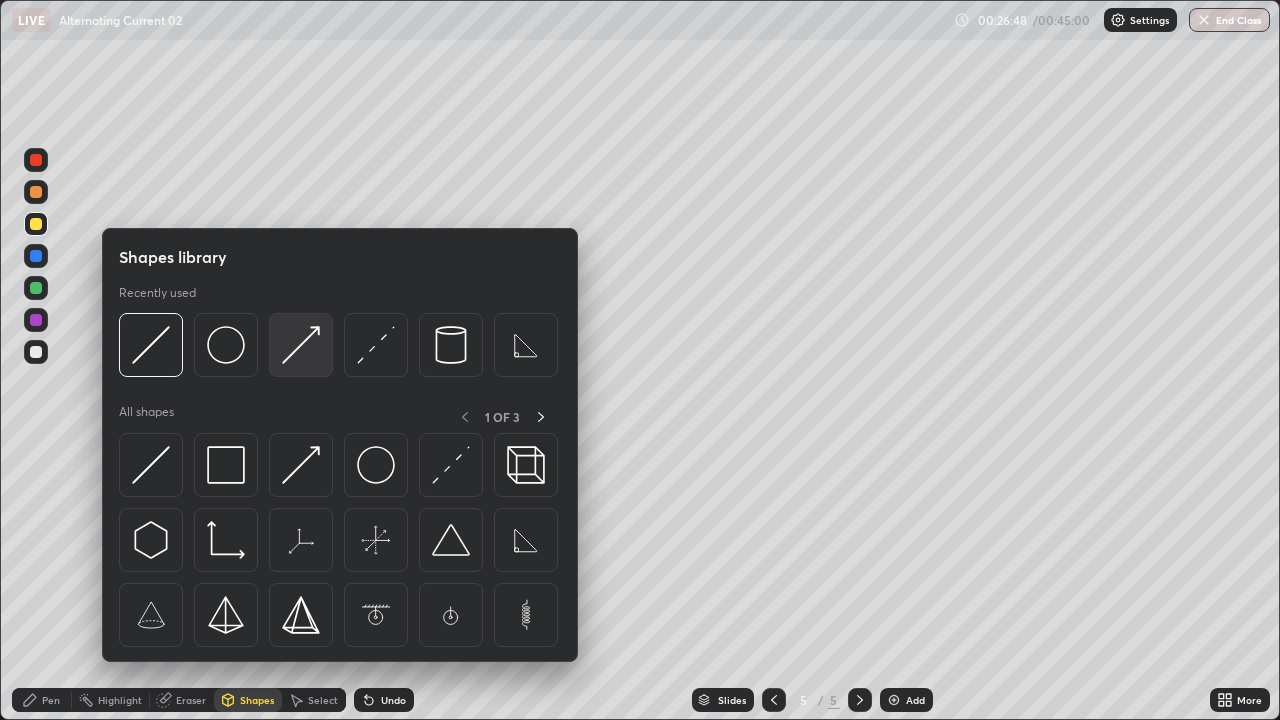 click at bounding box center [301, 345] 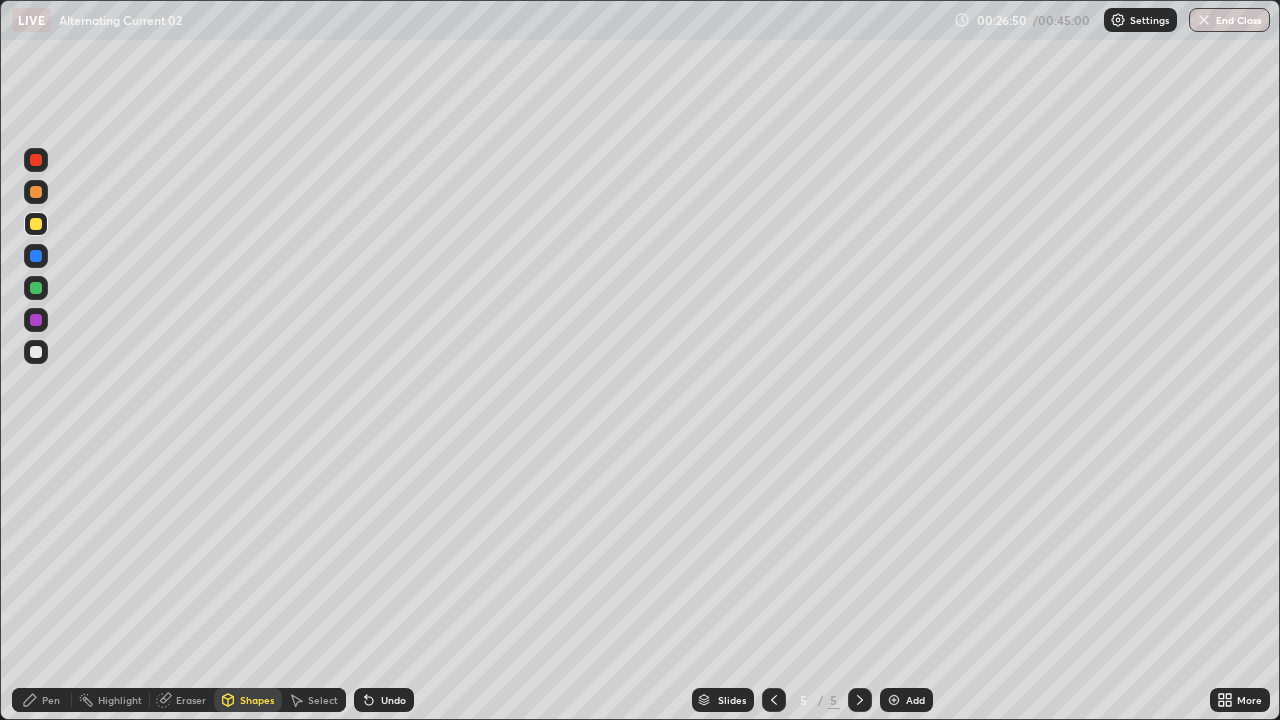 click on "Shapes" at bounding box center (257, 700) 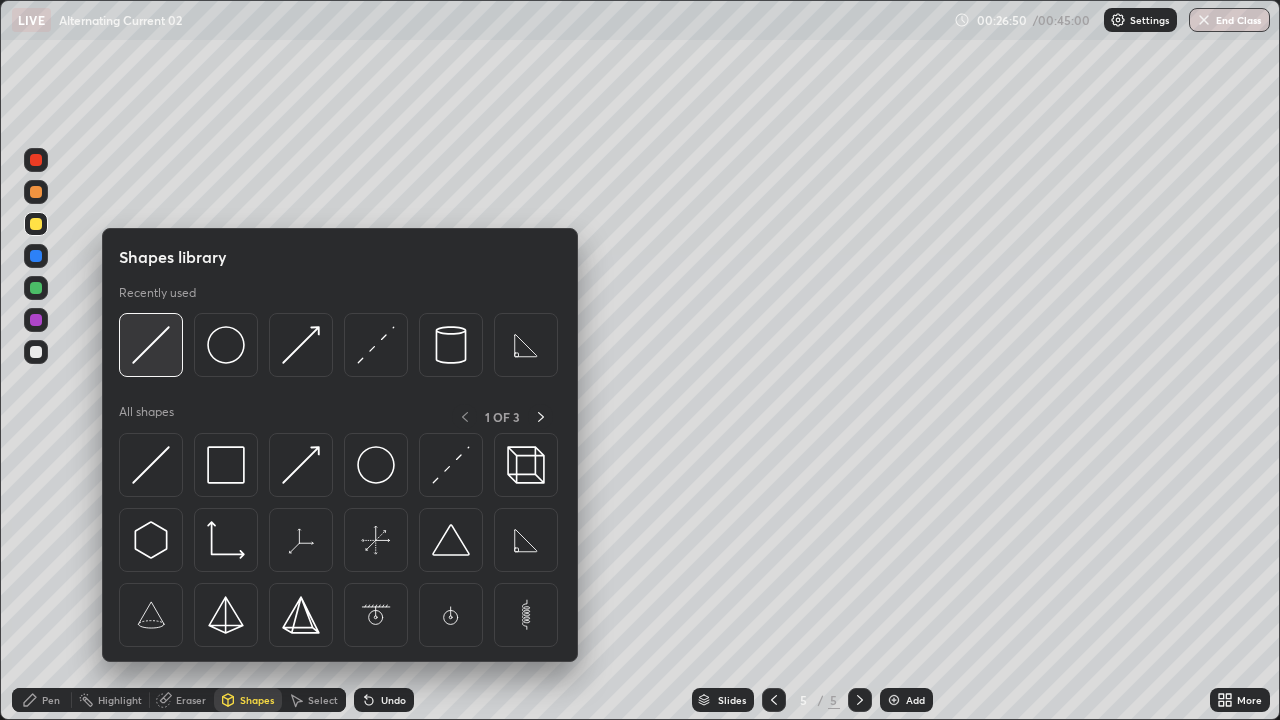 click at bounding box center [151, 345] 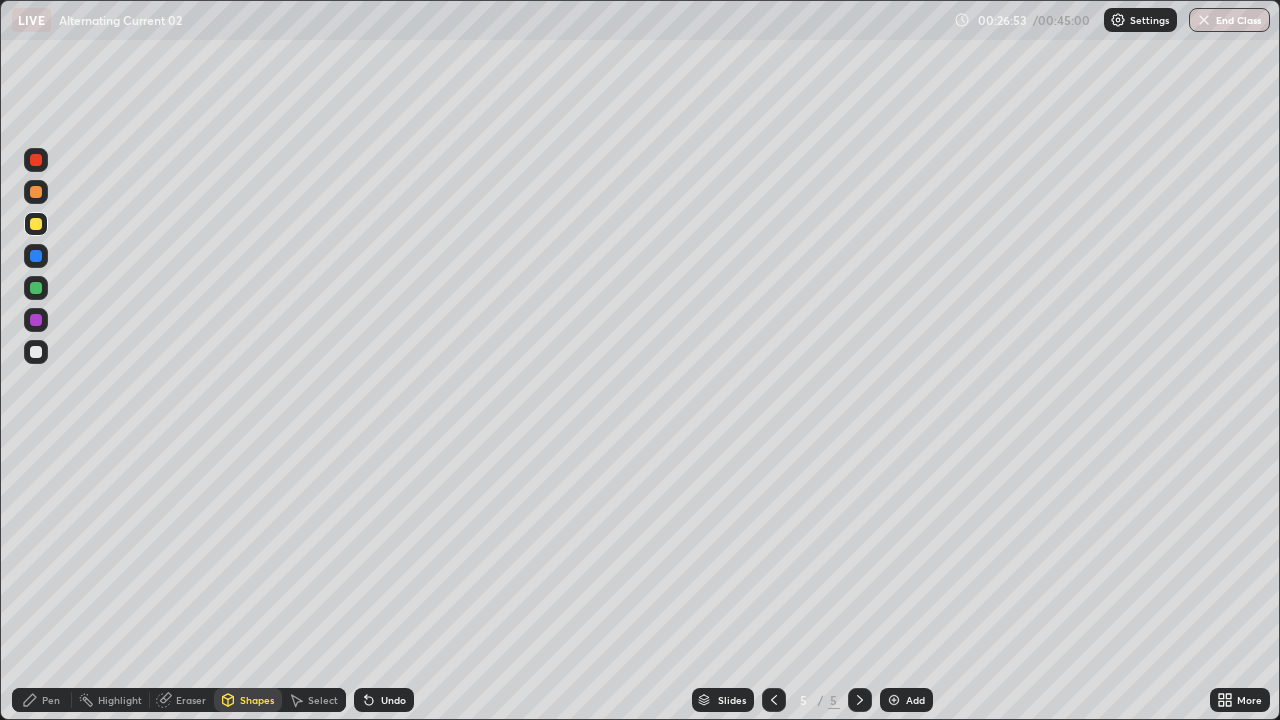 click on "Shapes" at bounding box center [248, 700] 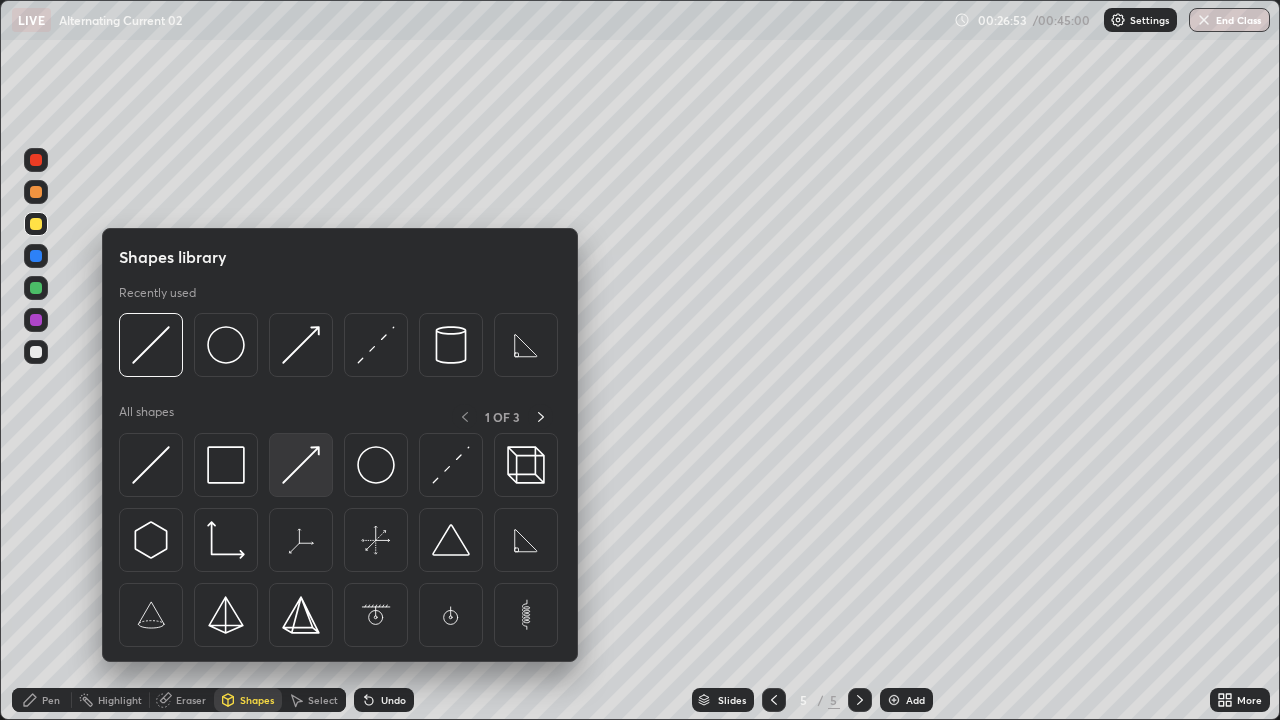 click at bounding box center (301, 465) 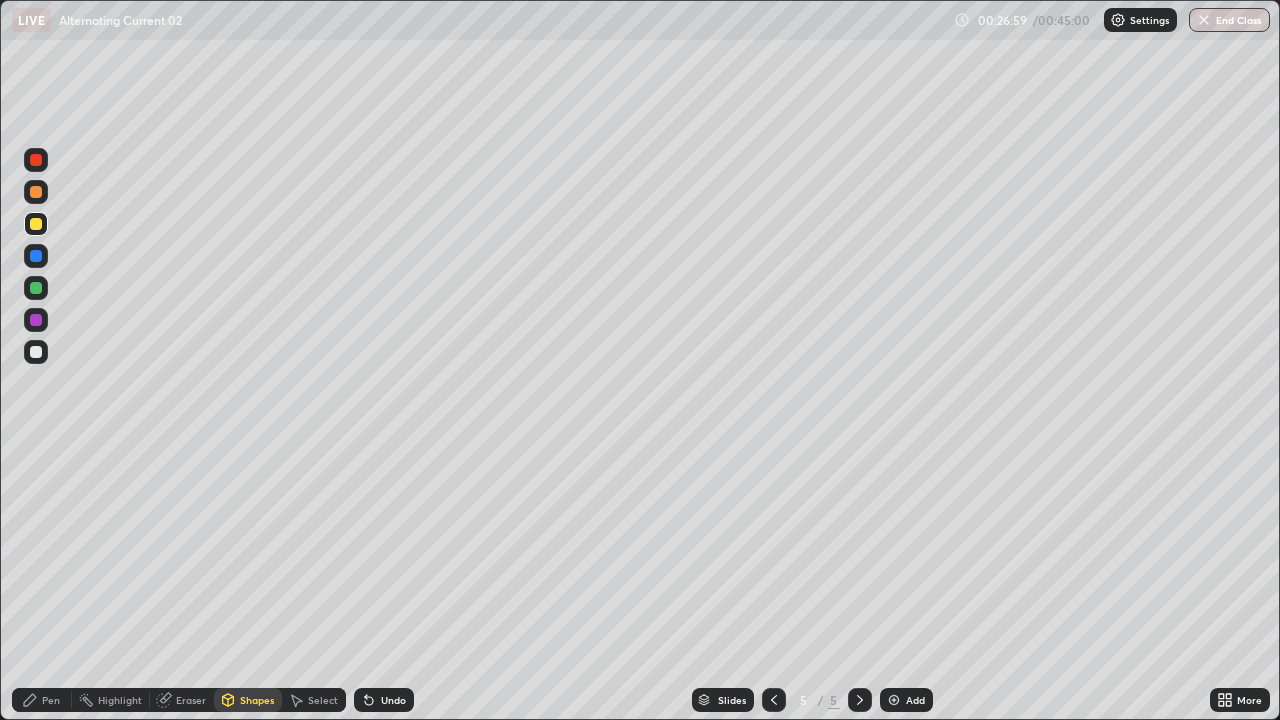 click on "Shapes" at bounding box center (257, 700) 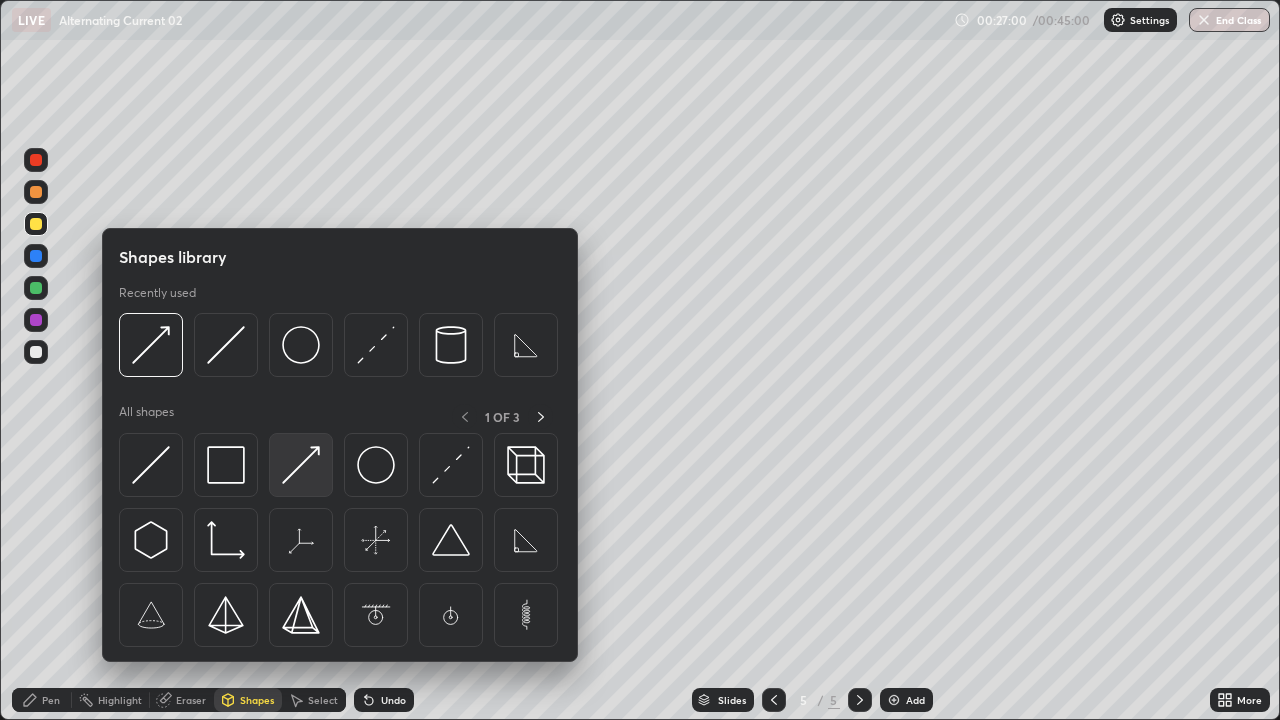 click at bounding box center (301, 465) 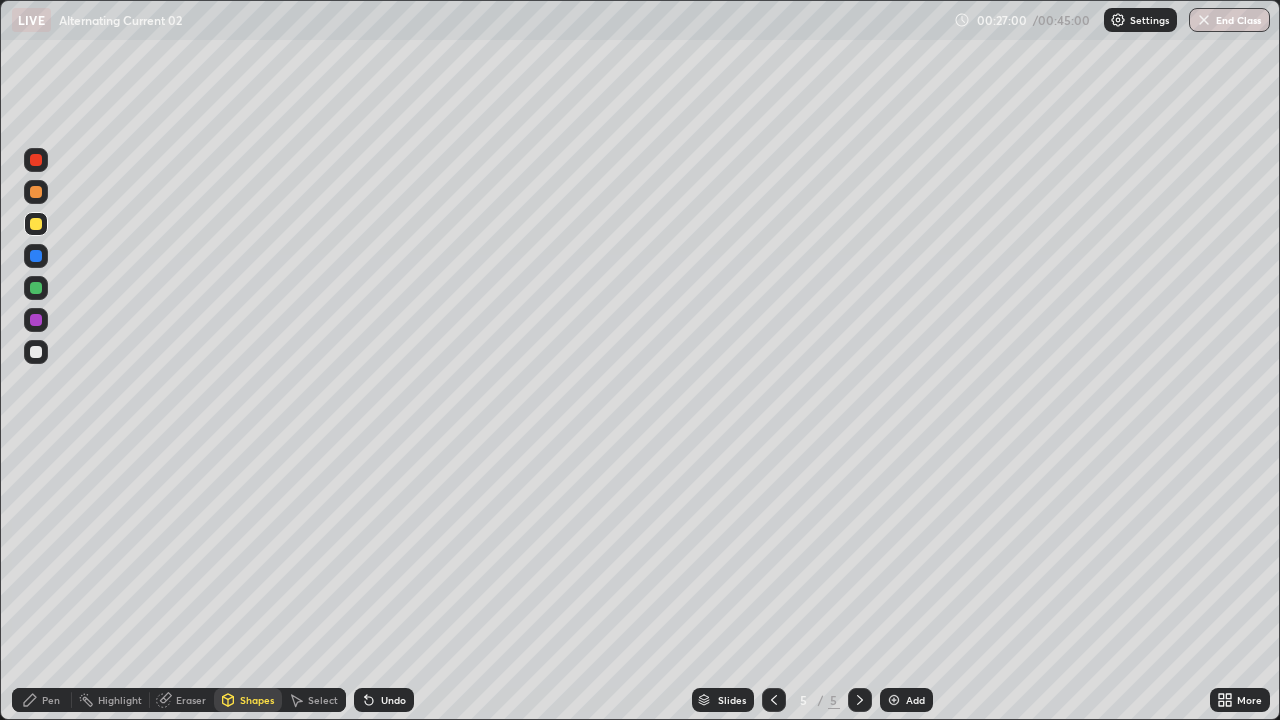 click at bounding box center (36, 288) 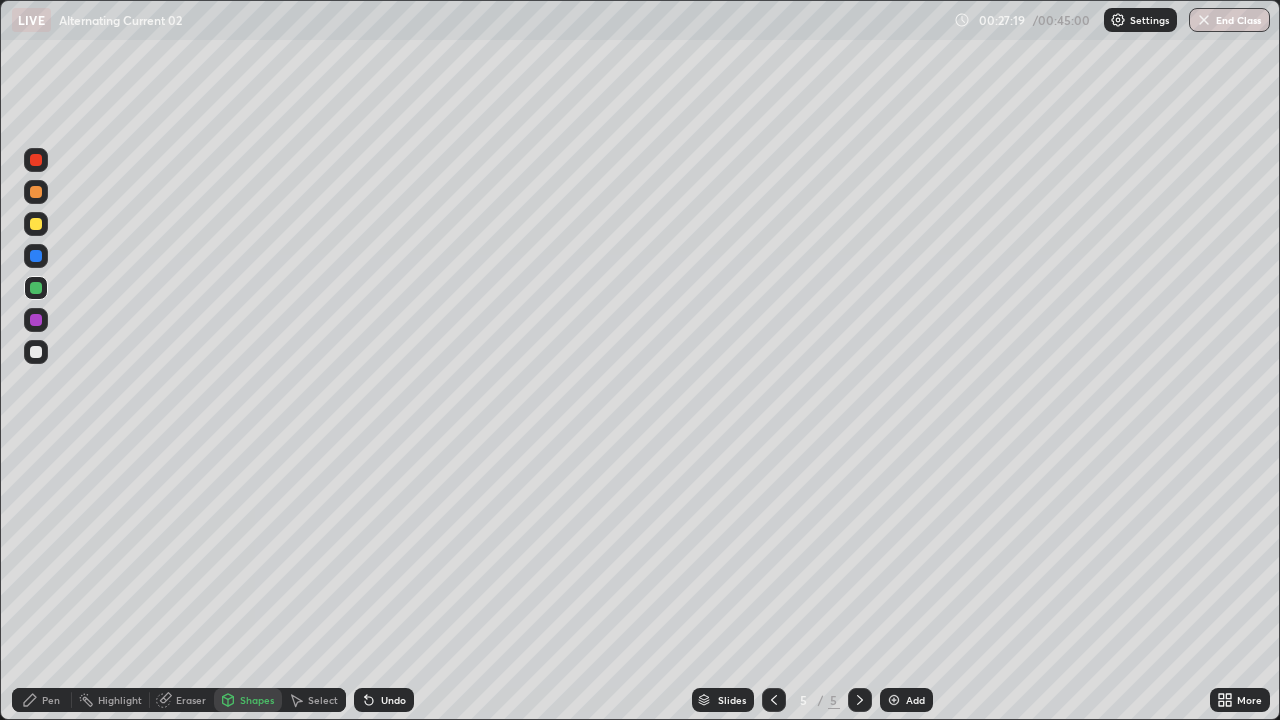 click on "Undo" at bounding box center [384, 700] 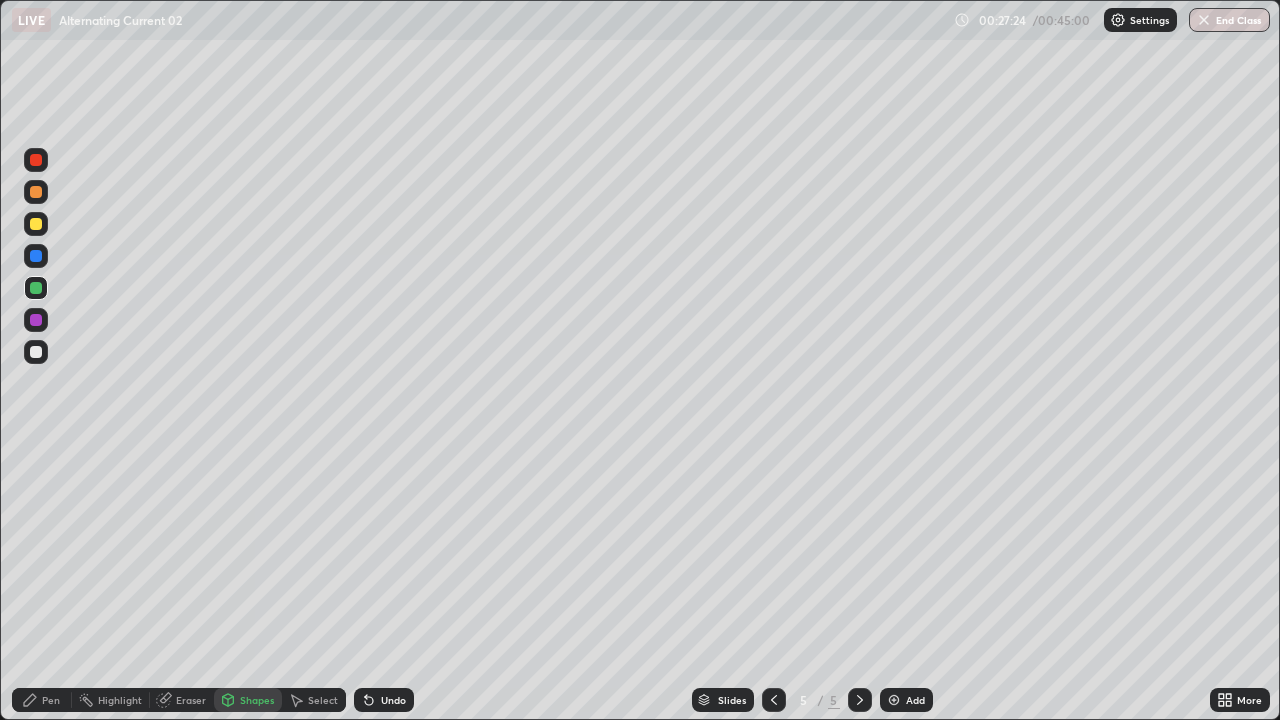 click on "Pen" at bounding box center [51, 700] 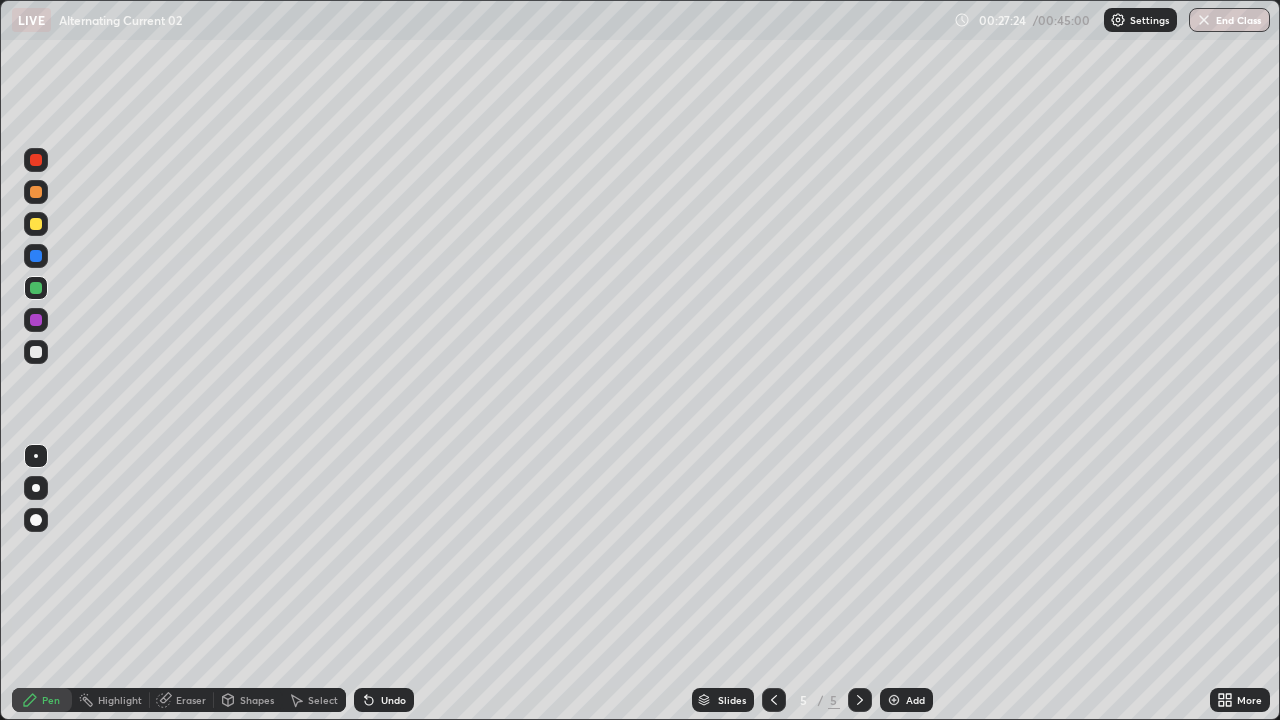 click at bounding box center (36, 352) 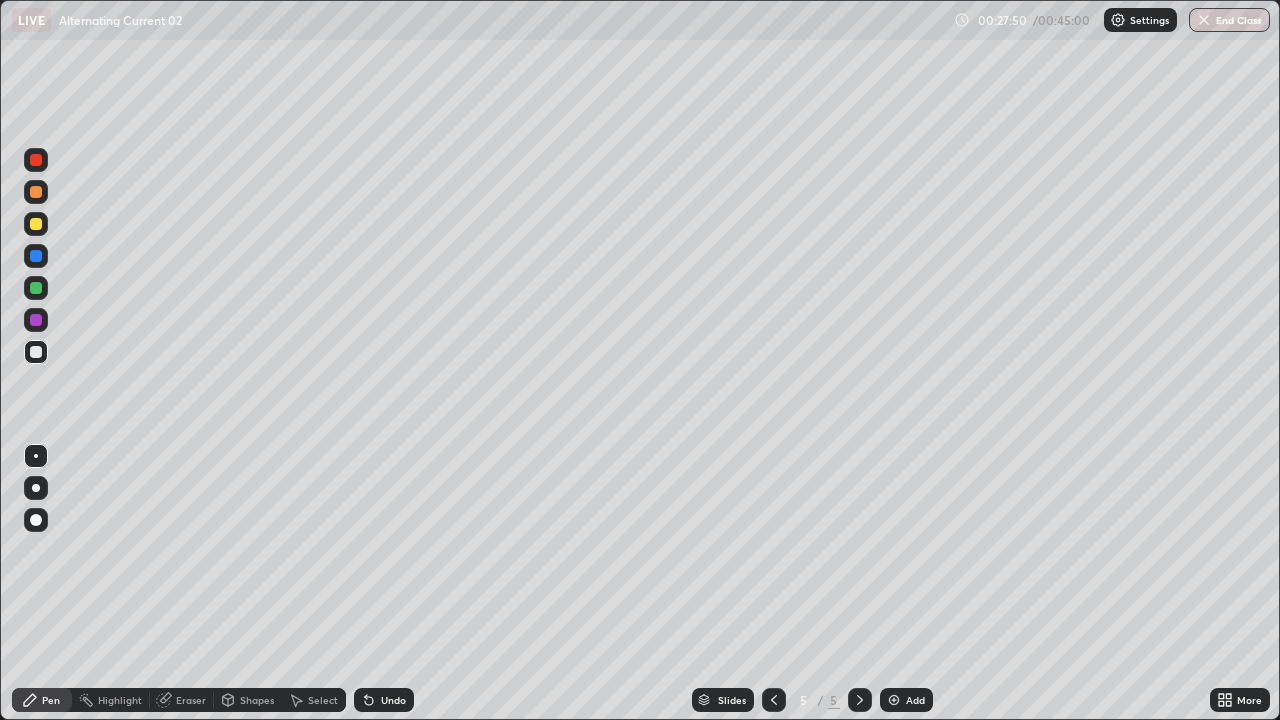 click at bounding box center (36, 352) 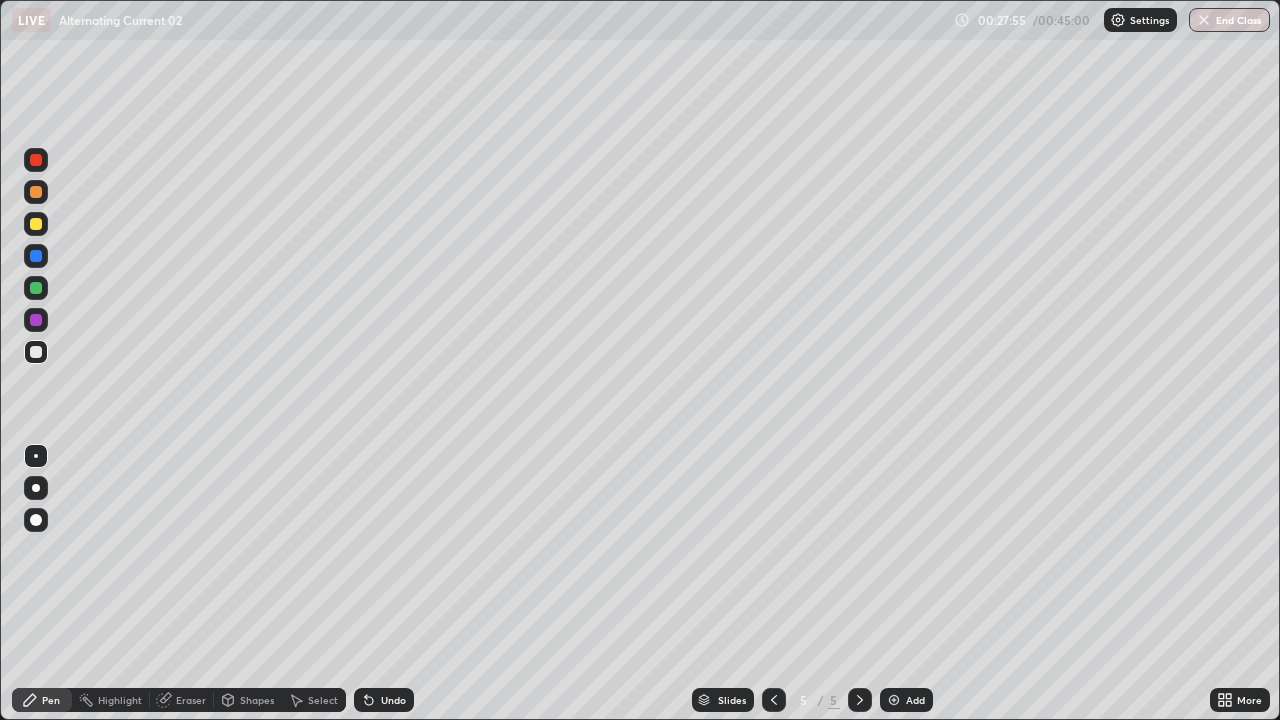 click at bounding box center (36, 352) 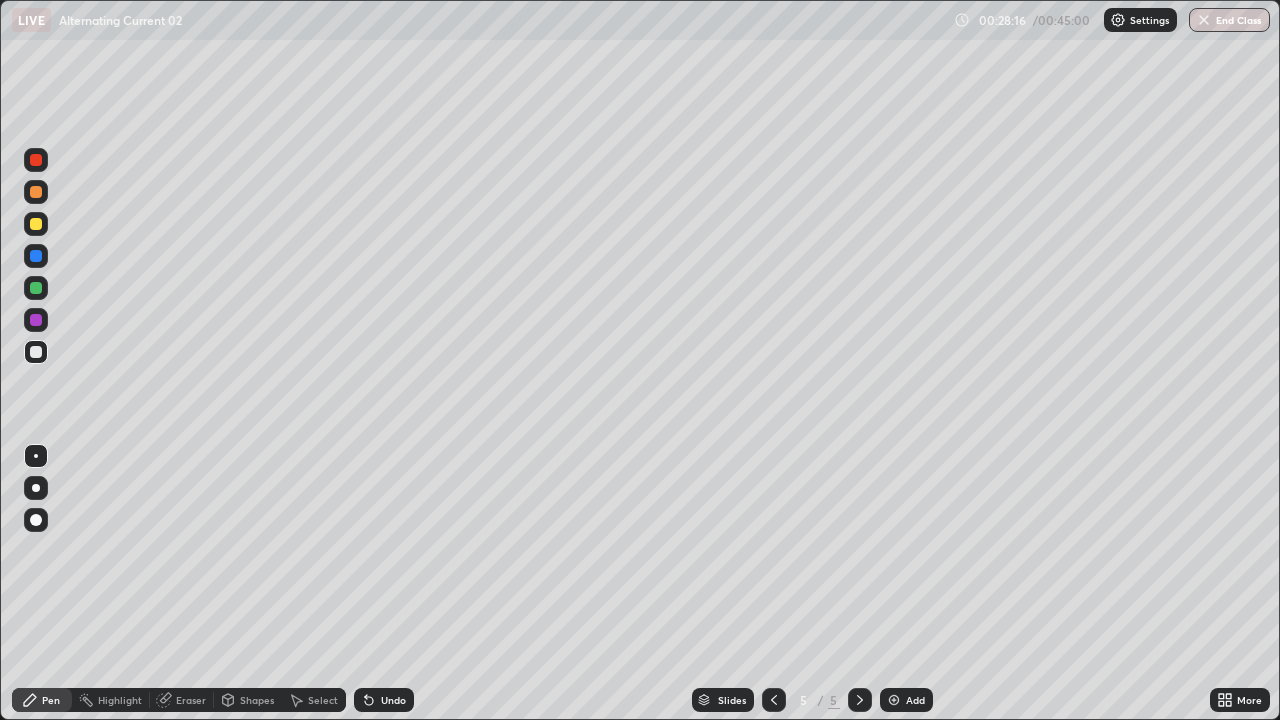 click on "Shapes" at bounding box center (257, 700) 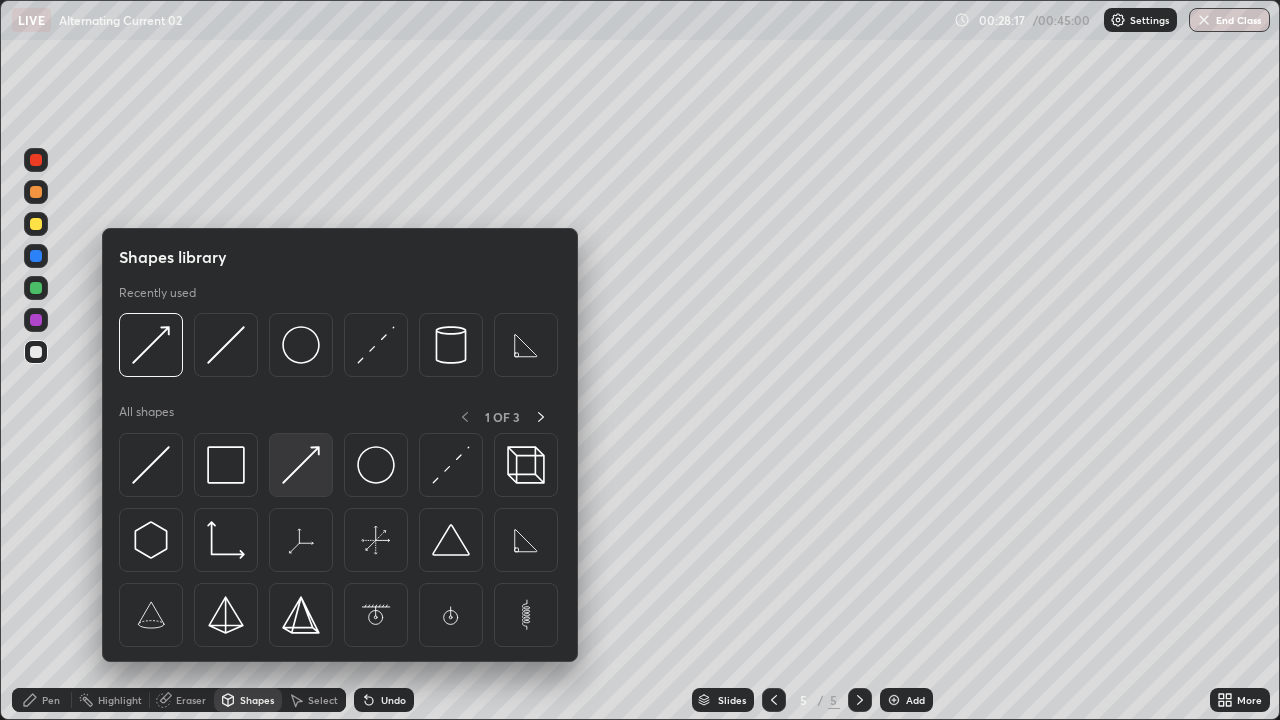 click at bounding box center (301, 465) 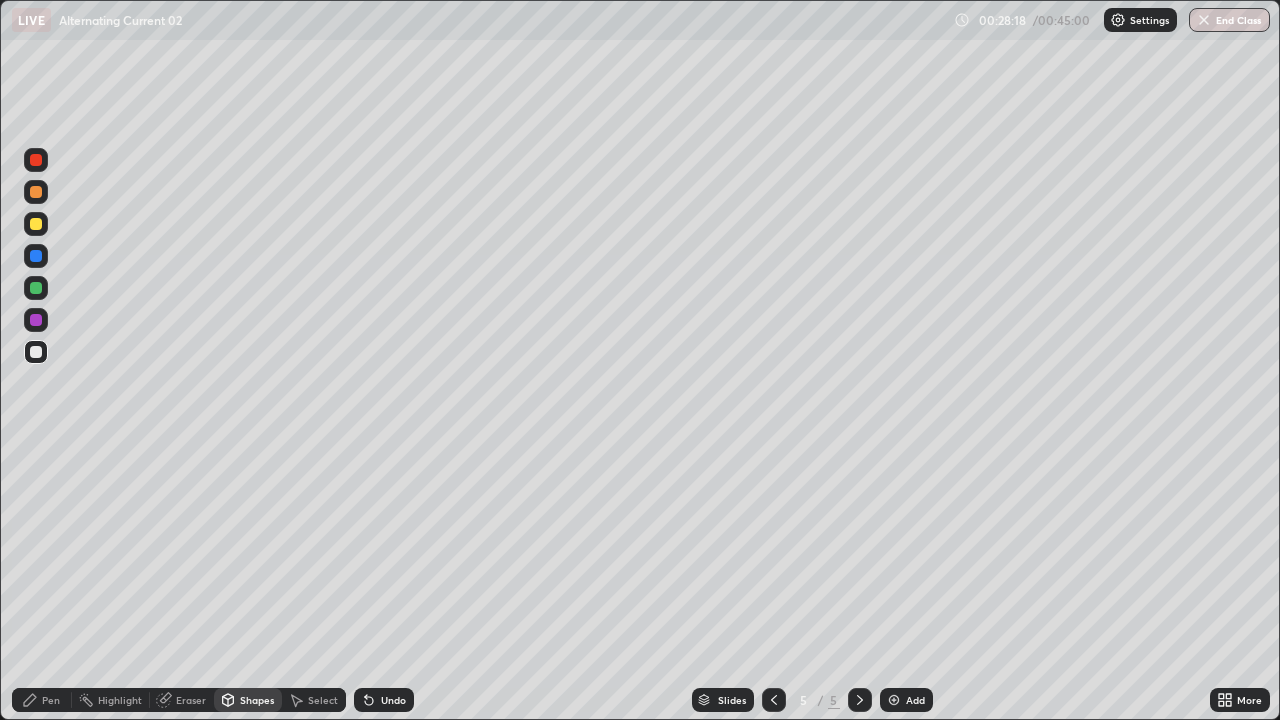 click at bounding box center [36, 288] 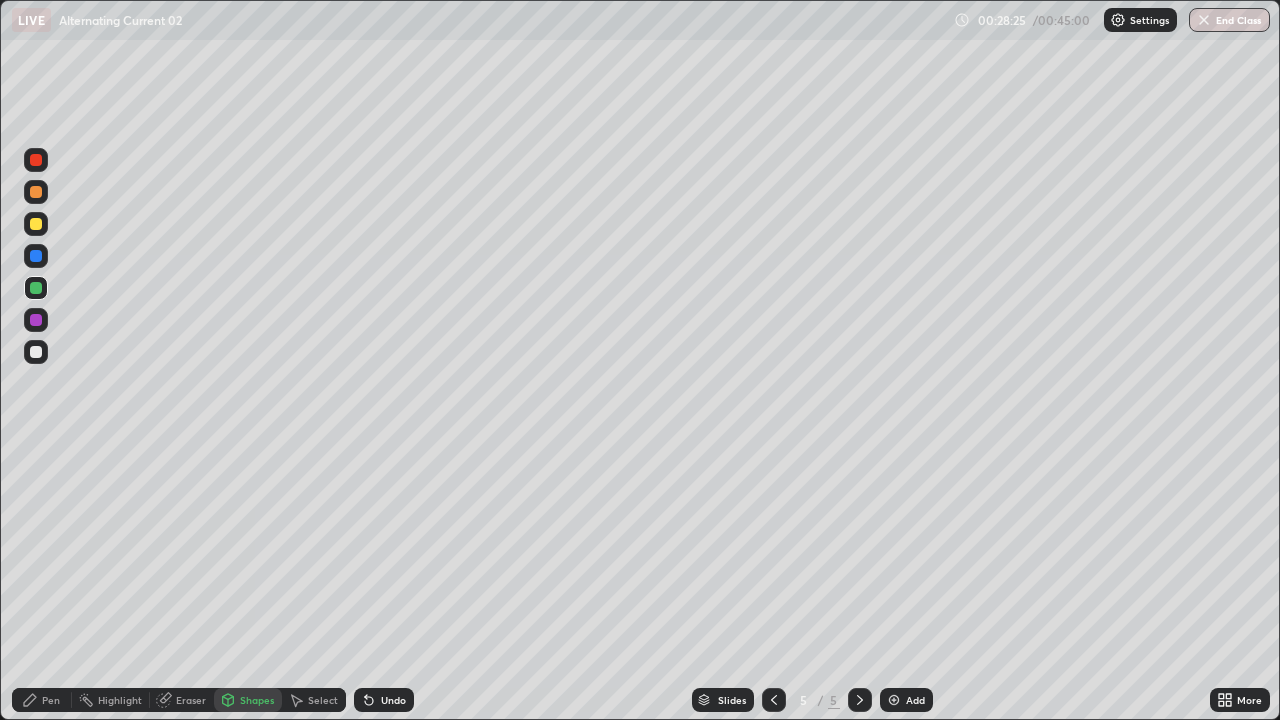 click on "Pen" at bounding box center (51, 700) 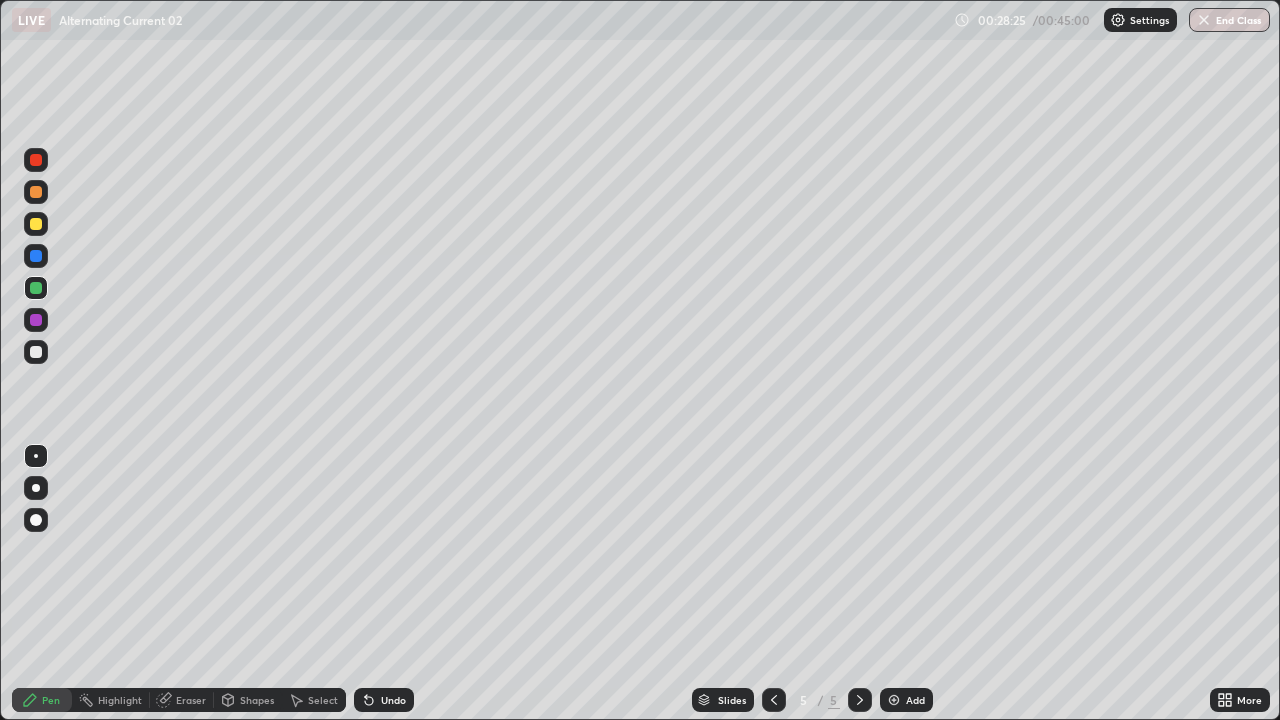 click at bounding box center [36, 352] 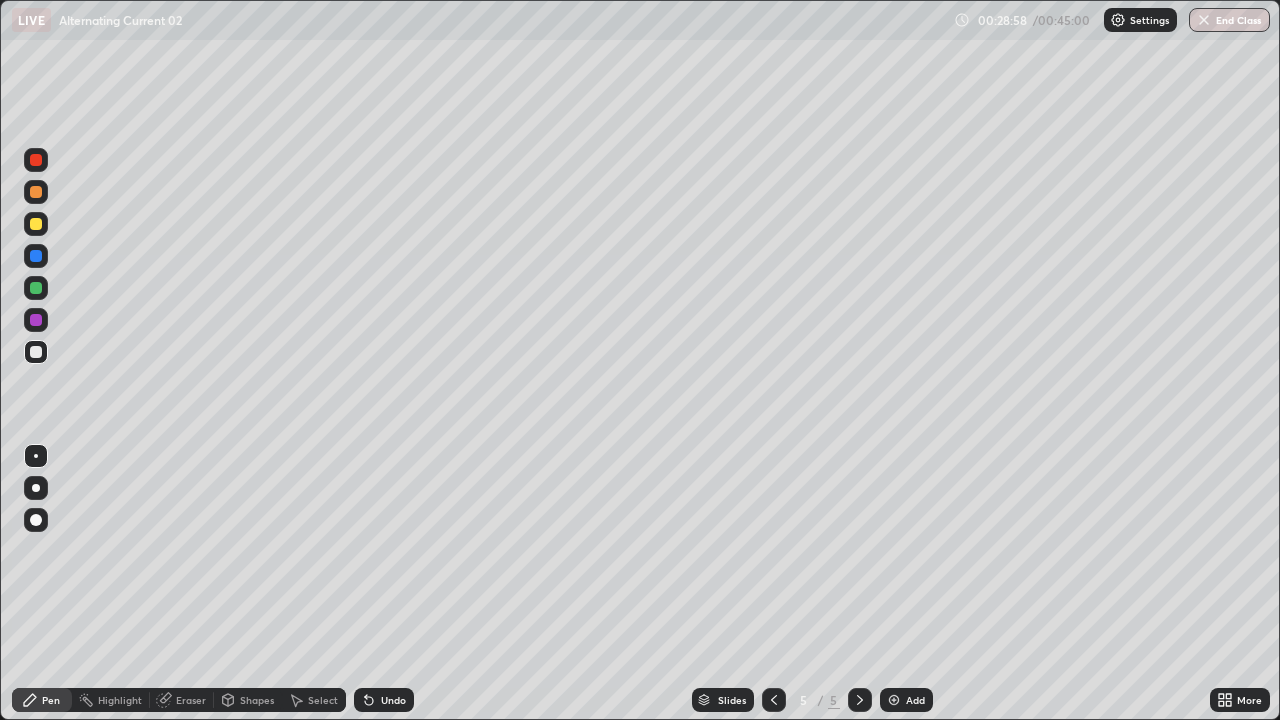 click at bounding box center [36, 352] 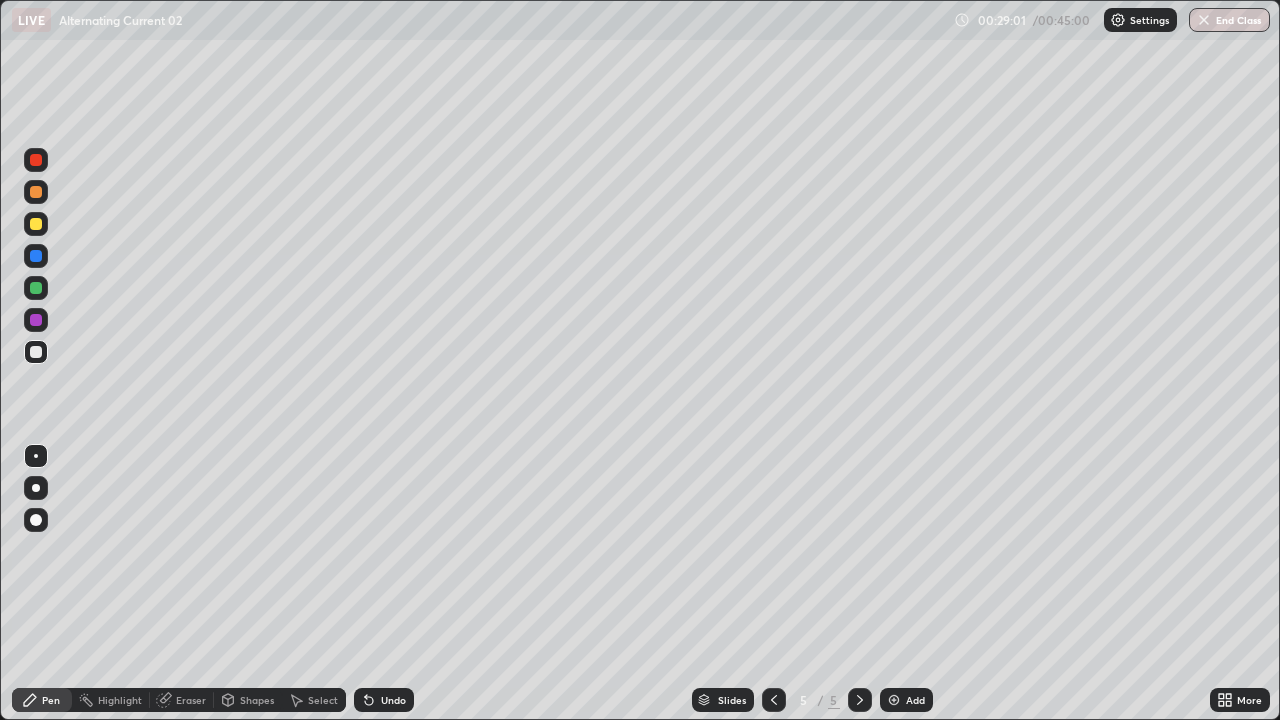 click on "Undo" at bounding box center (393, 700) 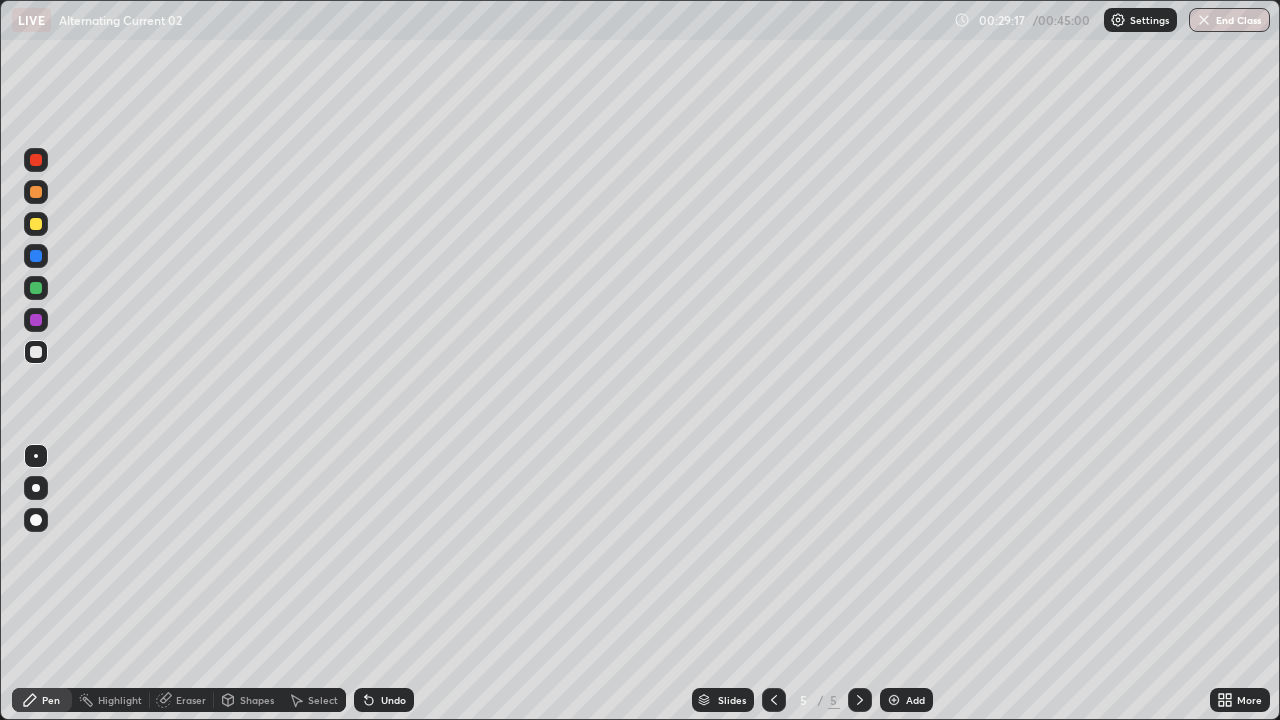 click at bounding box center (36, 224) 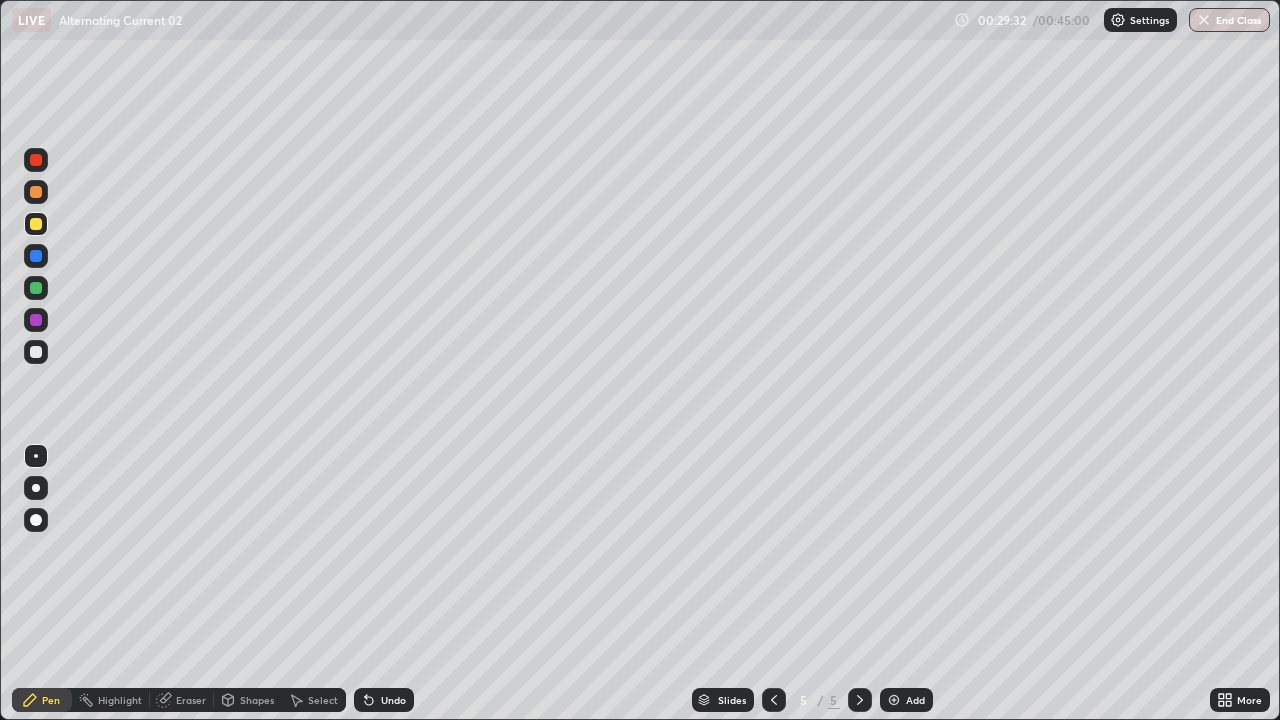 click at bounding box center (36, 520) 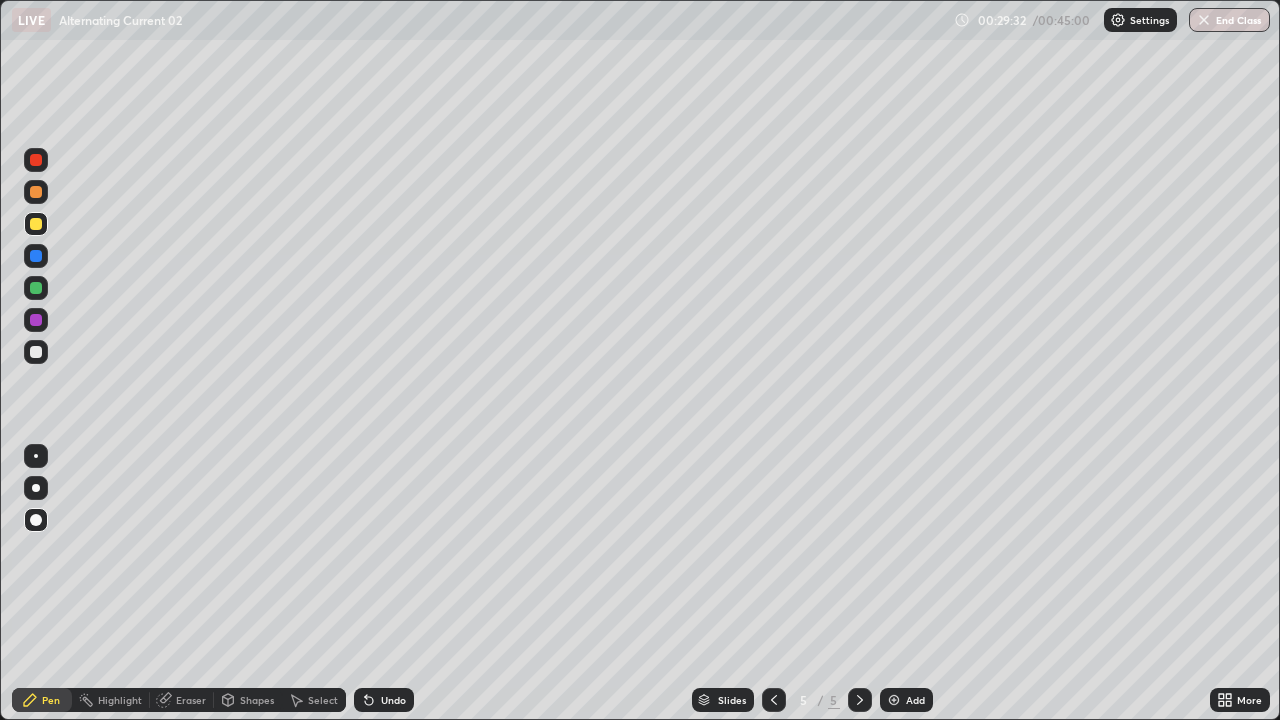 click 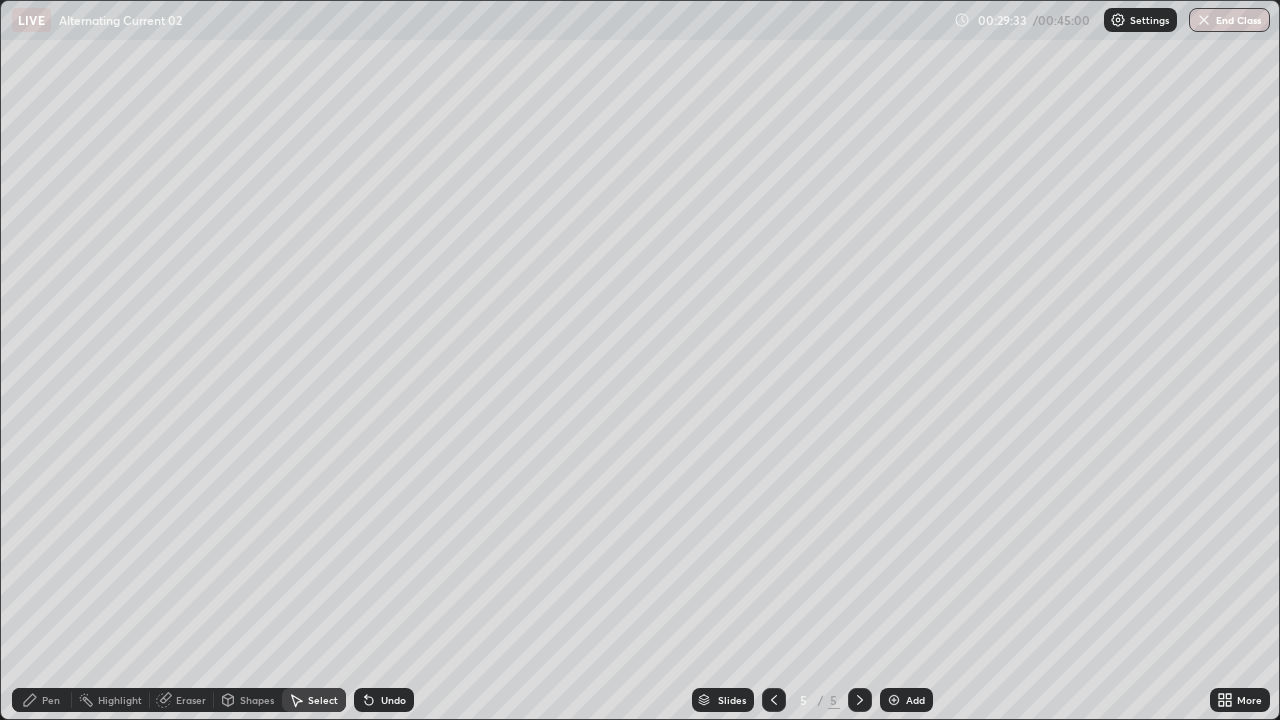 click on "Shapes" at bounding box center [248, 700] 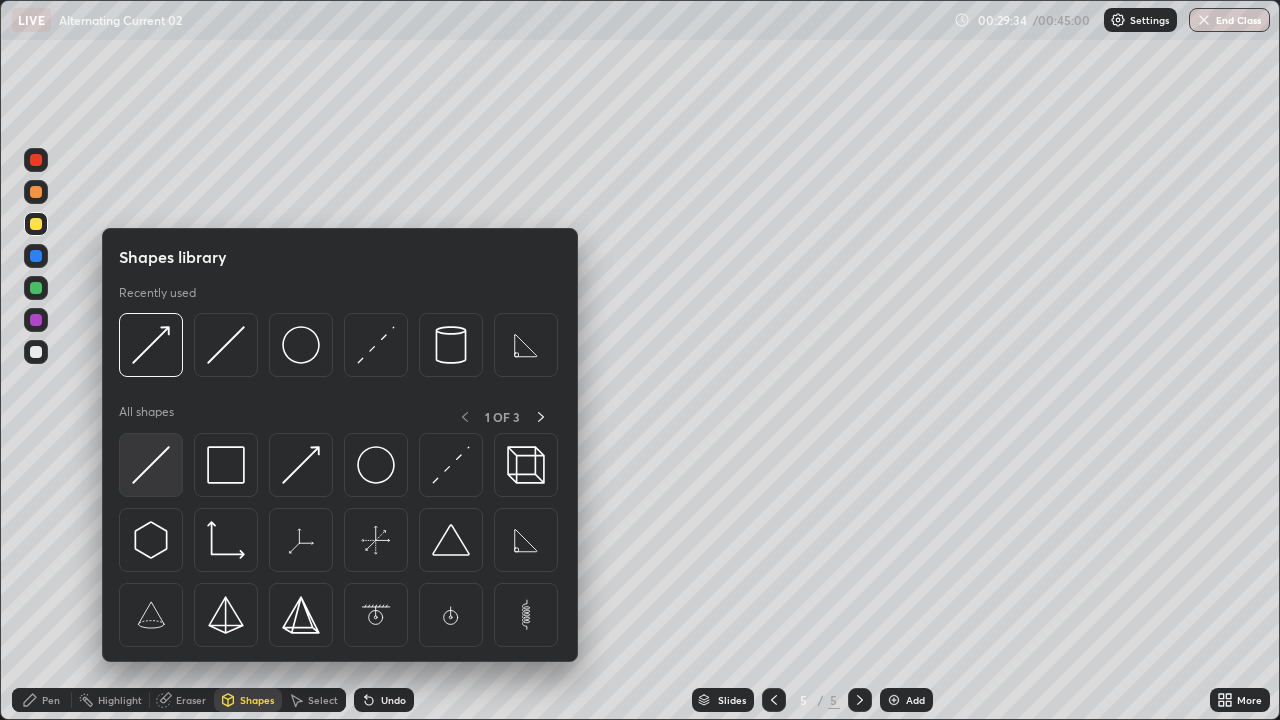 click at bounding box center (151, 465) 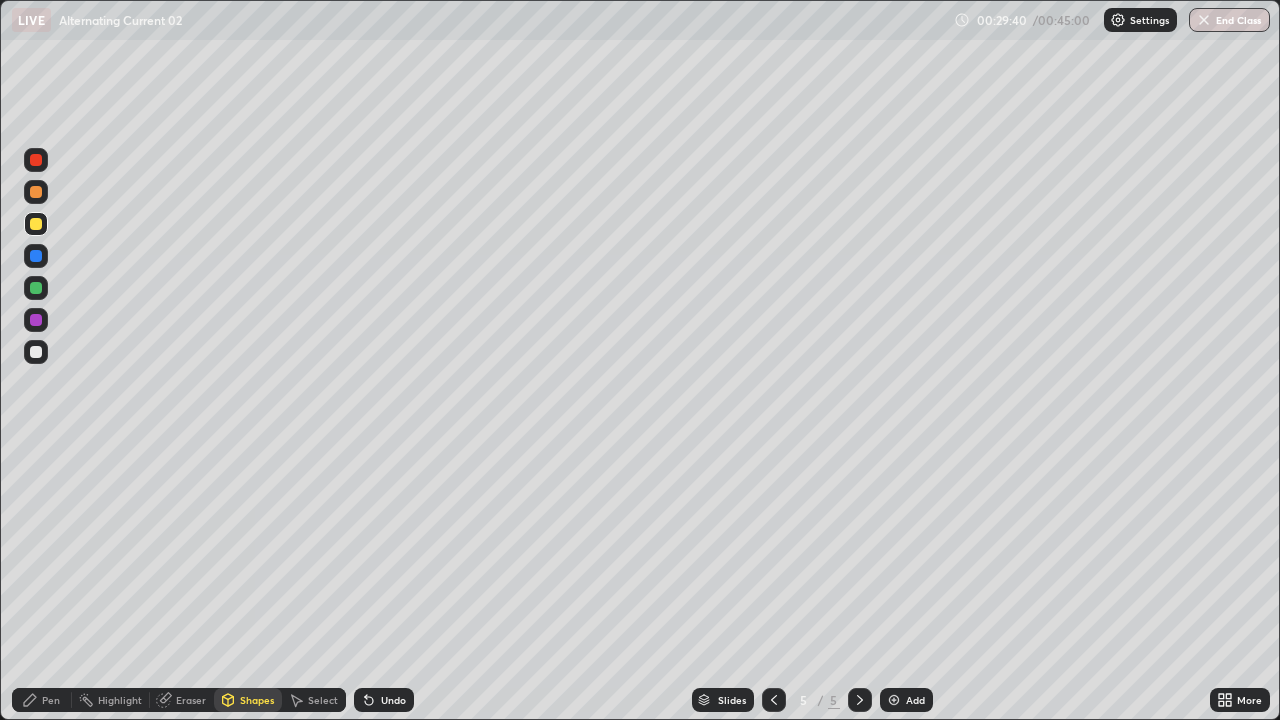 click on "Undo" at bounding box center (384, 700) 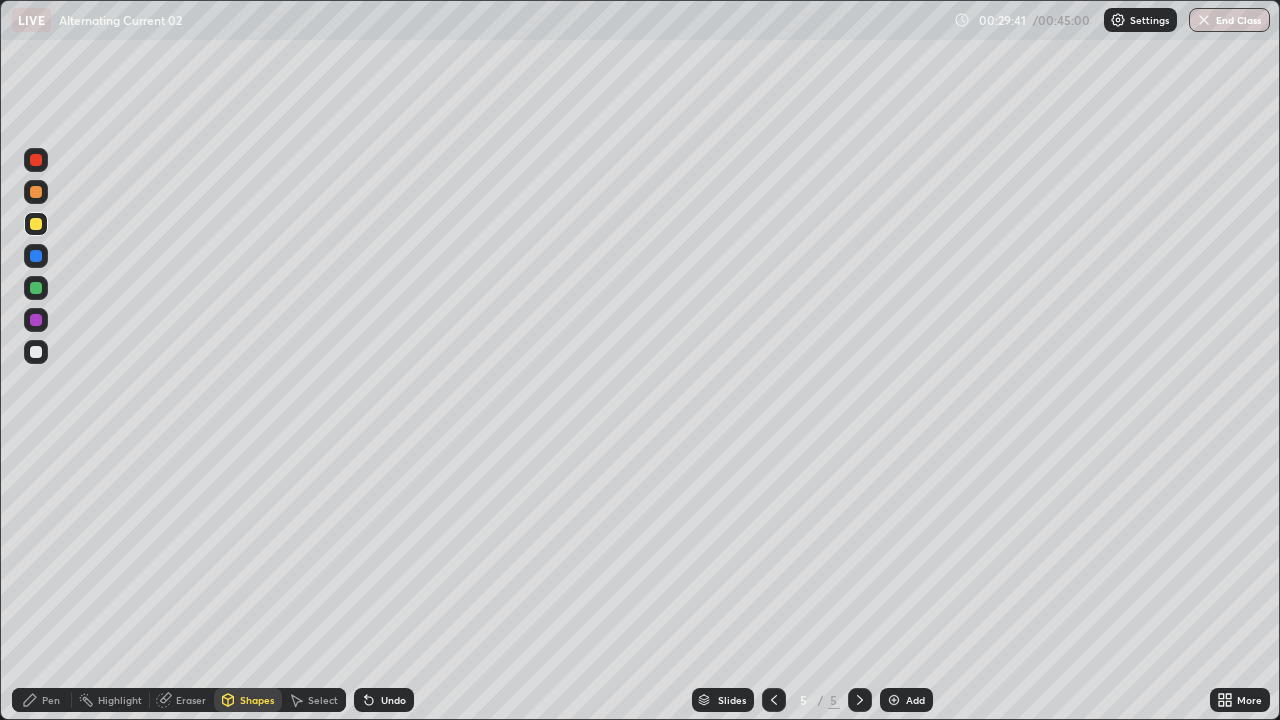 click on "Shapes" at bounding box center [248, 700] 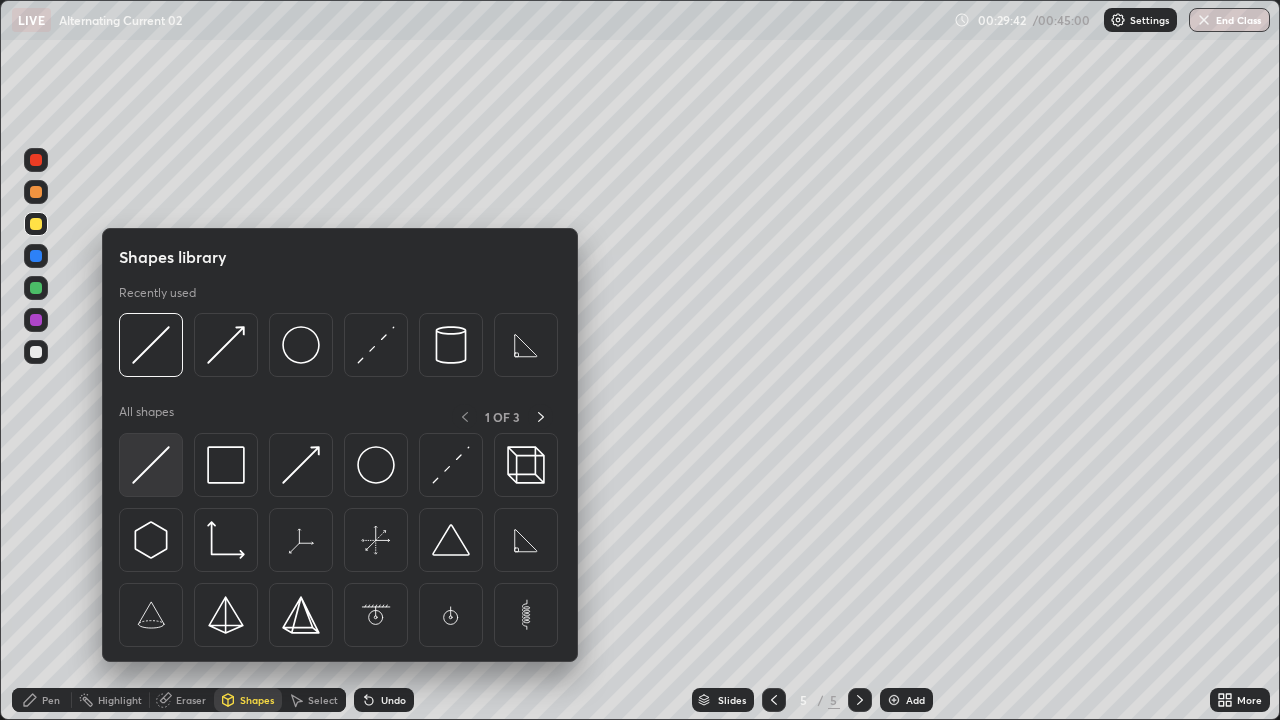click at bounding box center [151, 465] 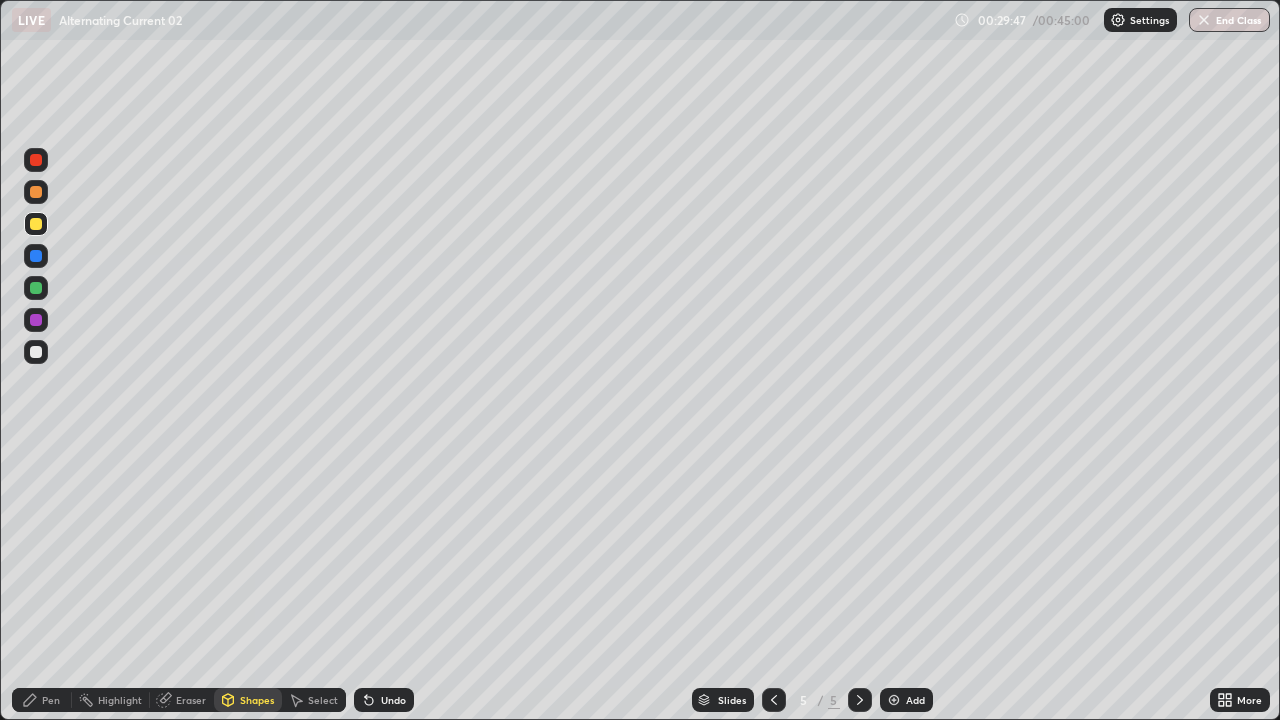 click on "Pen" at bounding box center (51, 700) 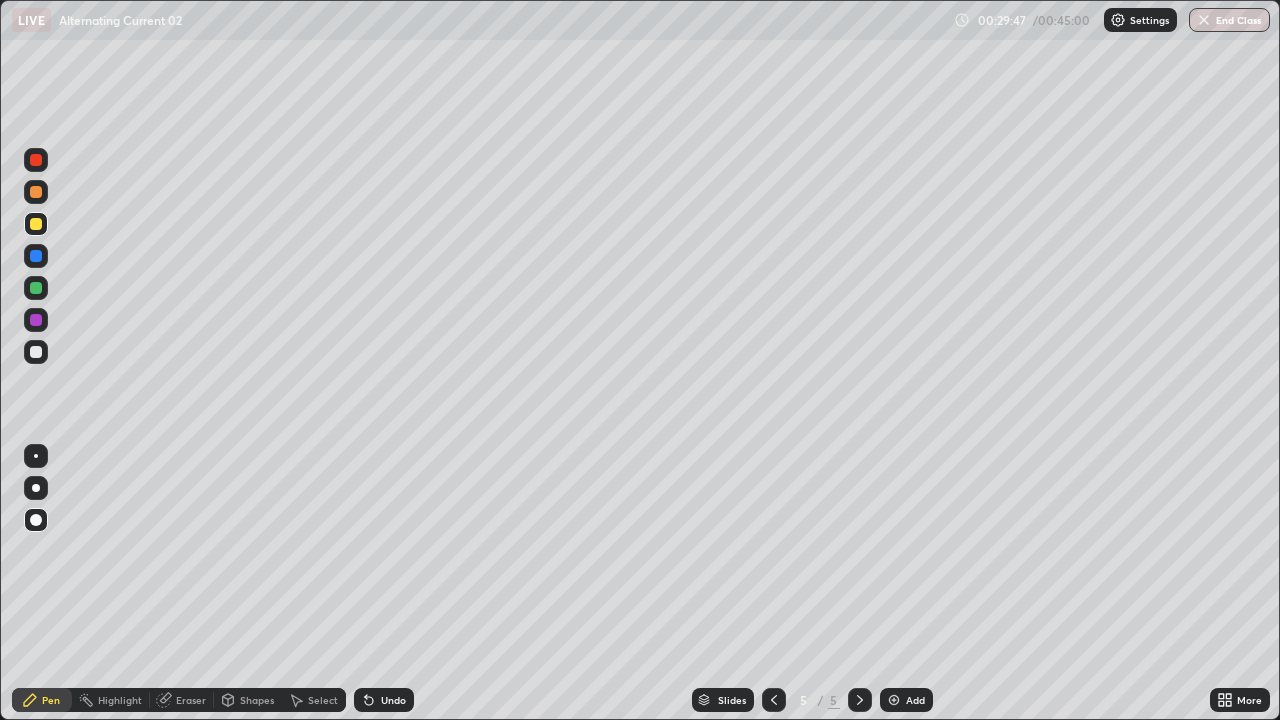 click at bounding box center [36, 456] 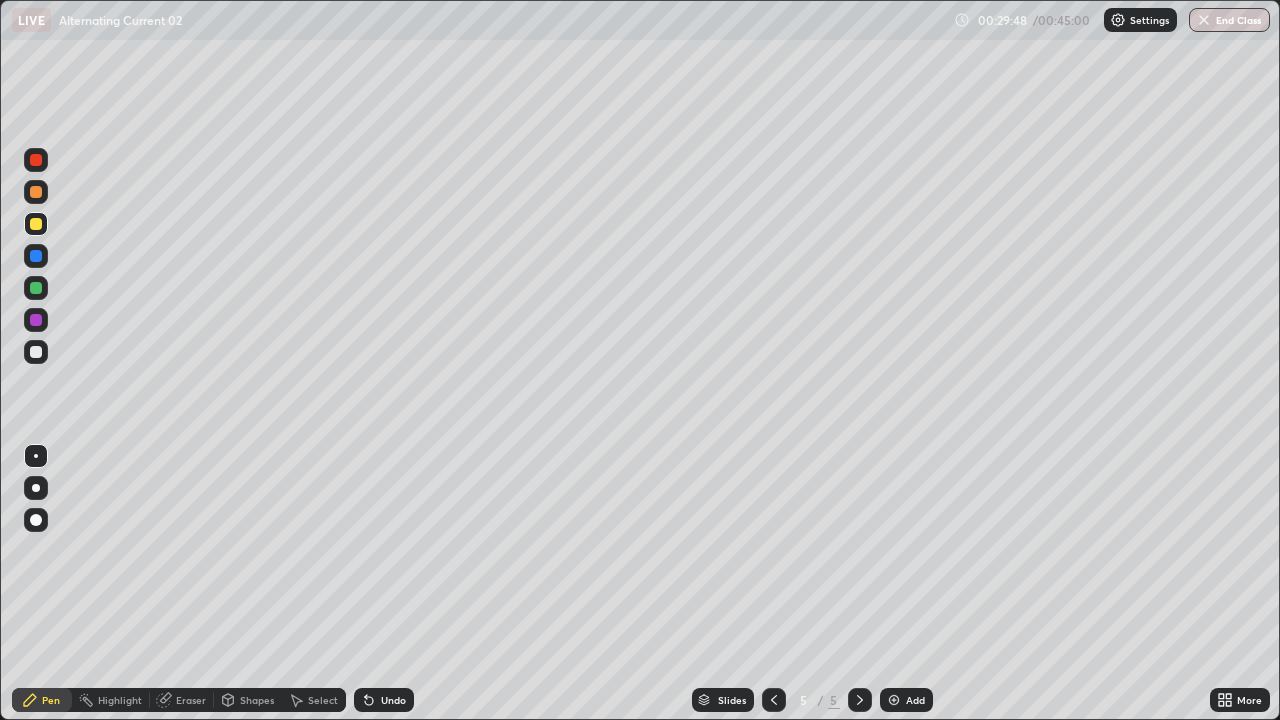click on "Shapes" at bounding box center (257, 700) 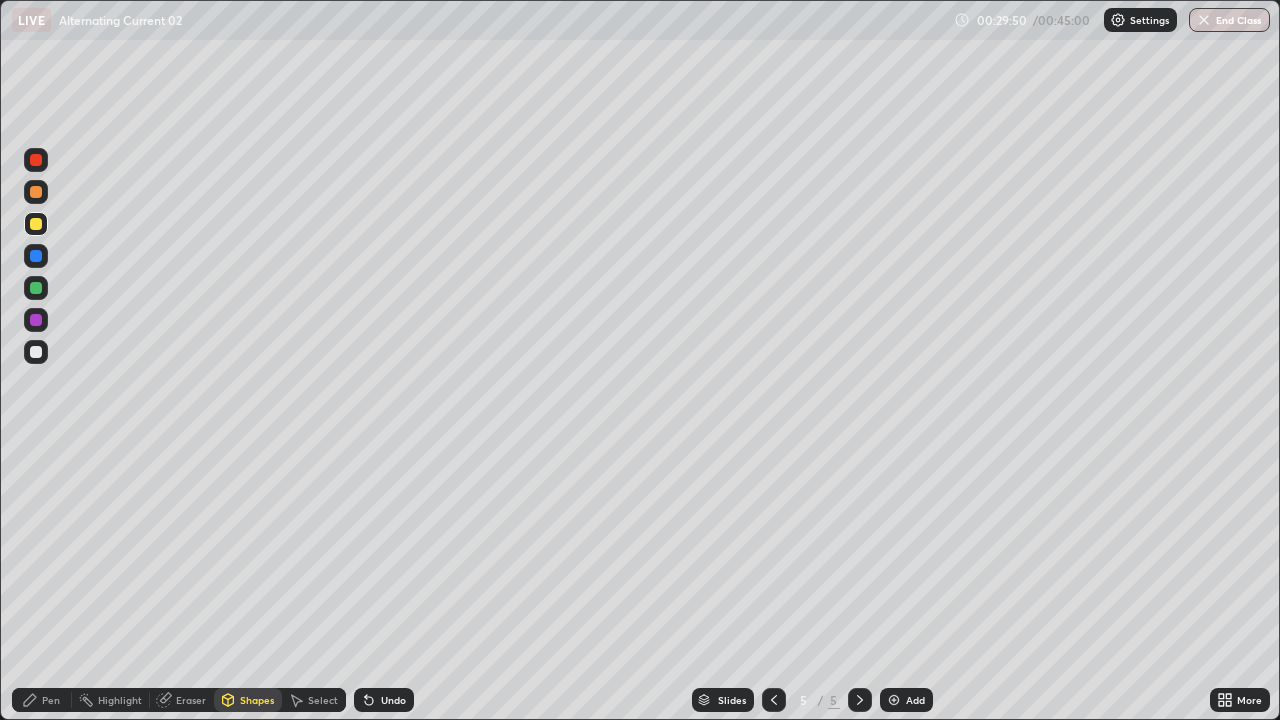 click on "Undo" at bounding box center (393, 700) 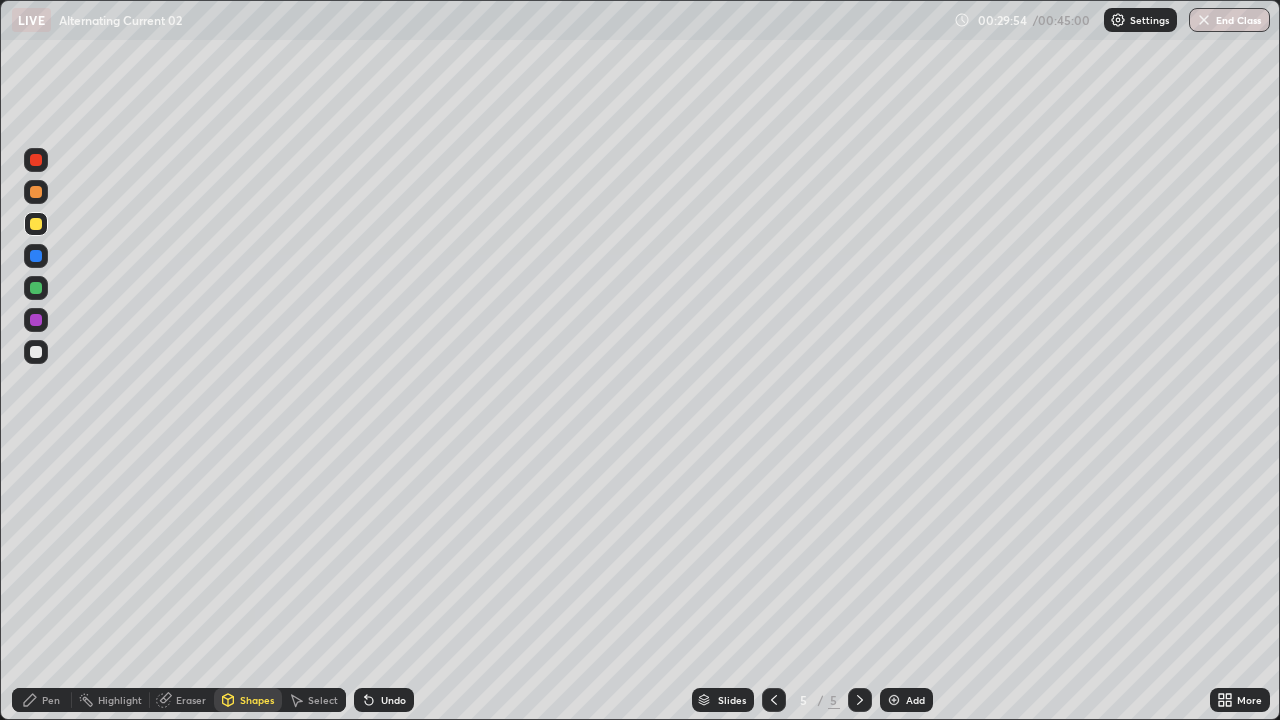 click on "Pen" at bounding box center [42, 700] 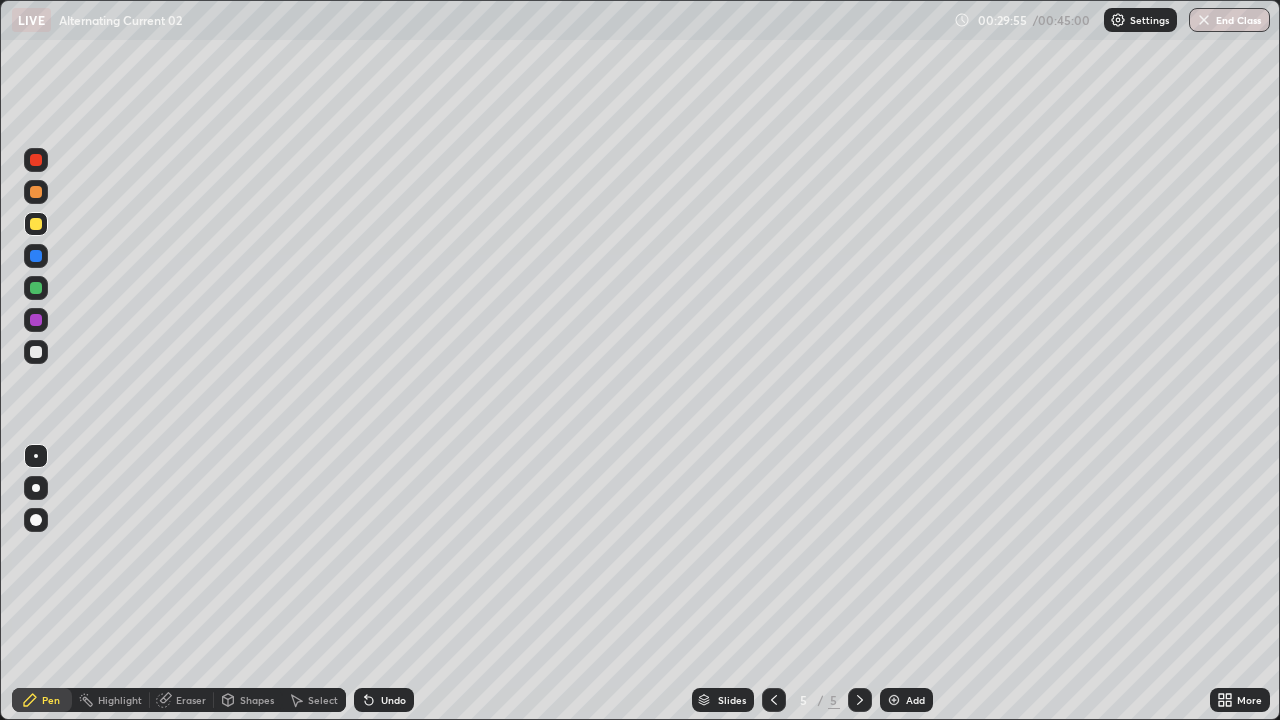 click at bounding box center (36, 352) 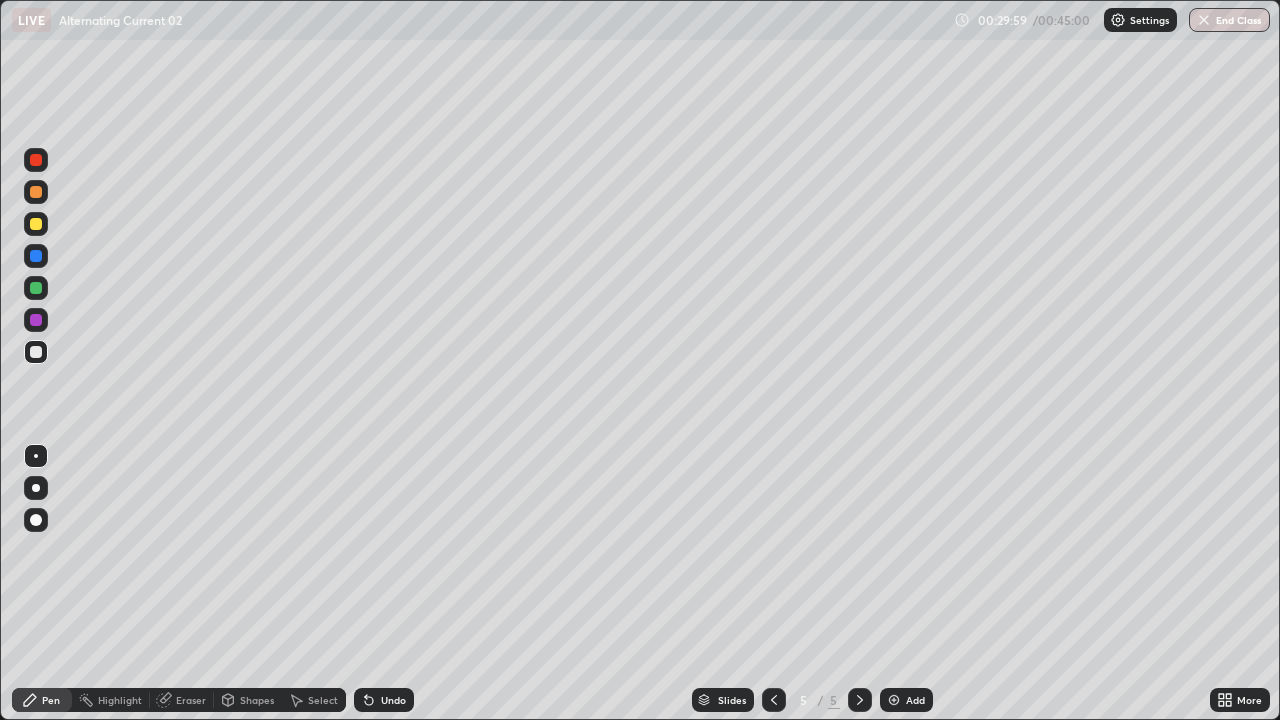 click on "Eraser" at bounding box center (182, 700) 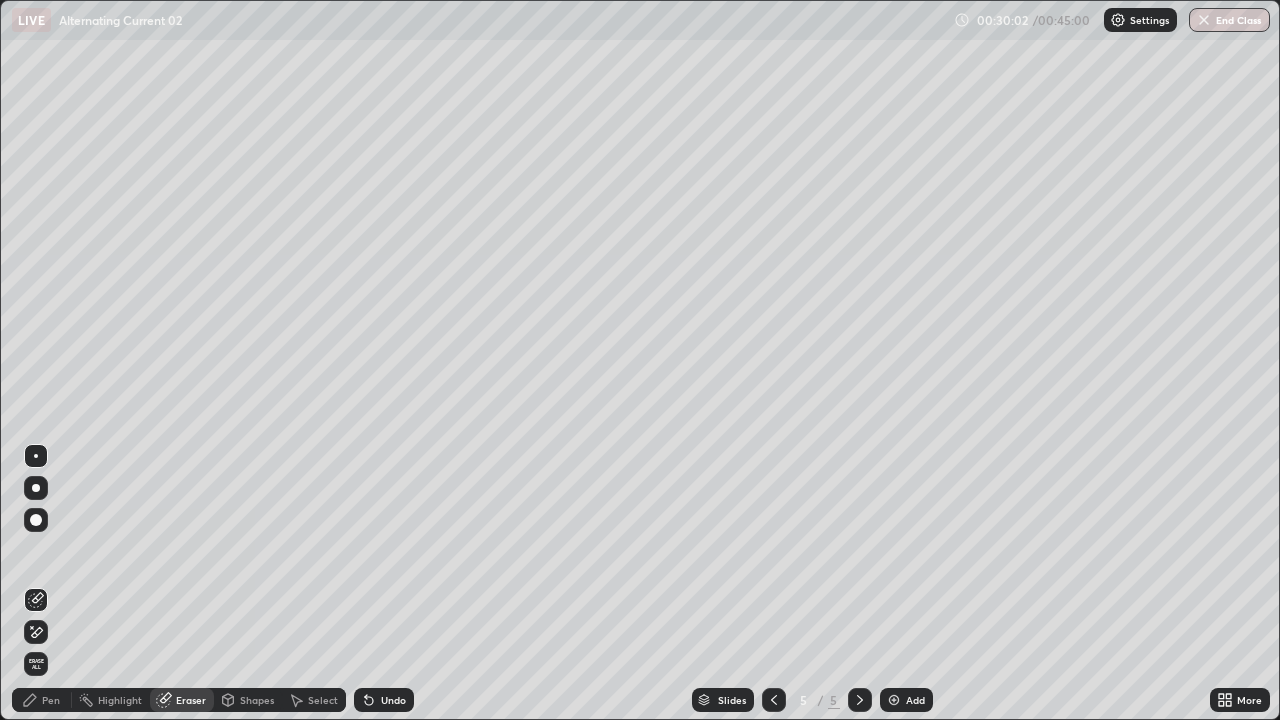 click on "Shapes" at bounding box center (248, 700) 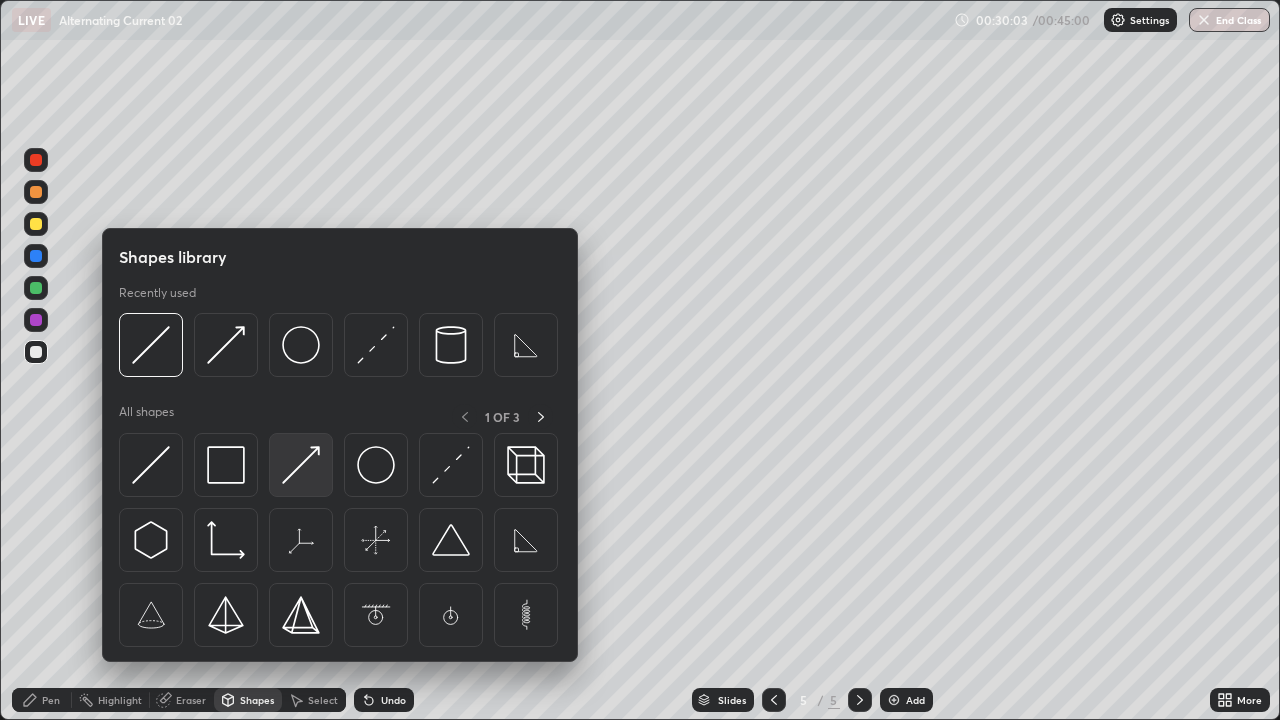 click at bounding box center [301, 465] 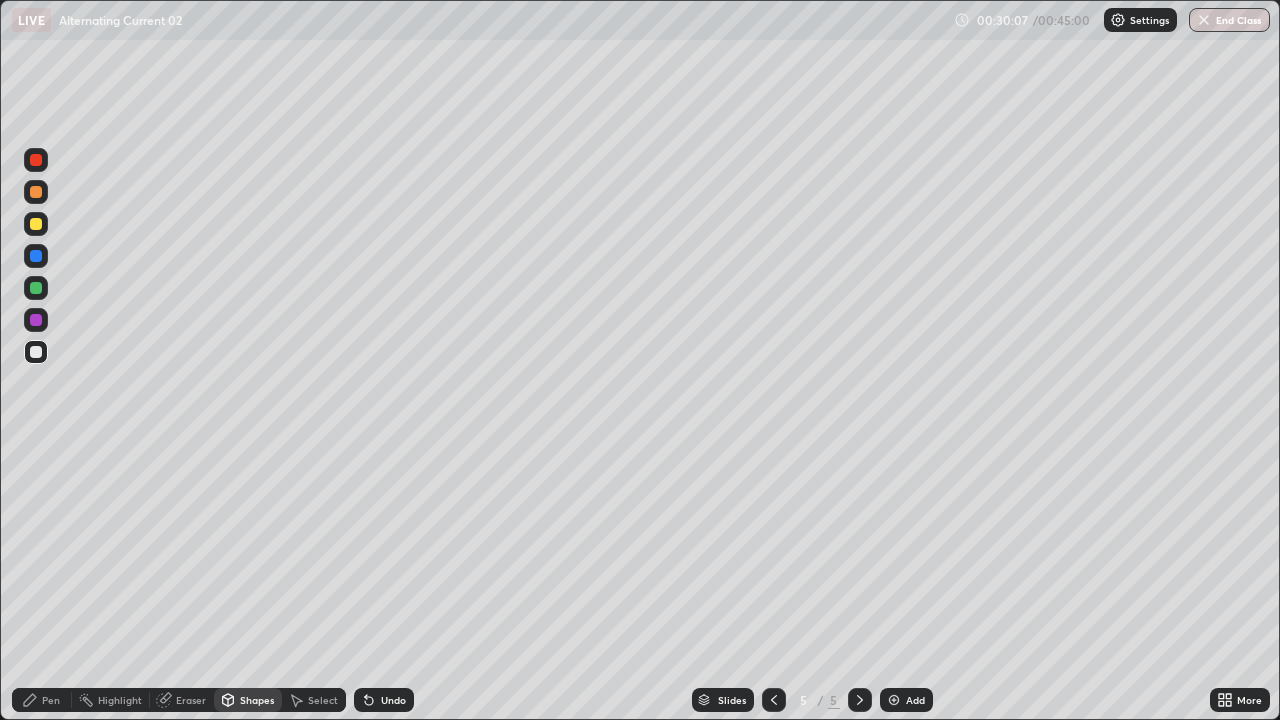 click on "Undo" at bounding box center (393, 700) 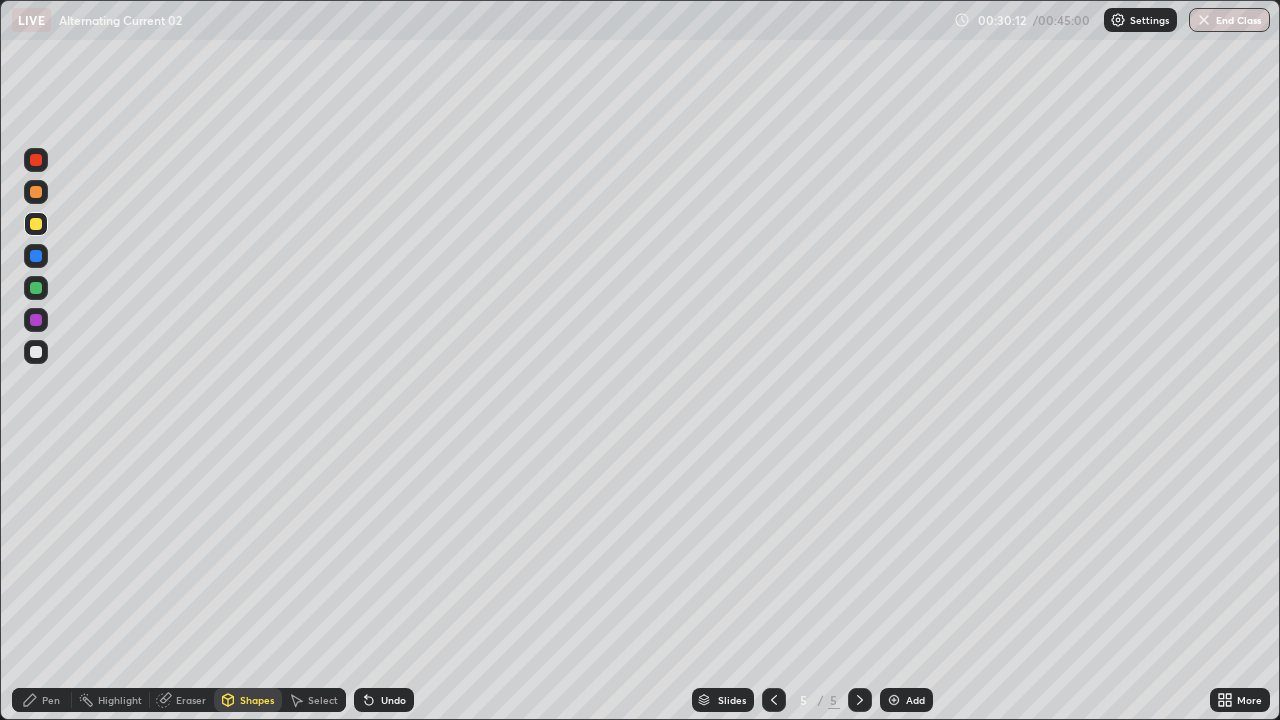 click on "Eraser" at bounding box center [182, 700] 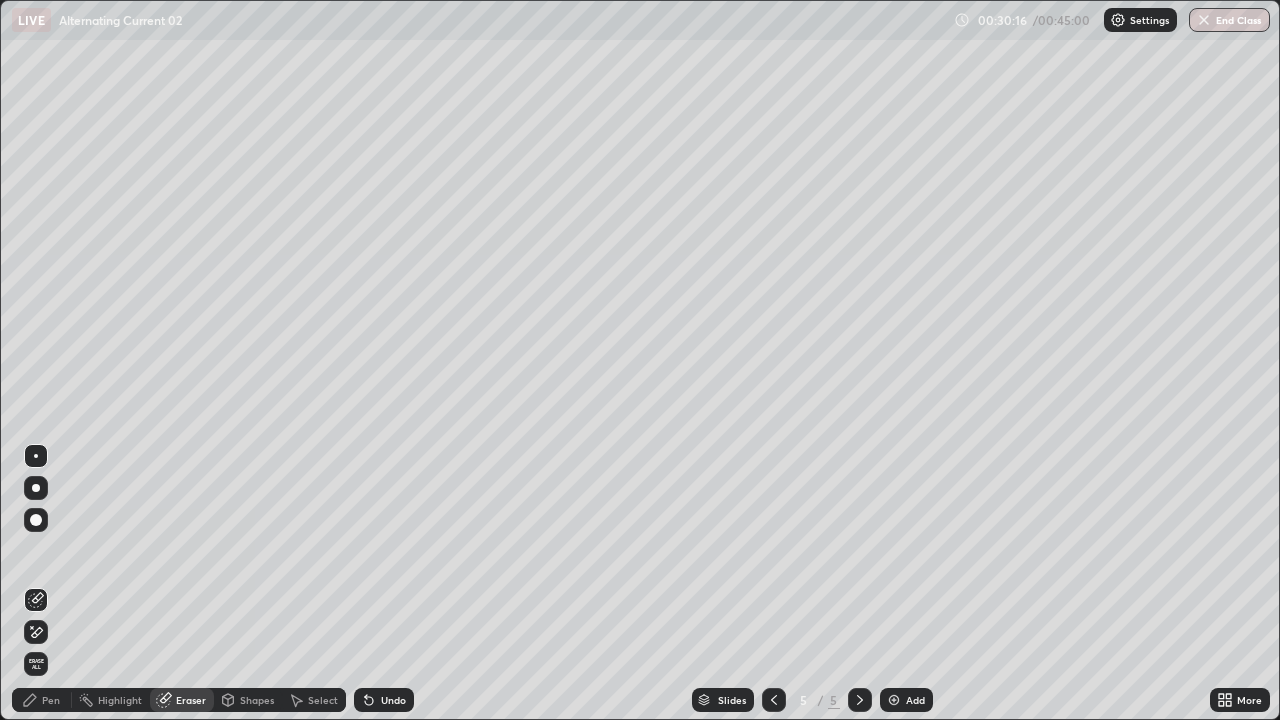 click on "Pen" at bounding box center (51, 700) 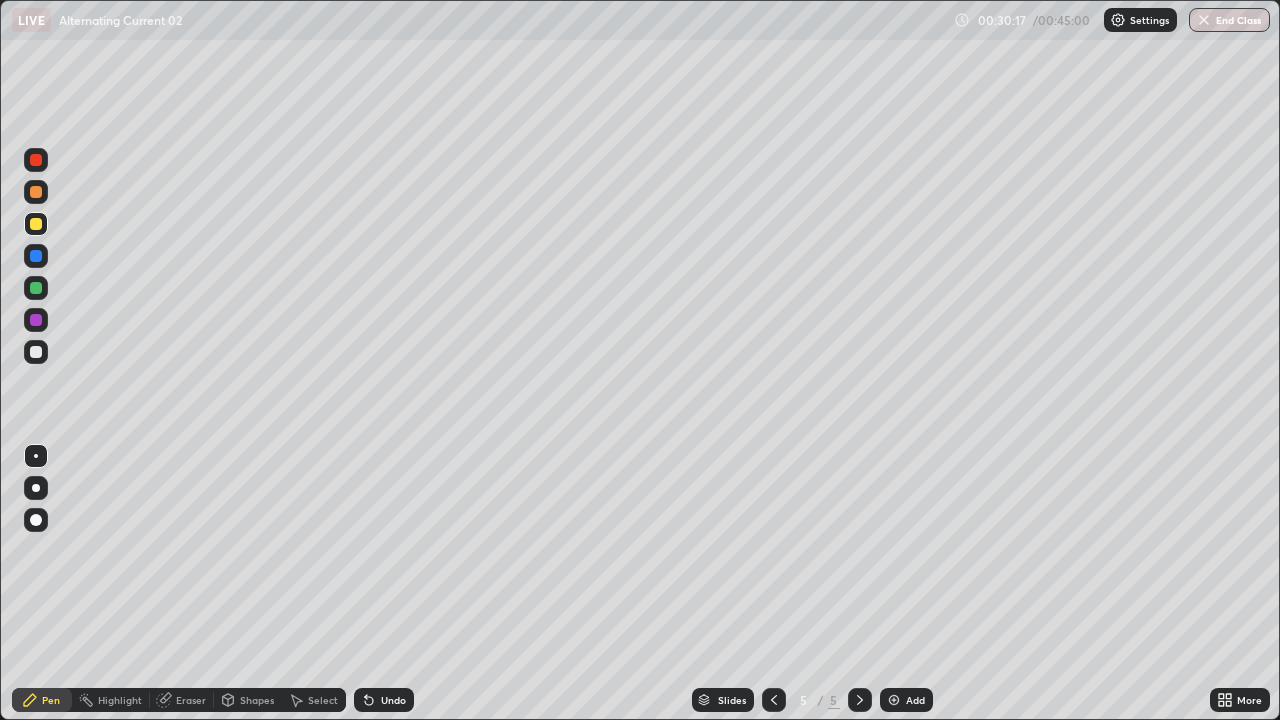 click at bounding box center [36, 352] 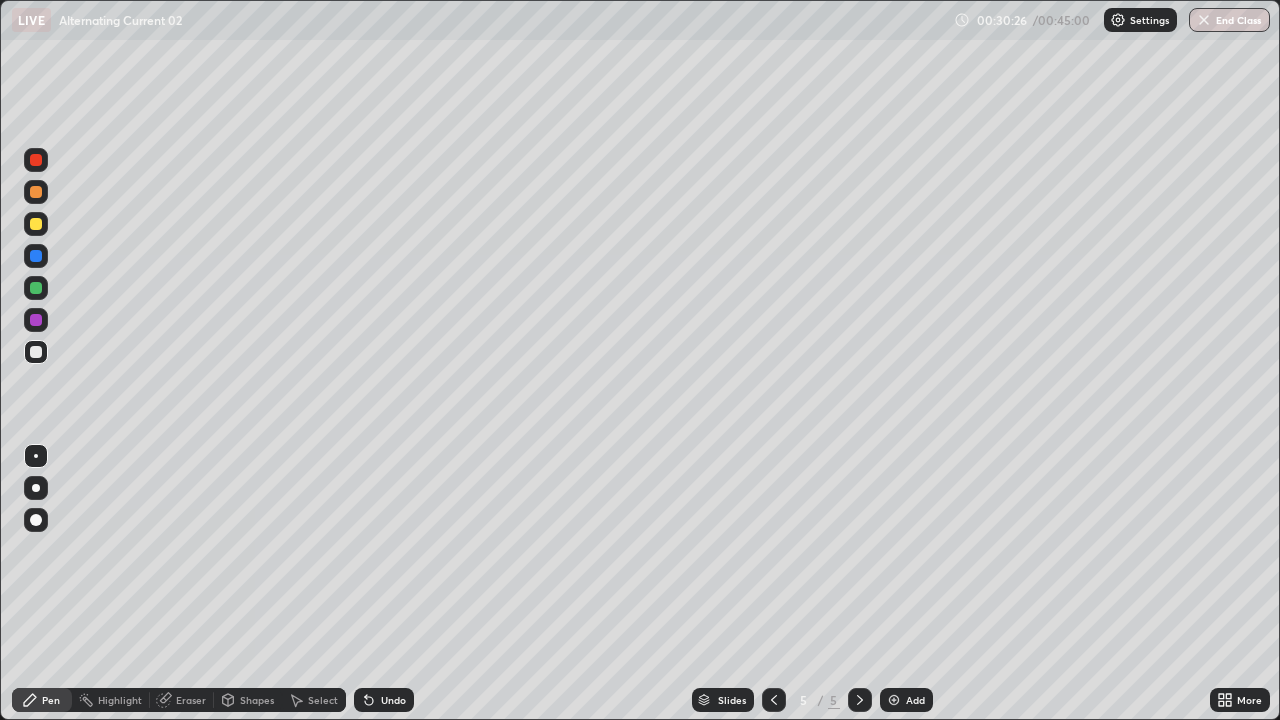 click at bounding box center (36, 256) 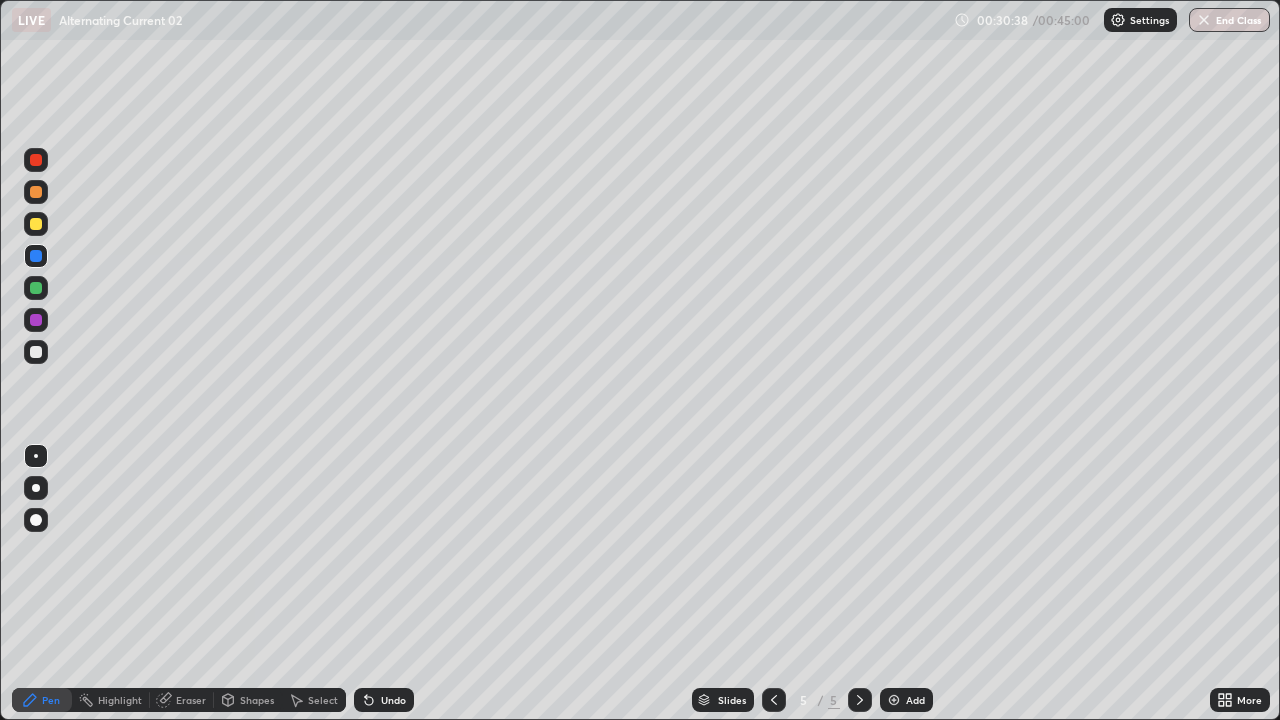 click at bounding box center [36, 352] 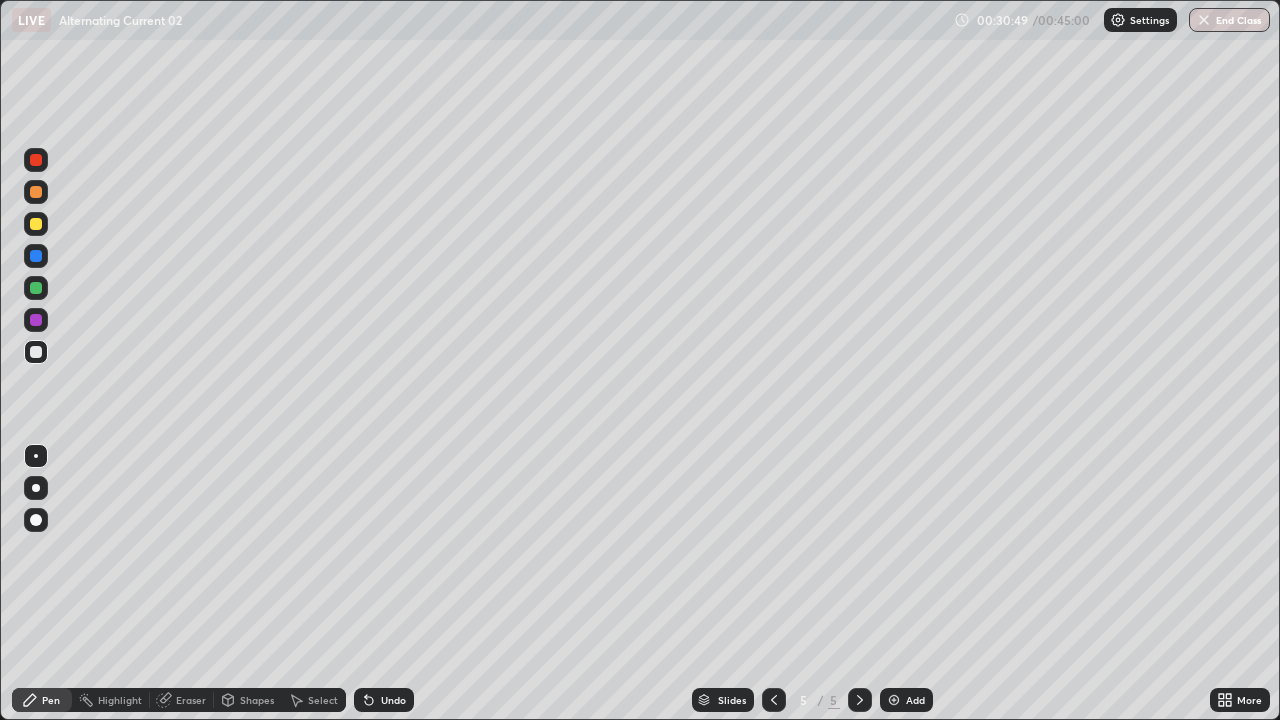 click on "Undo" at bounding box center [384, 700] 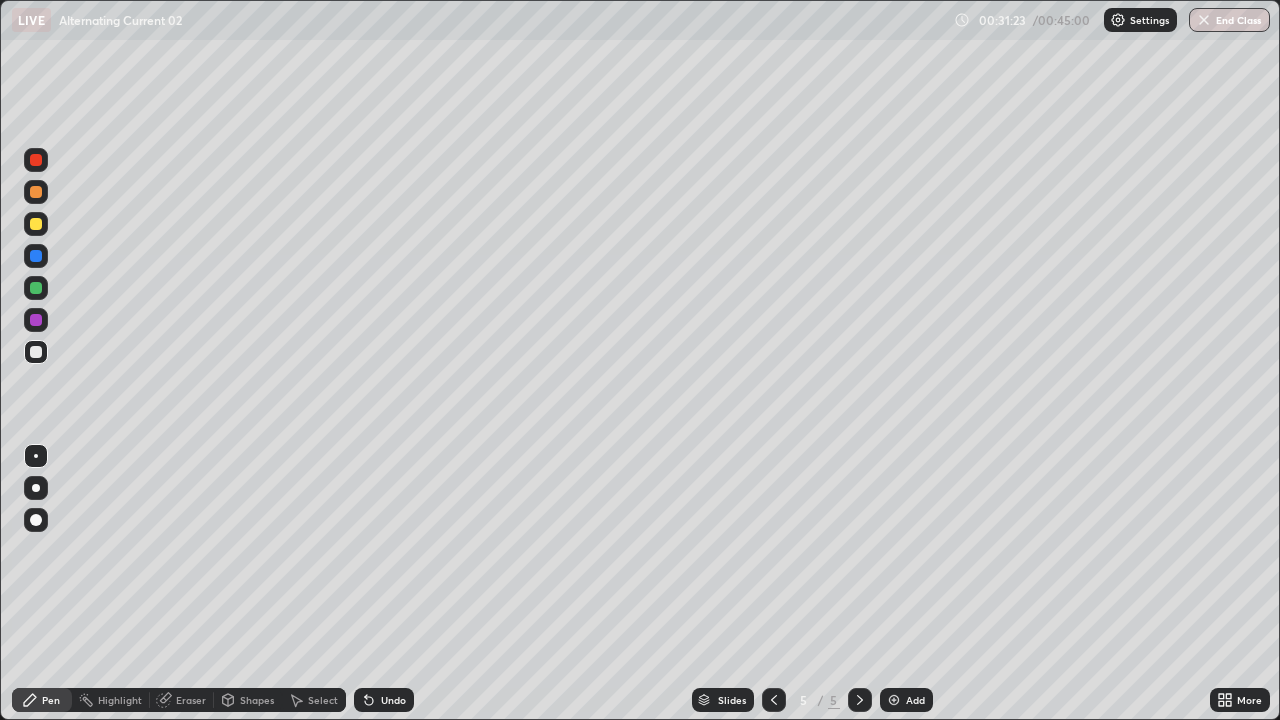 click on "Undo" at bounding box center (384, 700) 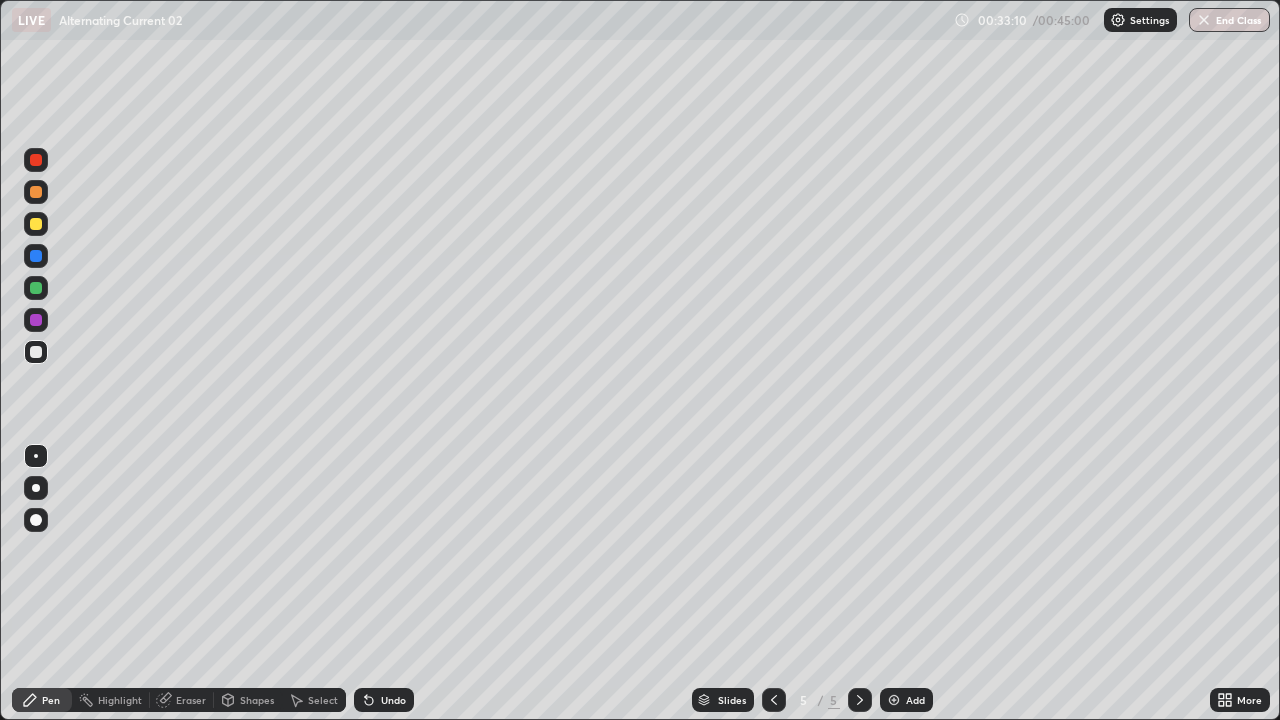 click on "Shapes" at bounding box center [257, 700] 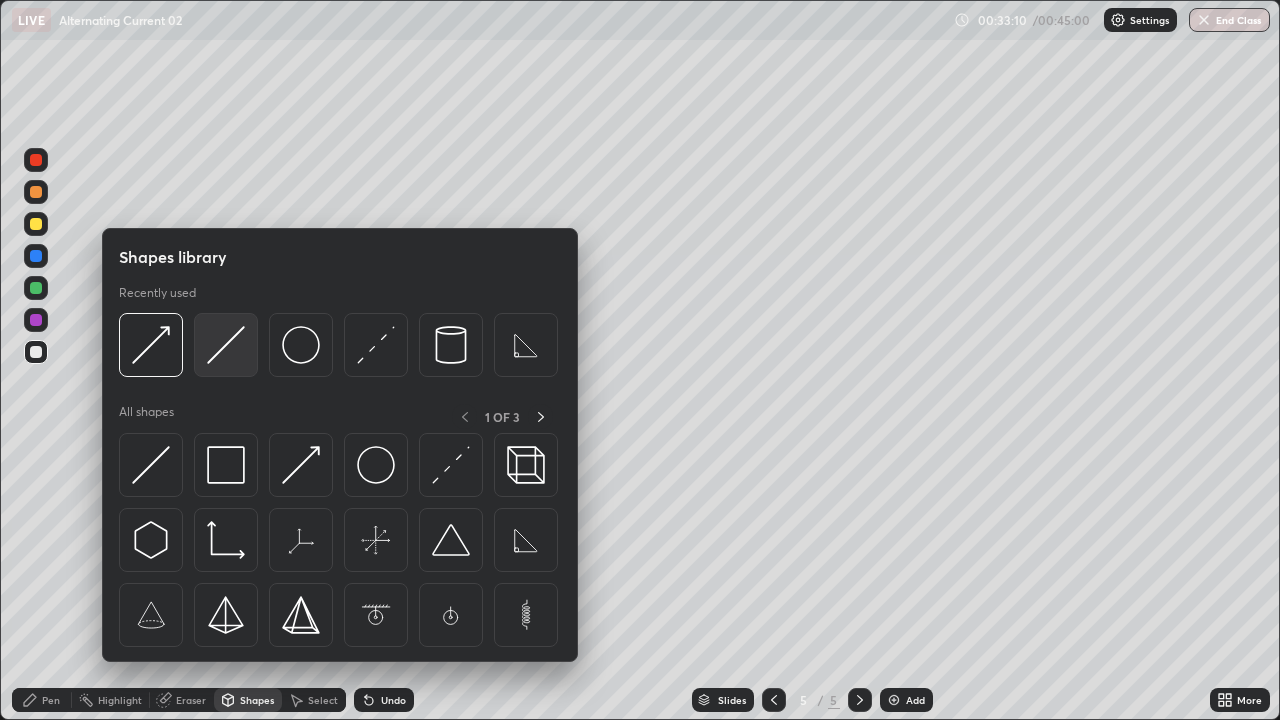 click at bounding box center [226, 345] 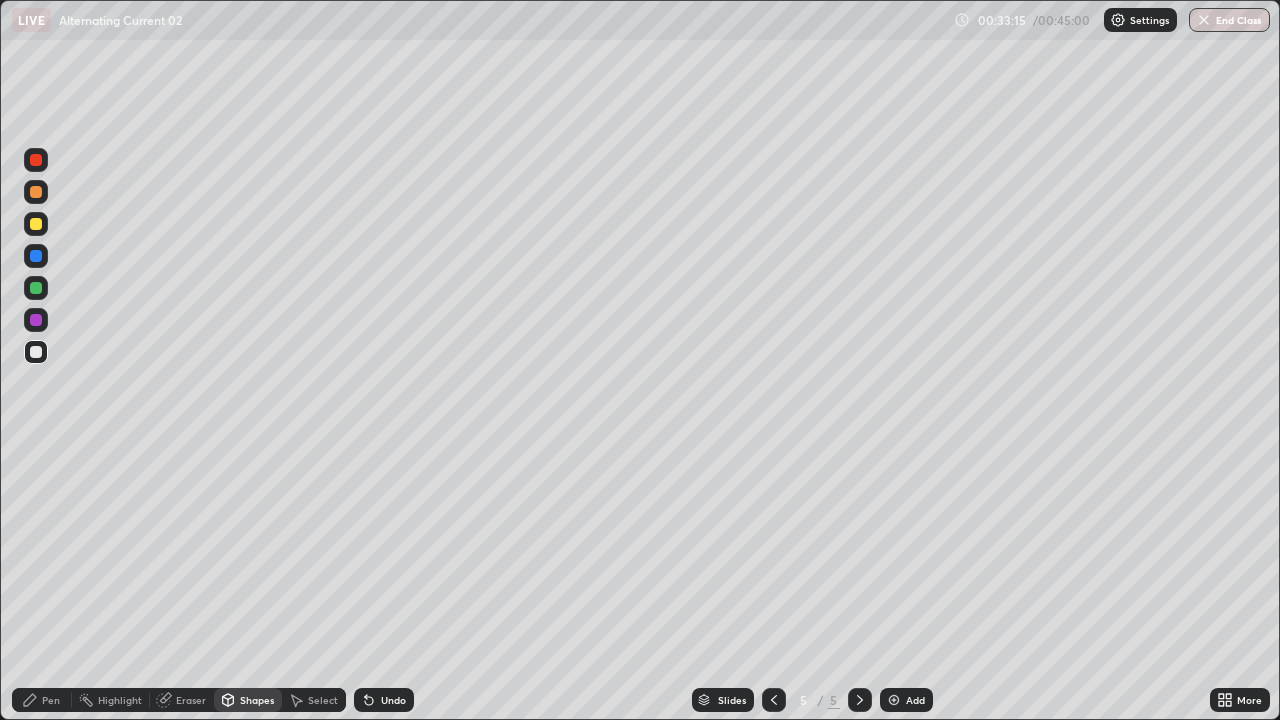 click on "Pen" at bounding box center [42, 700] 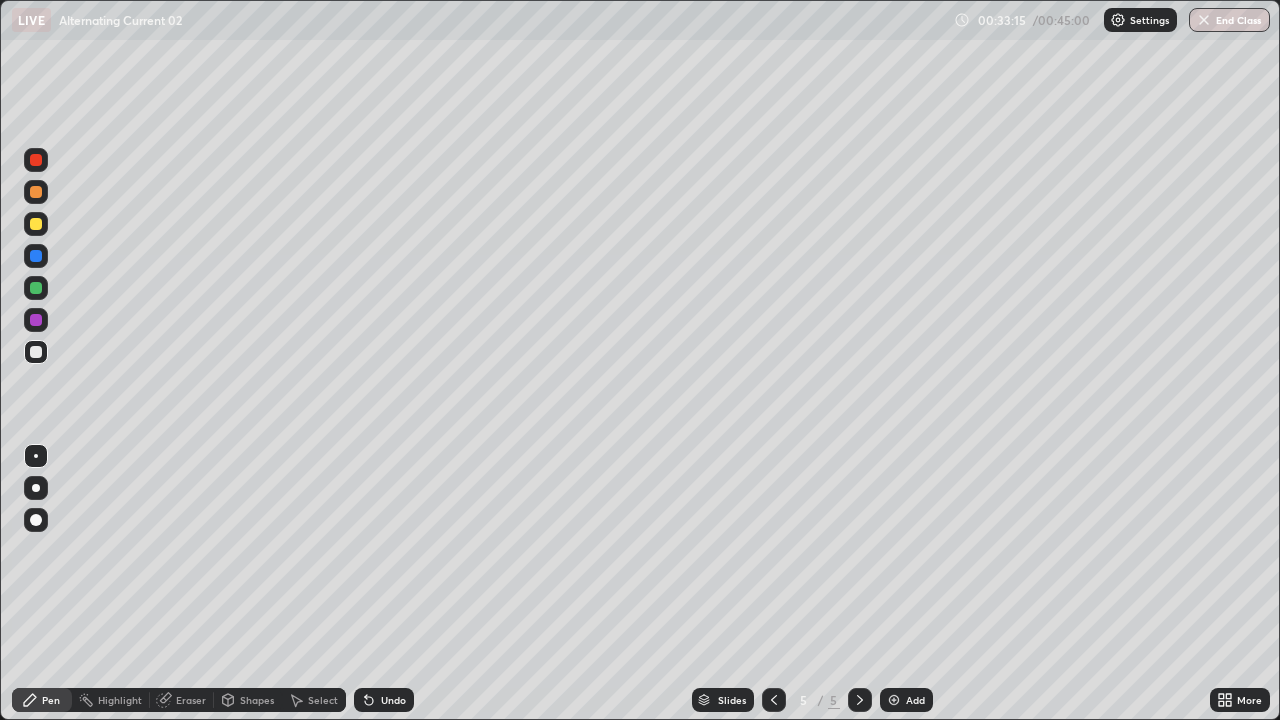 click at bounding box center [36, 288] 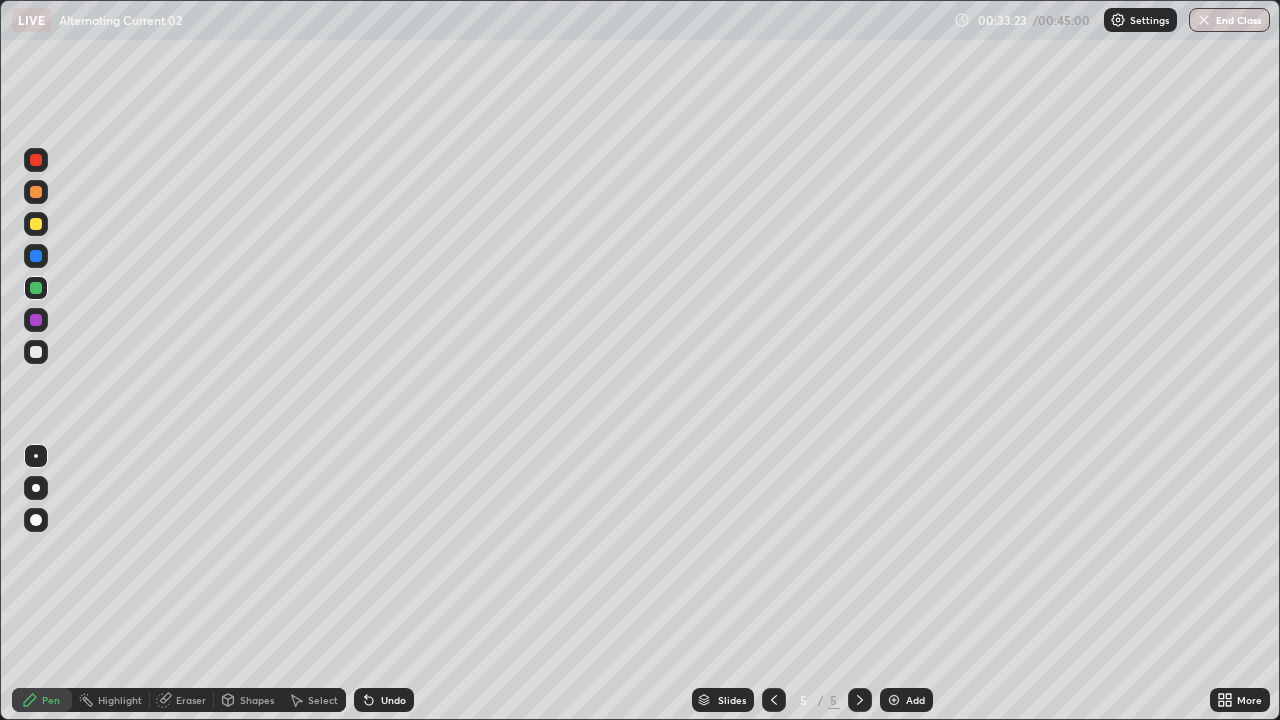 click at bounding box center (36, 224) 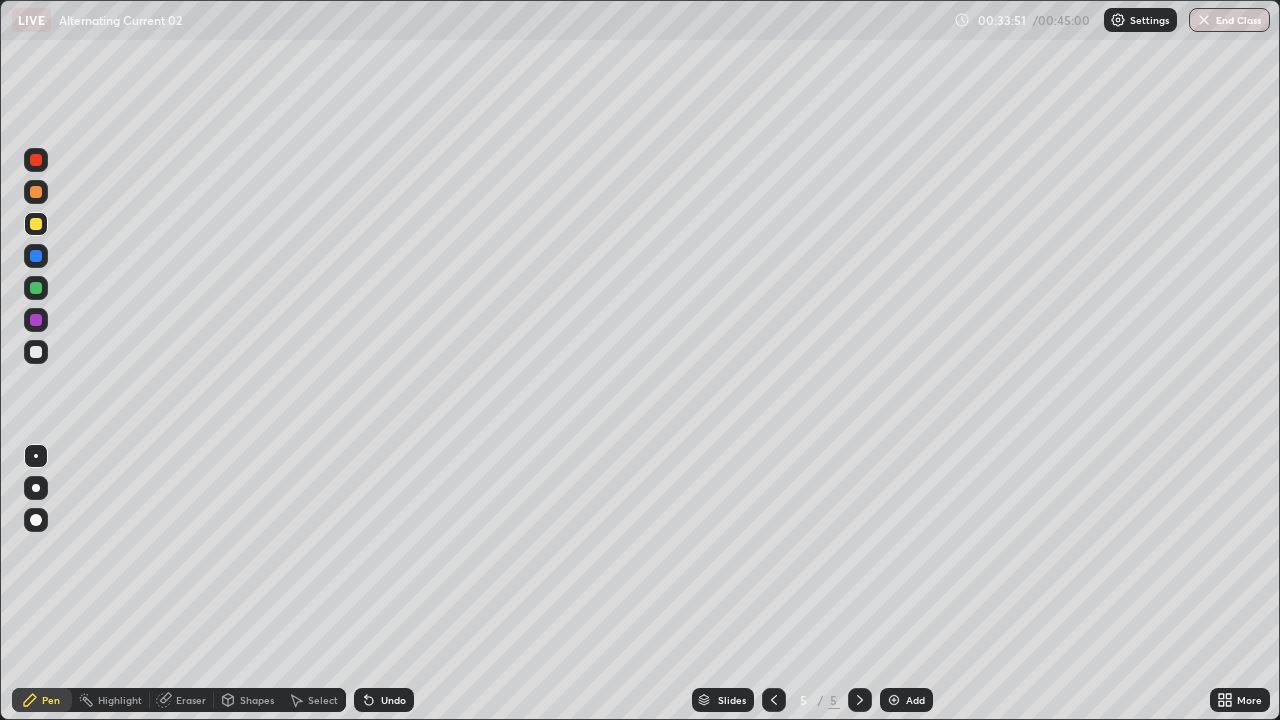 click at bounding box center (36, 352) 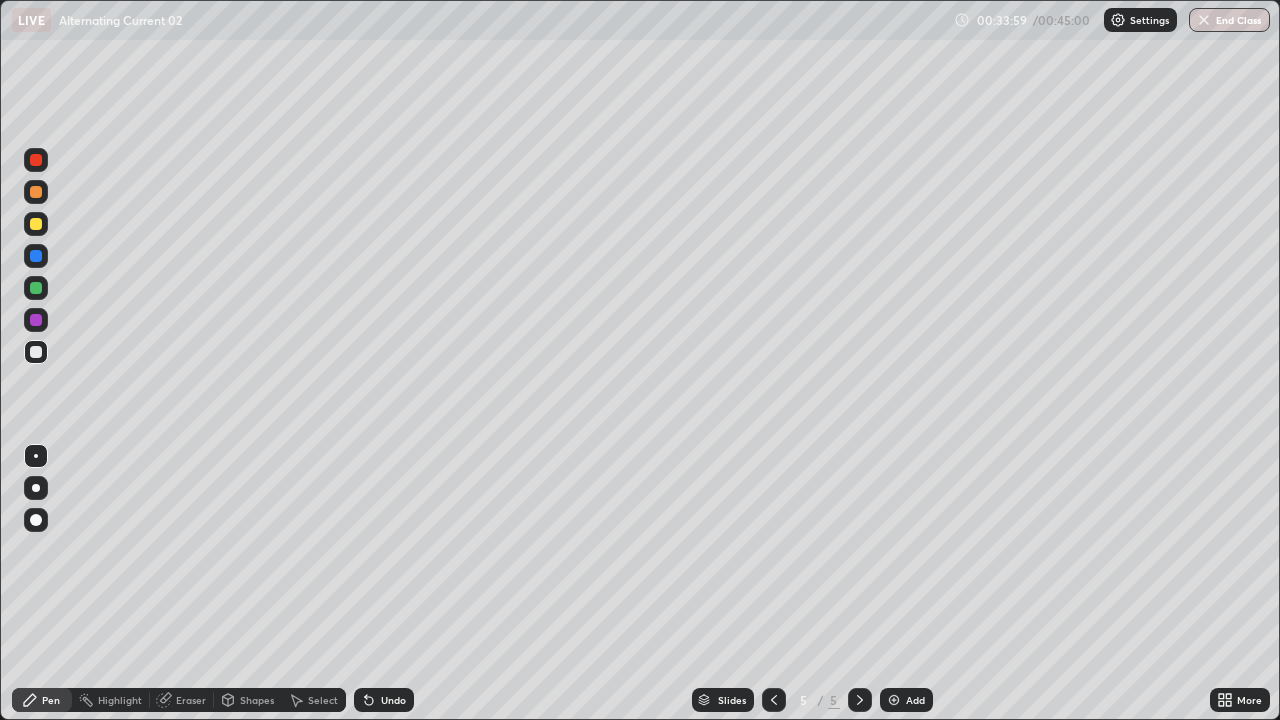 click at bounding box center (36, 224) 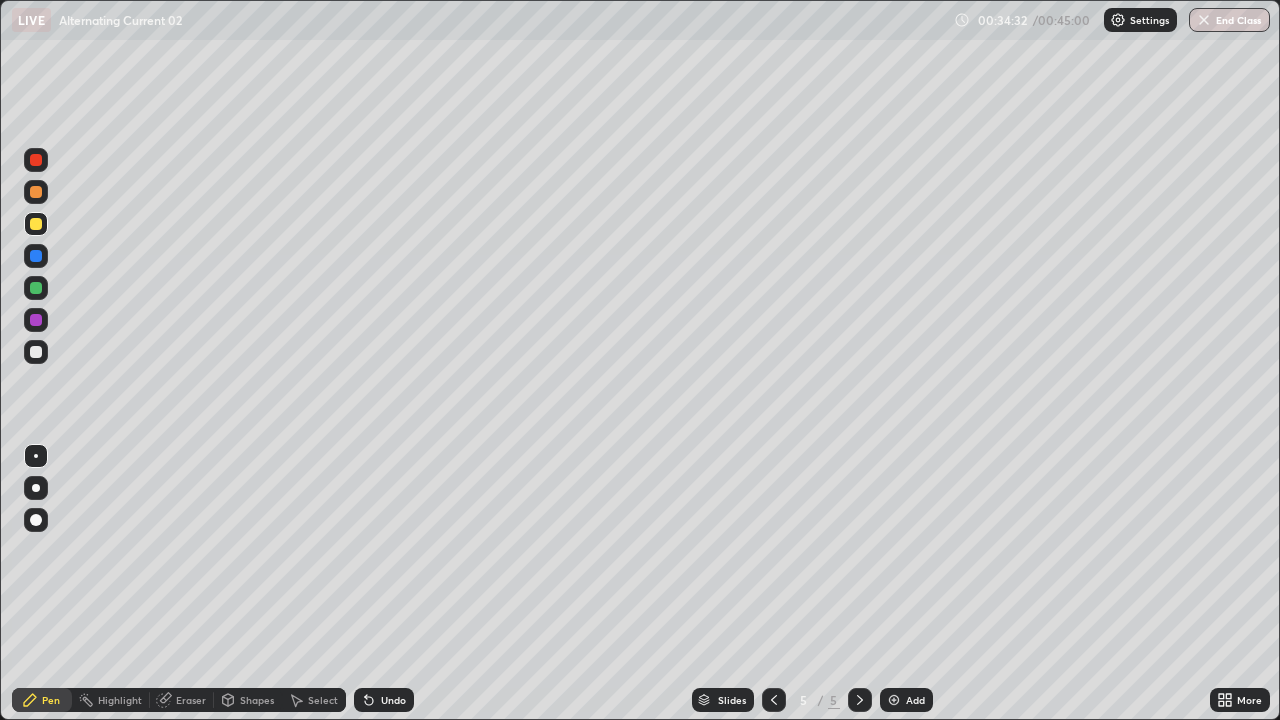 click at bounding box center [36, 352] 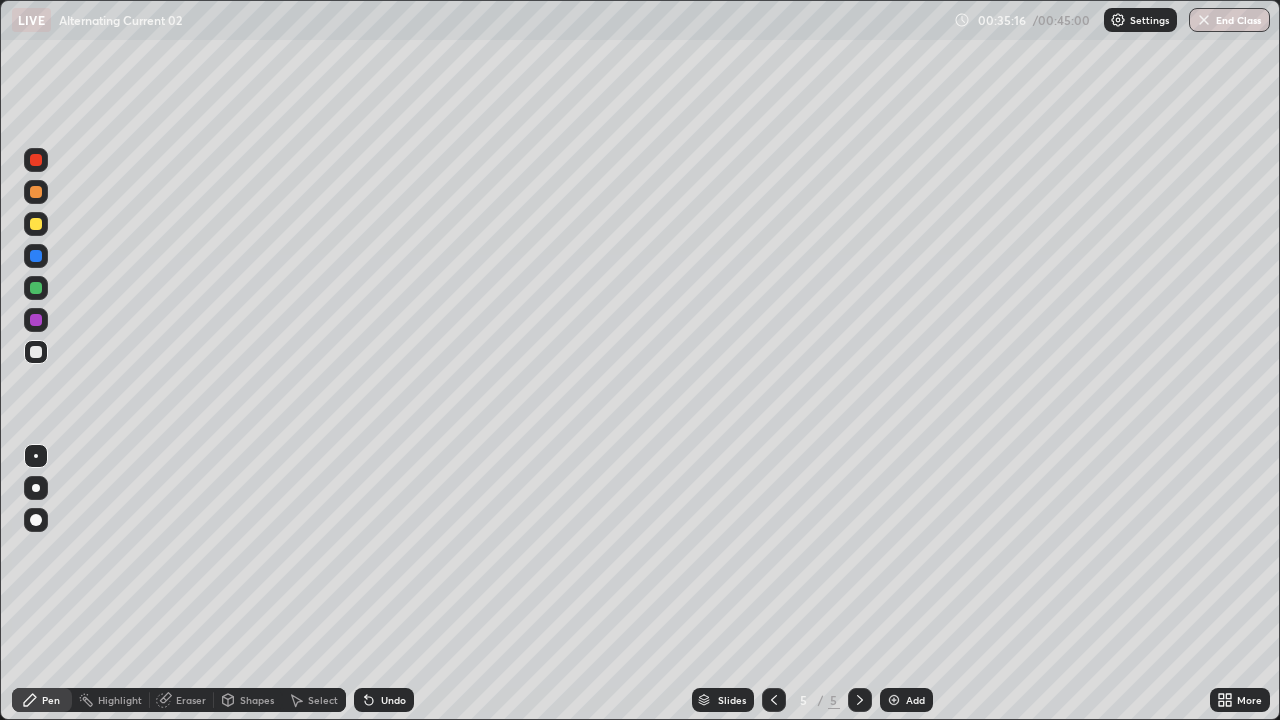 click at bounding box center (36, 288) 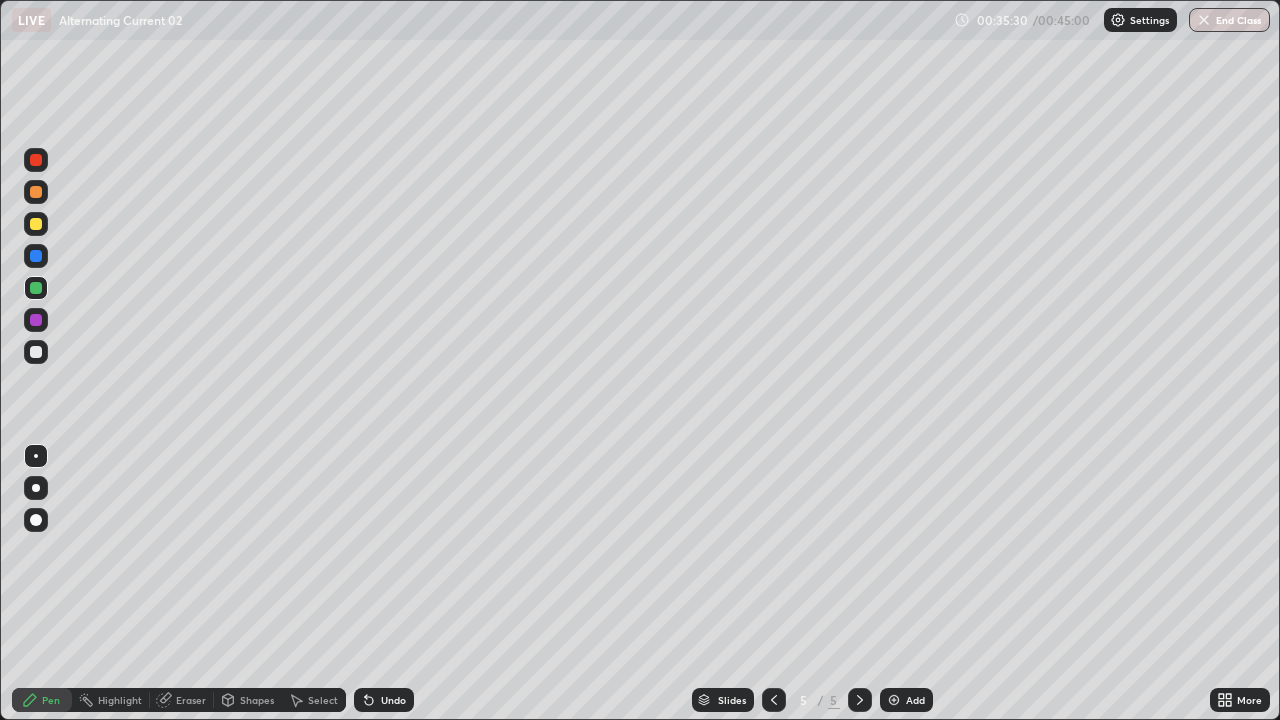 click at bounding box center [36, 352] 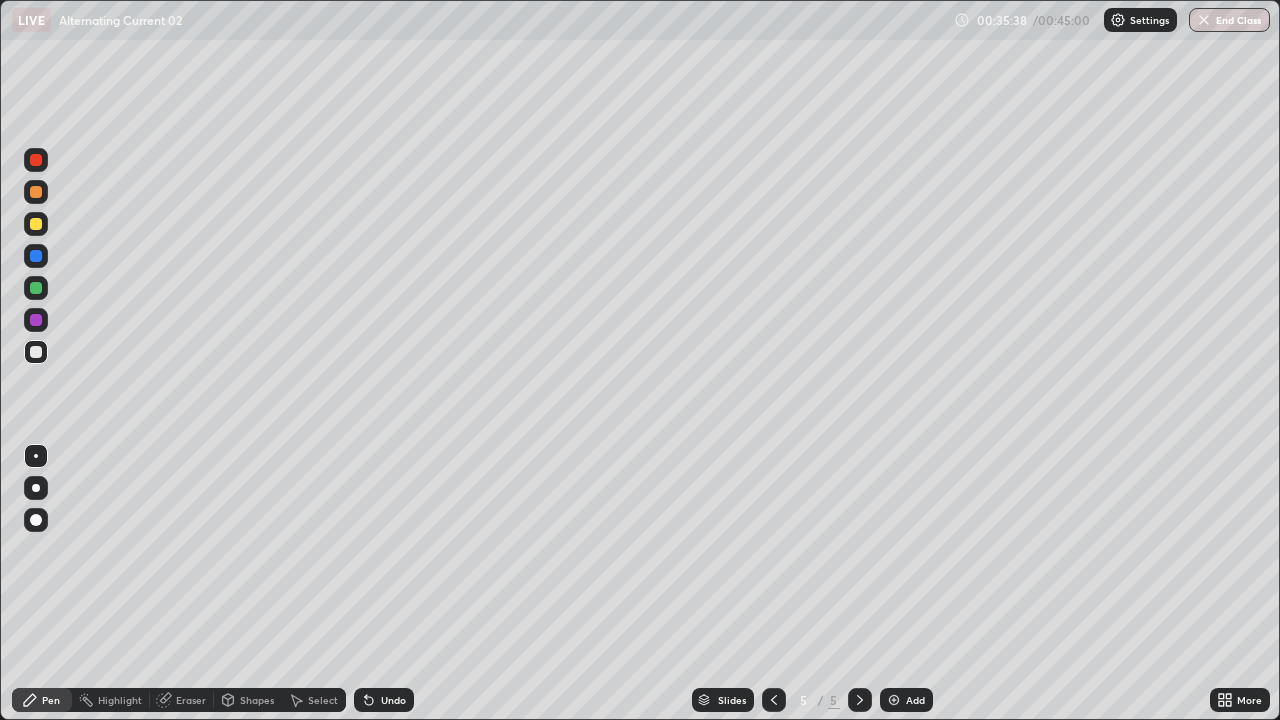 click on "Undo" at bounding box center (393, 700) 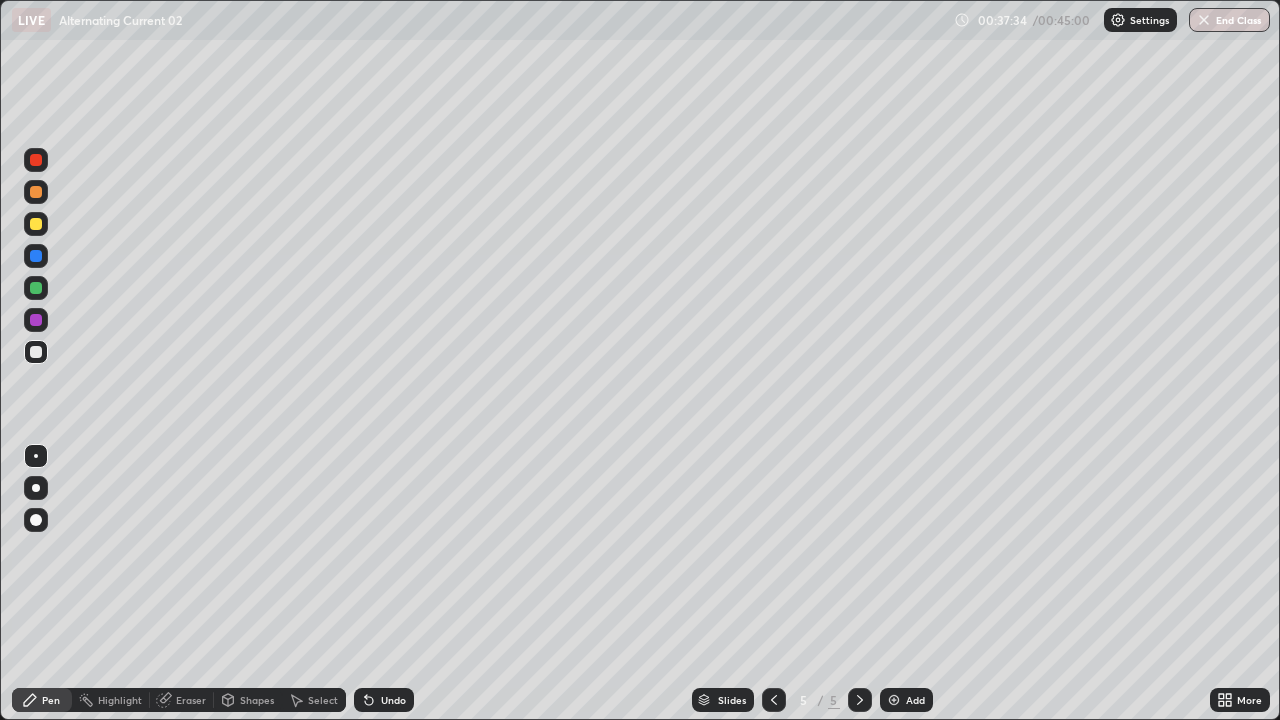 click at bounding box center [894, 700] 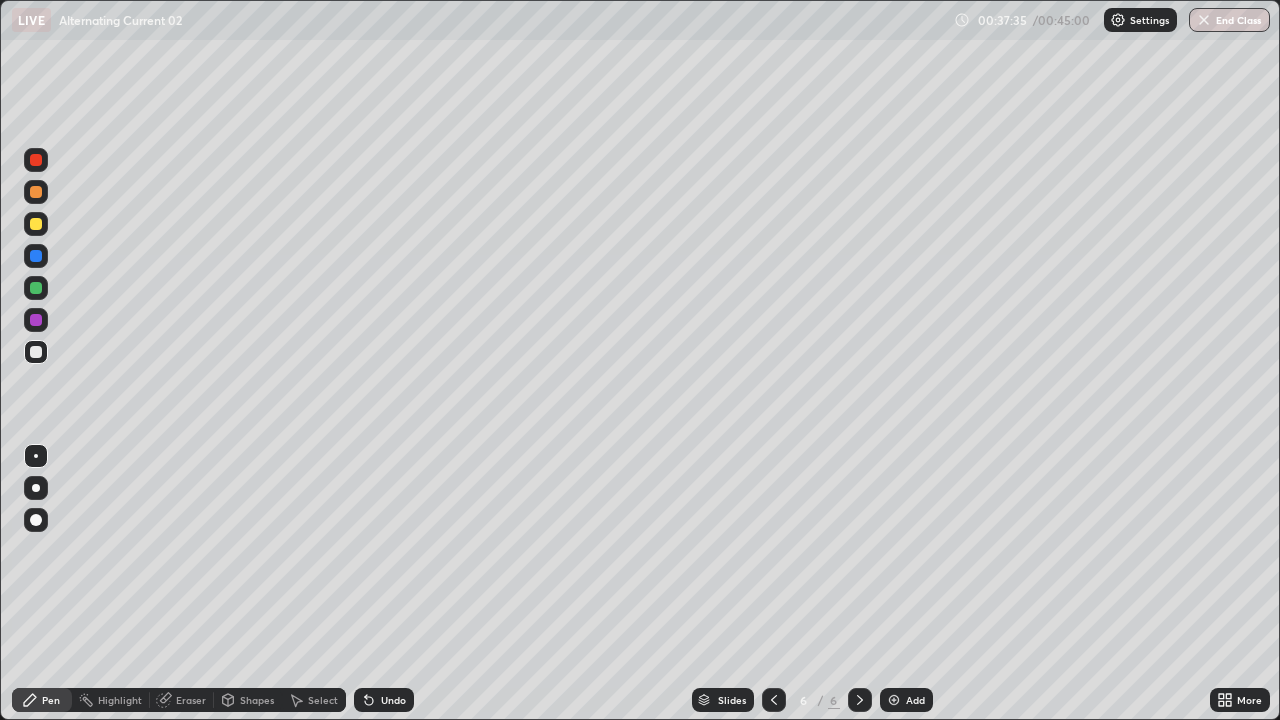 click 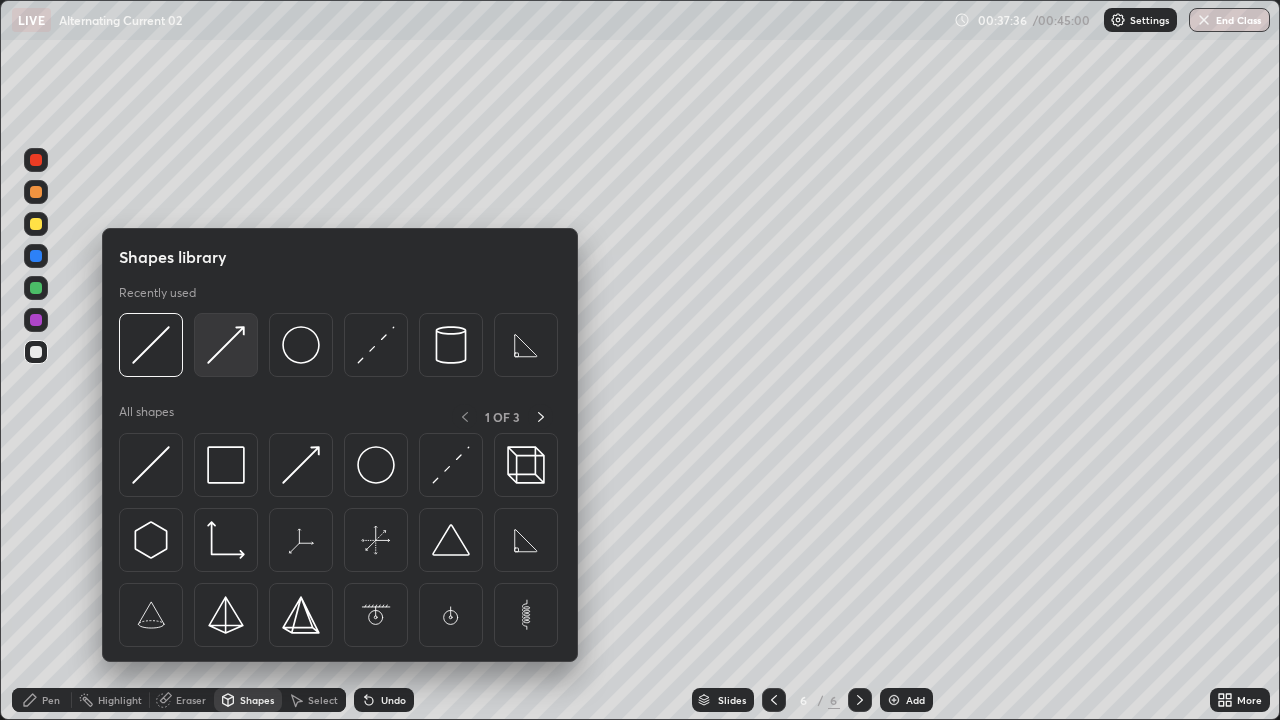 click at bounding box center [226, 345] 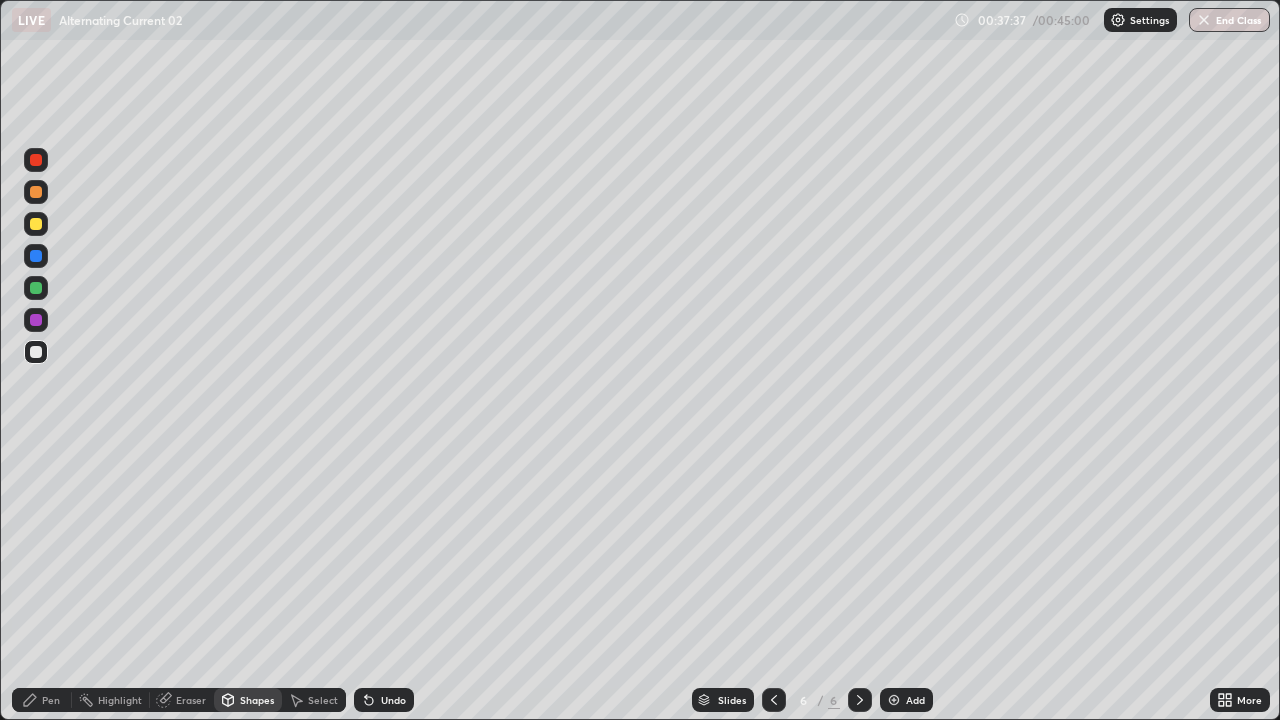 click at bounding box center [36, 224] 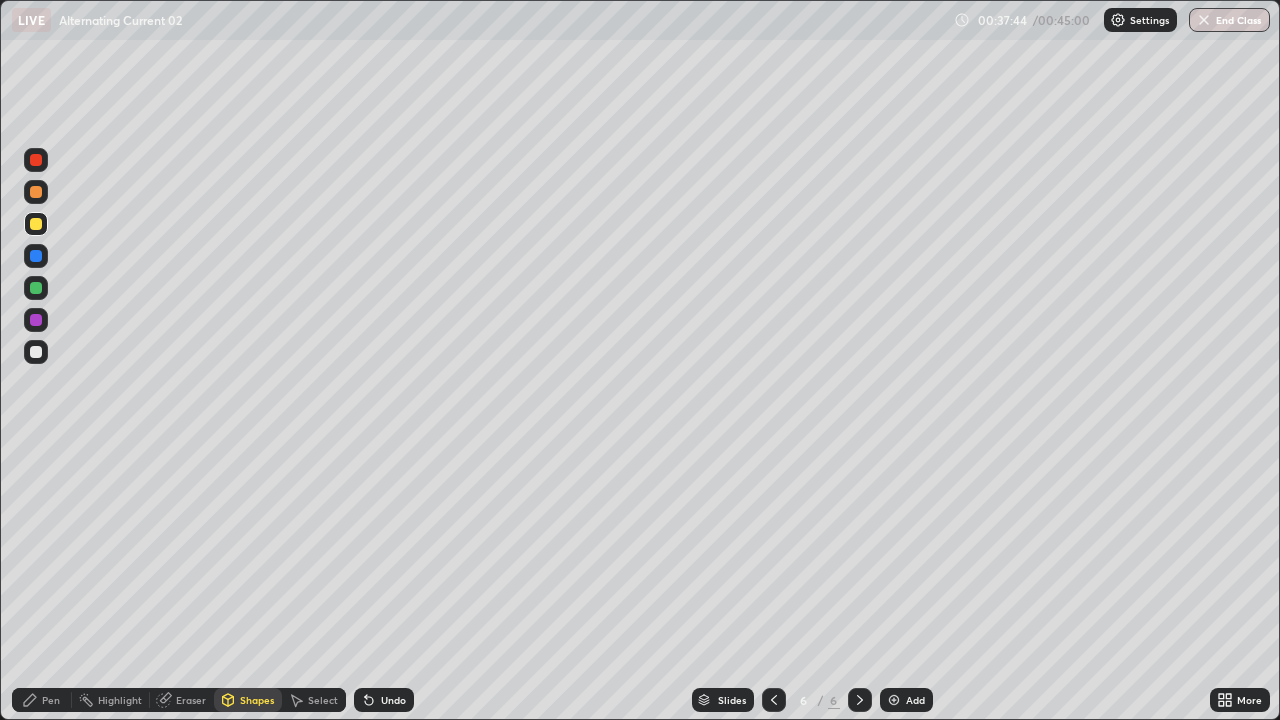 click on "Shapes" at bounding box center [248, 700] 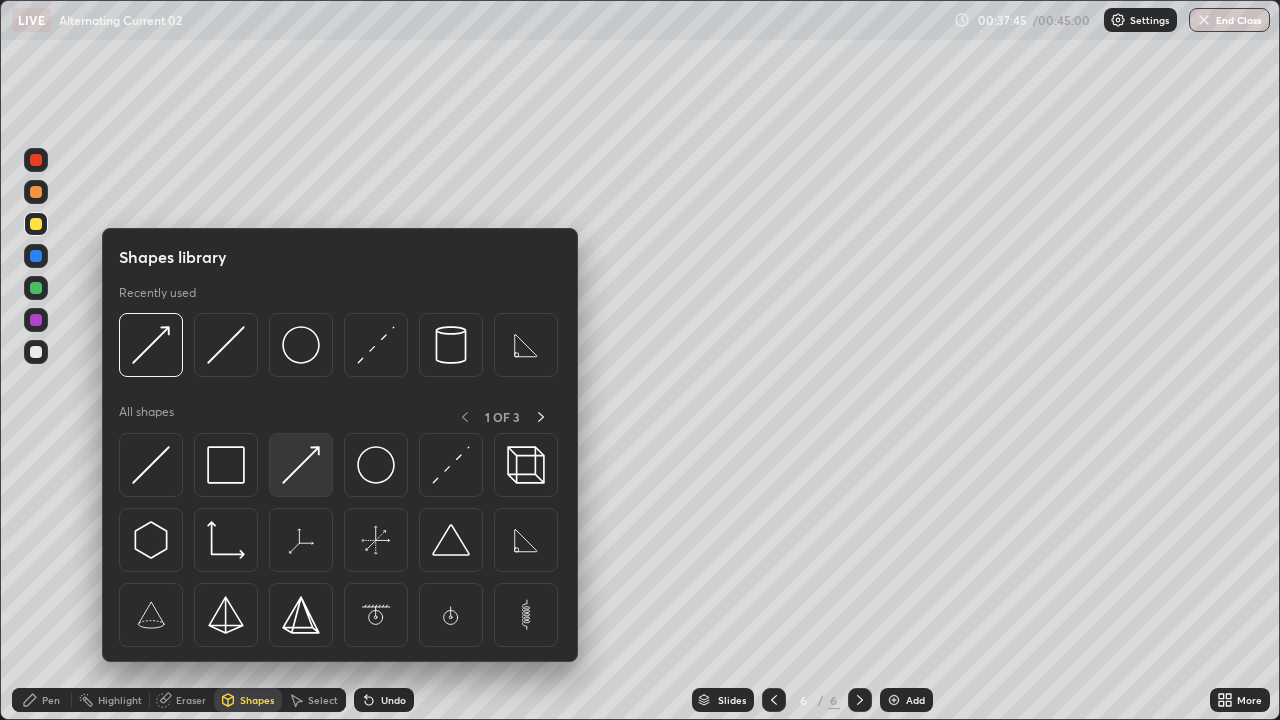 click at bounding box center [301, 465] 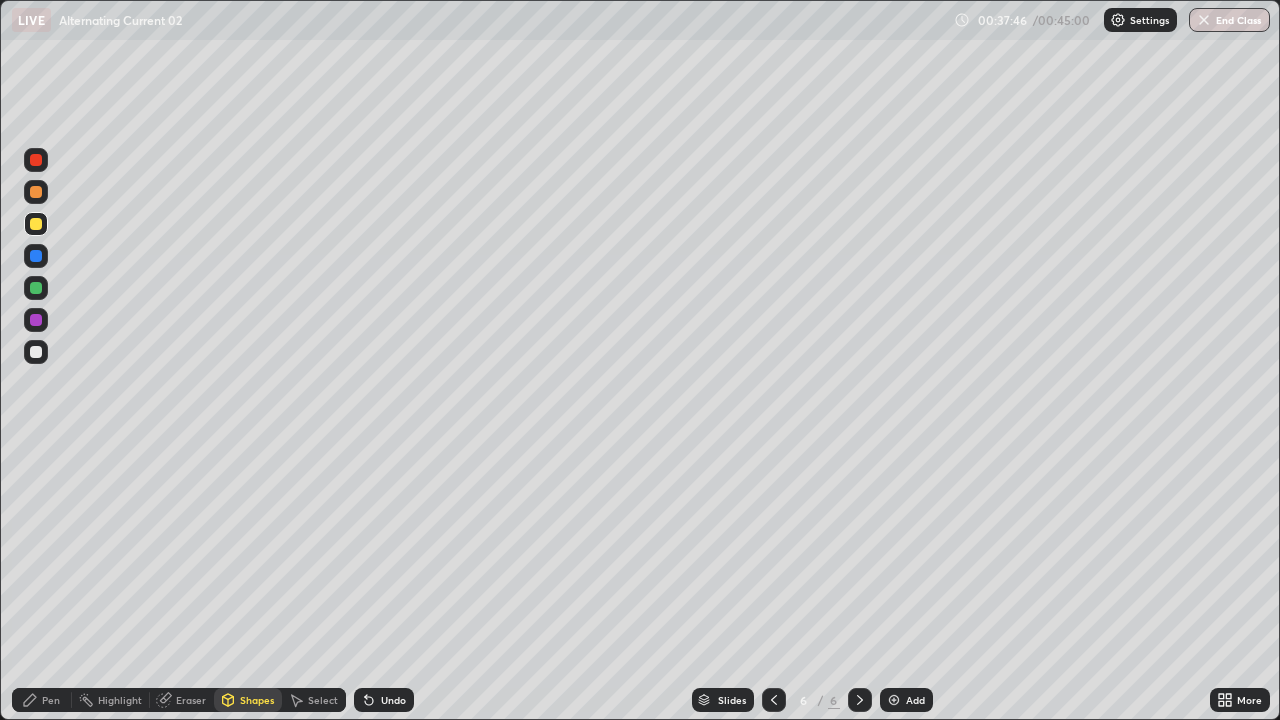 click at bounding box center [36, 288] 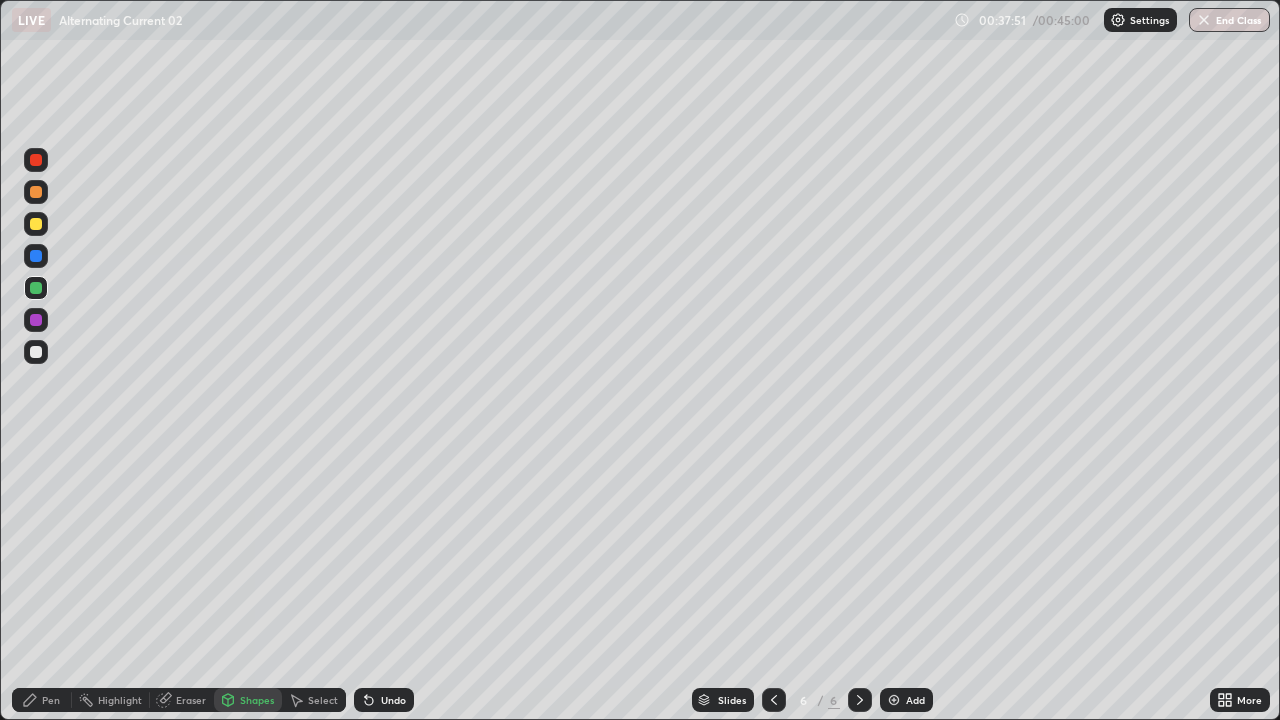 click at bounding box center [36, 352] 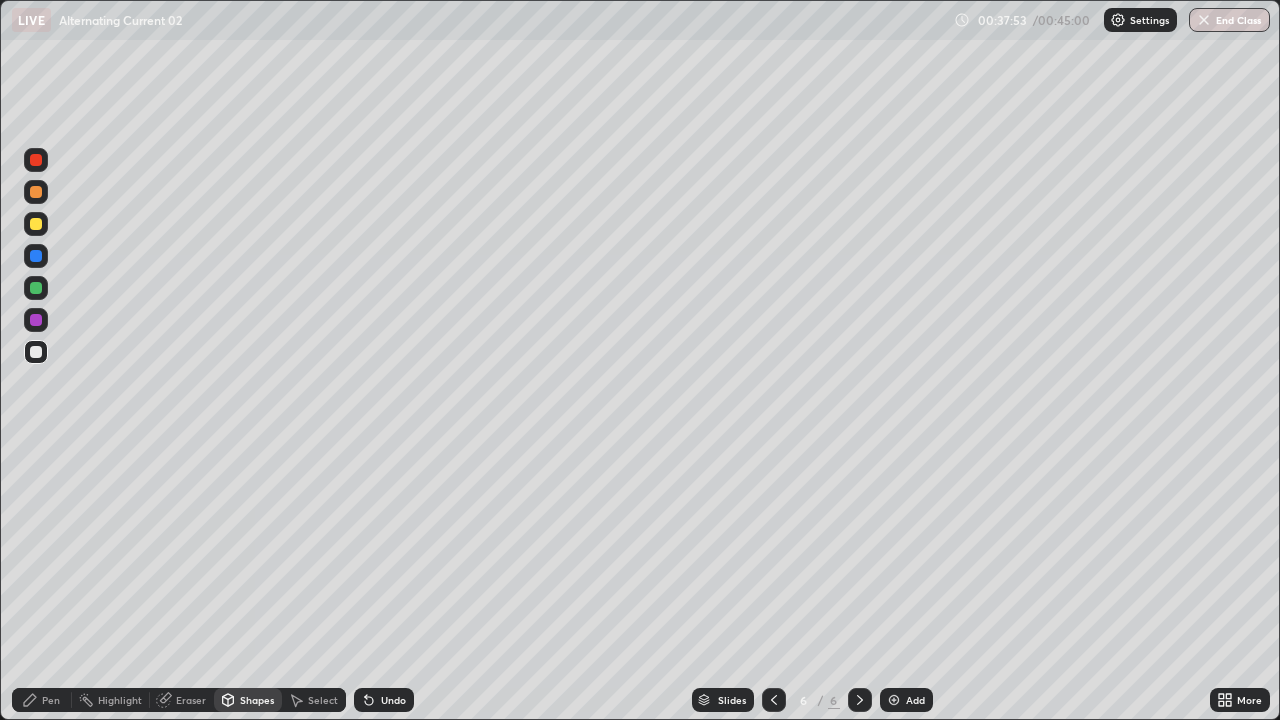 click 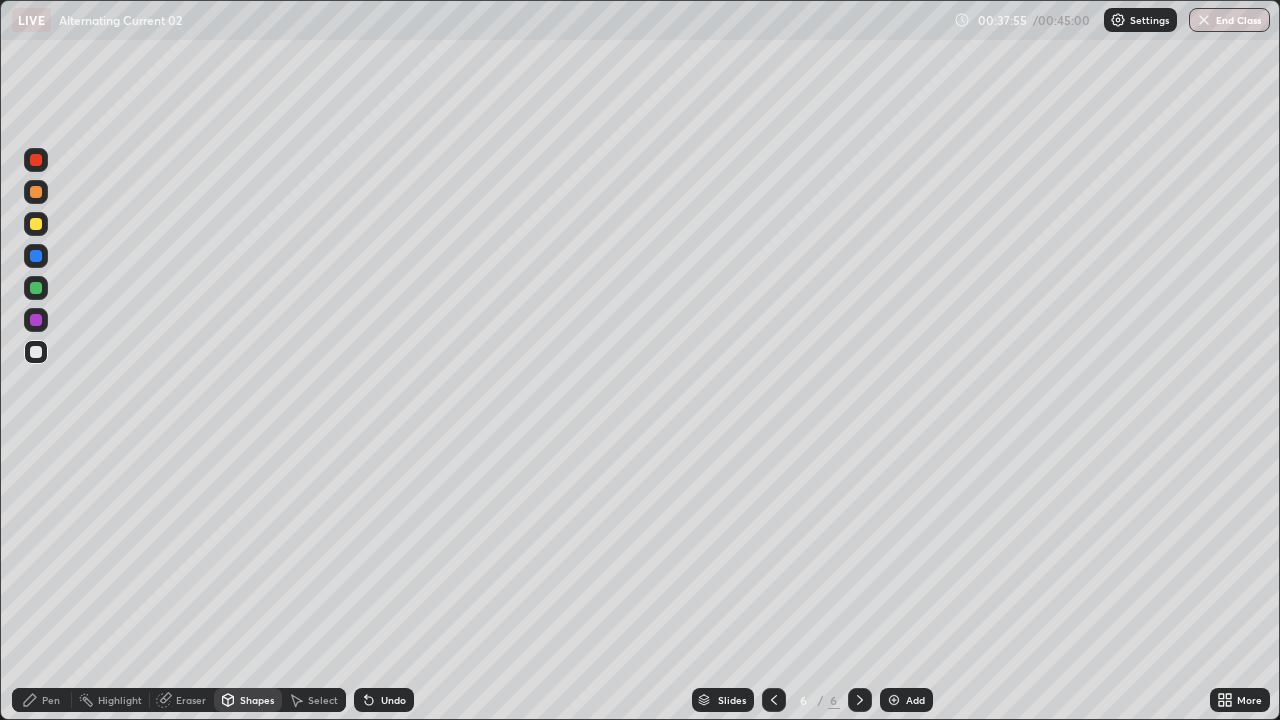 click at bounding box center [36, 224] 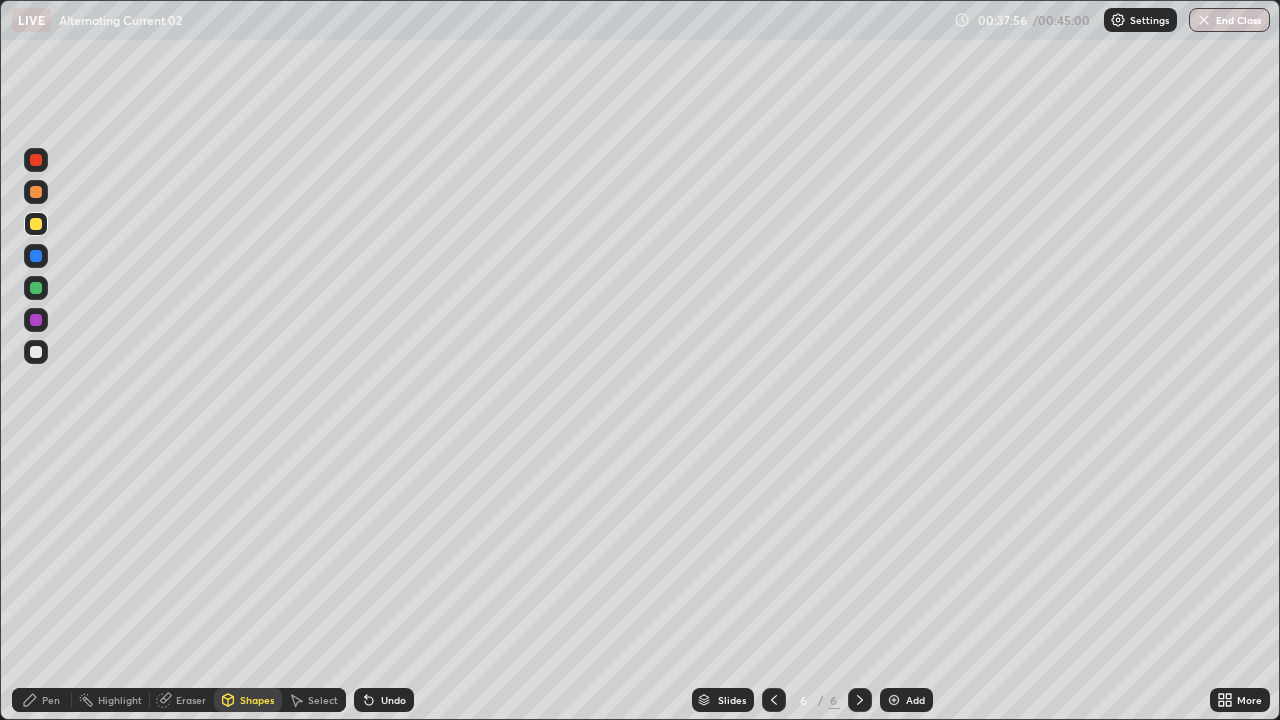 click at bounding box center (36, 352) 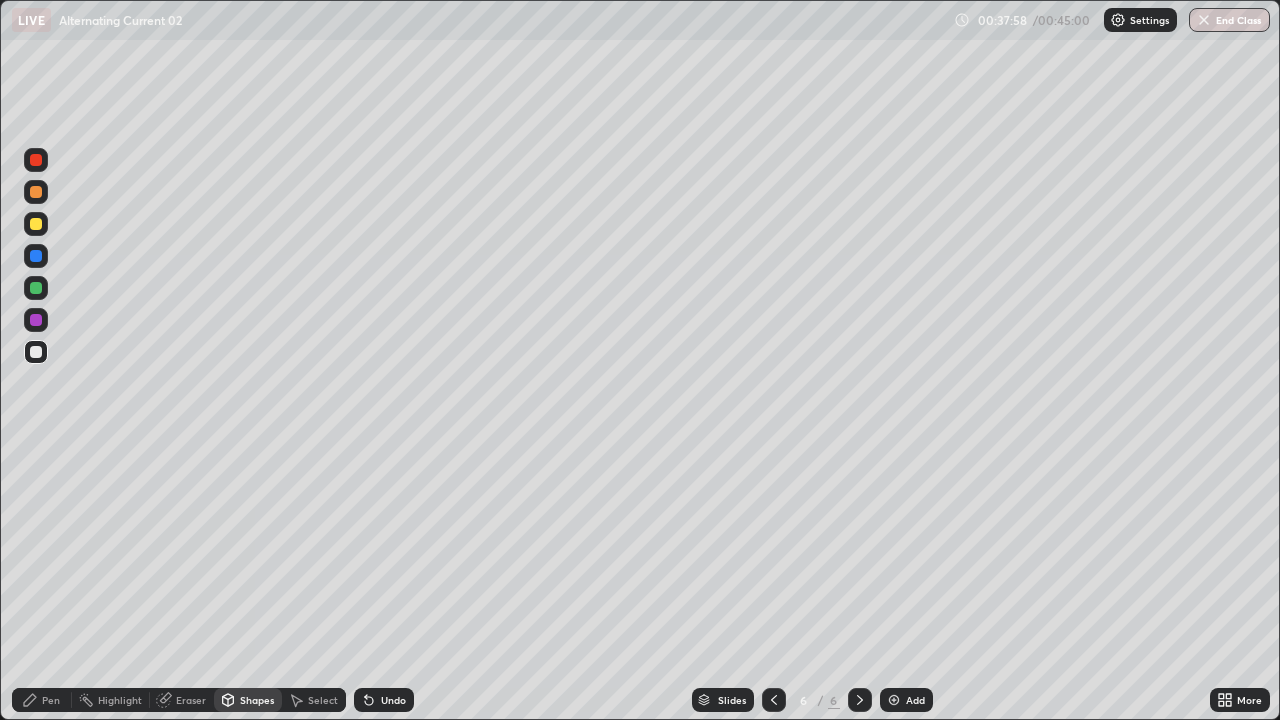 click 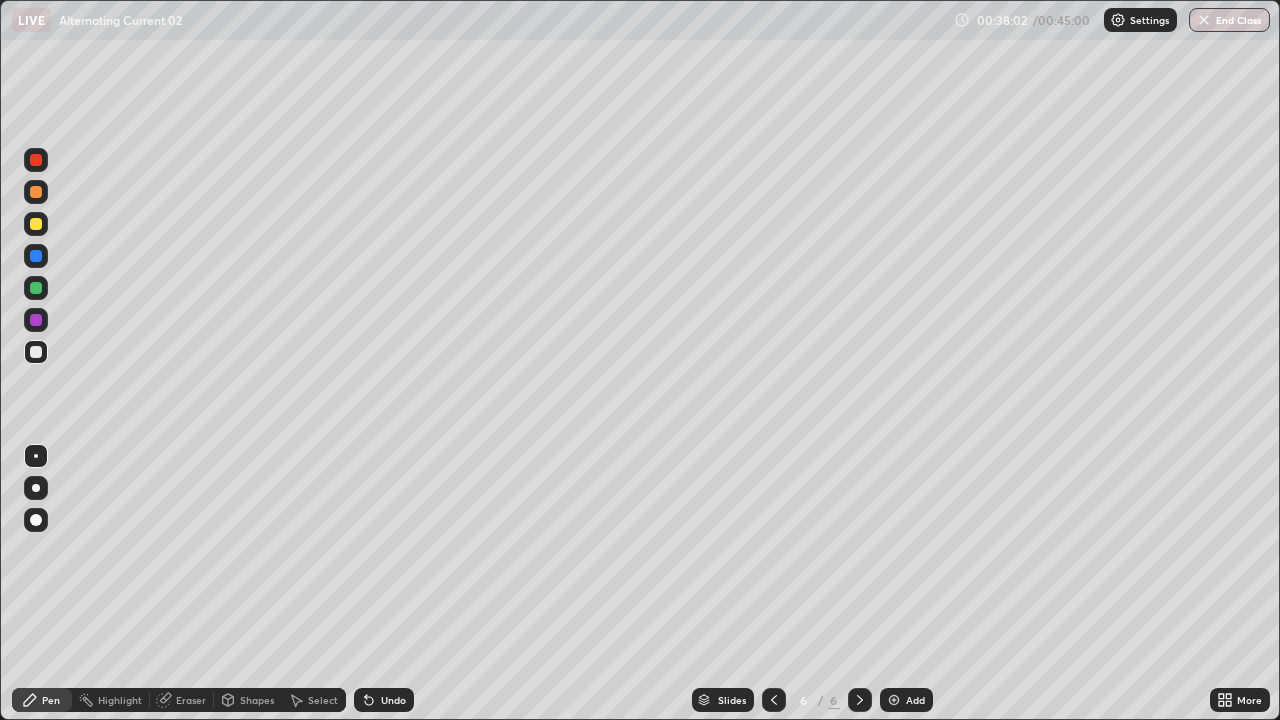 click at bounding box center (774, 700) 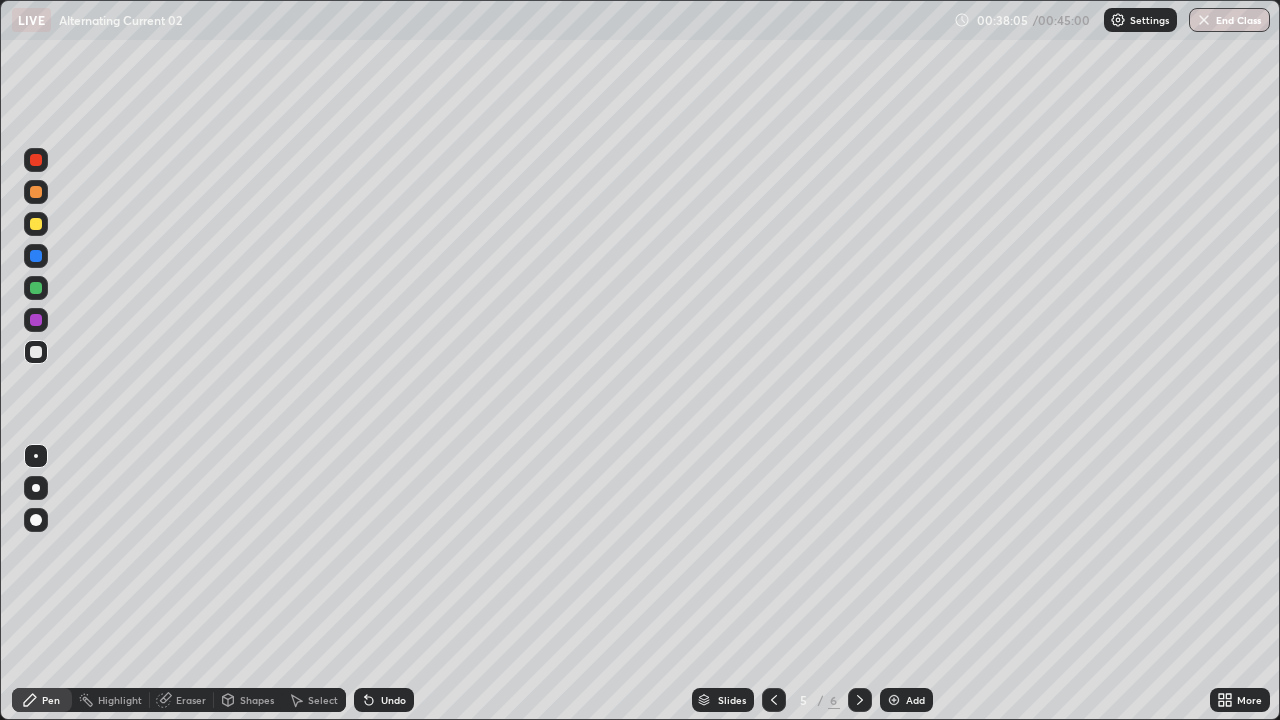 click at bounding box center (860, 700) 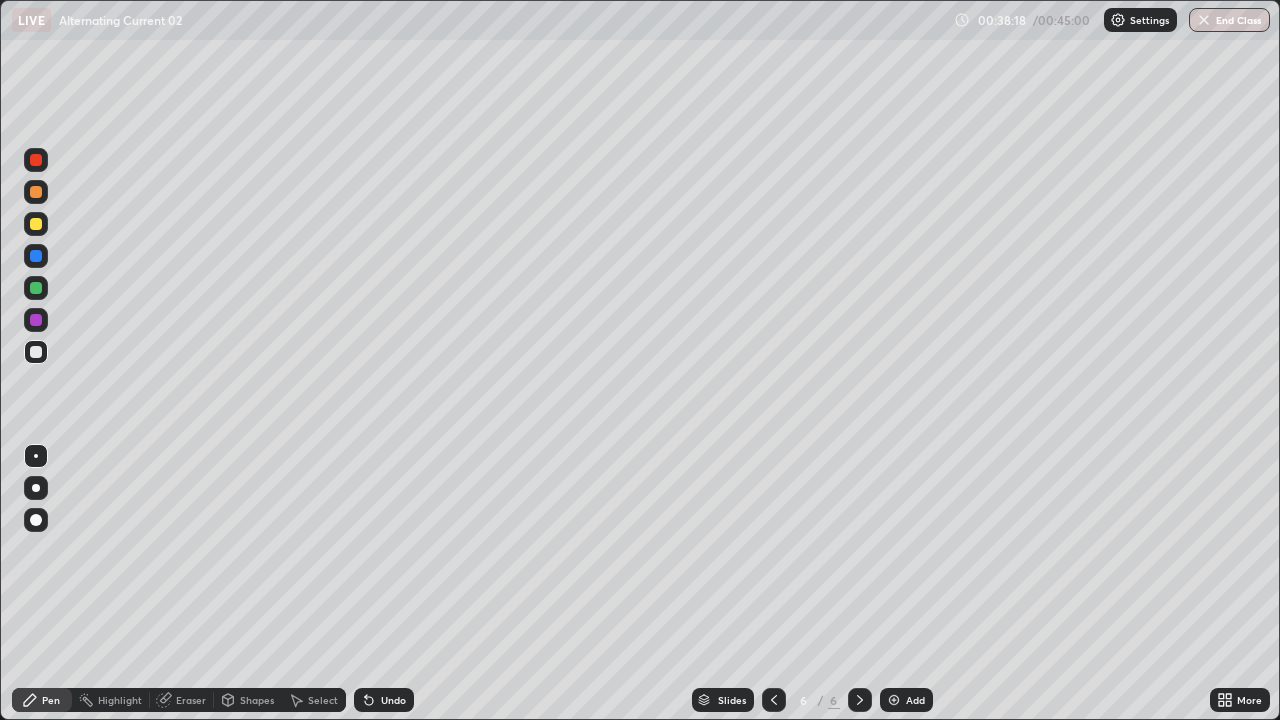click at bounding box center (36, 224) 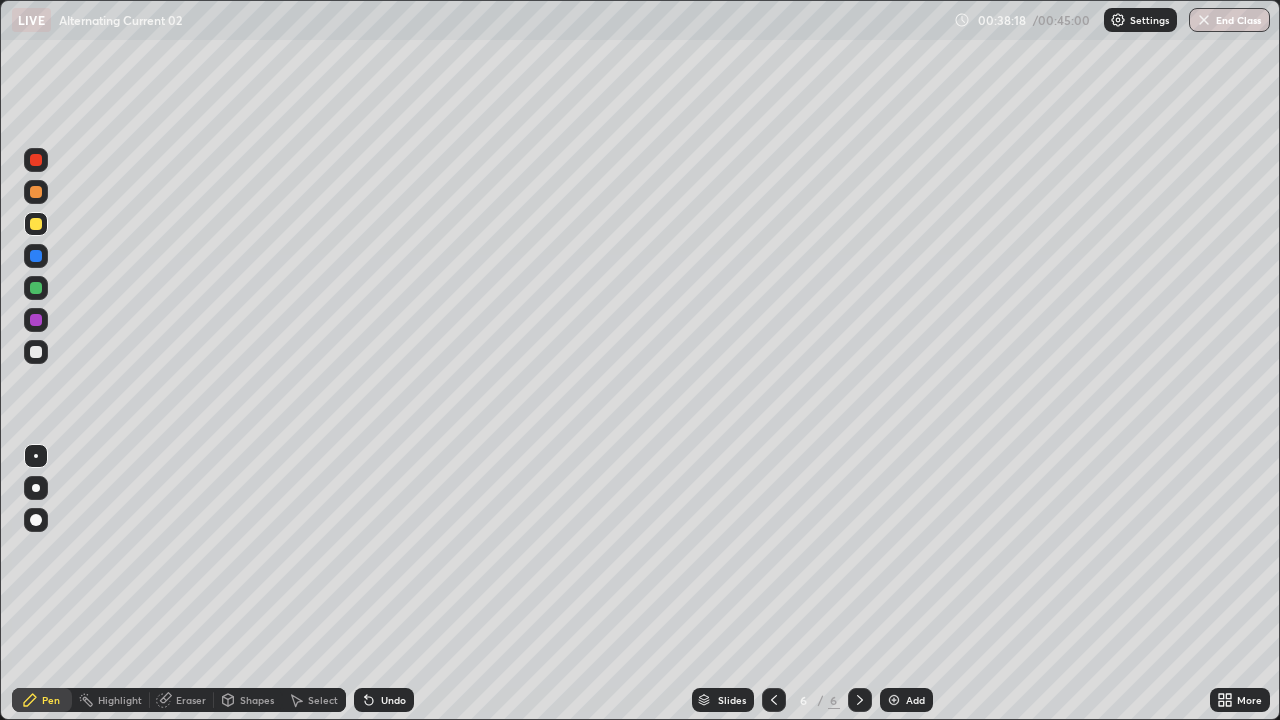 click at bounding box center (36, 192) 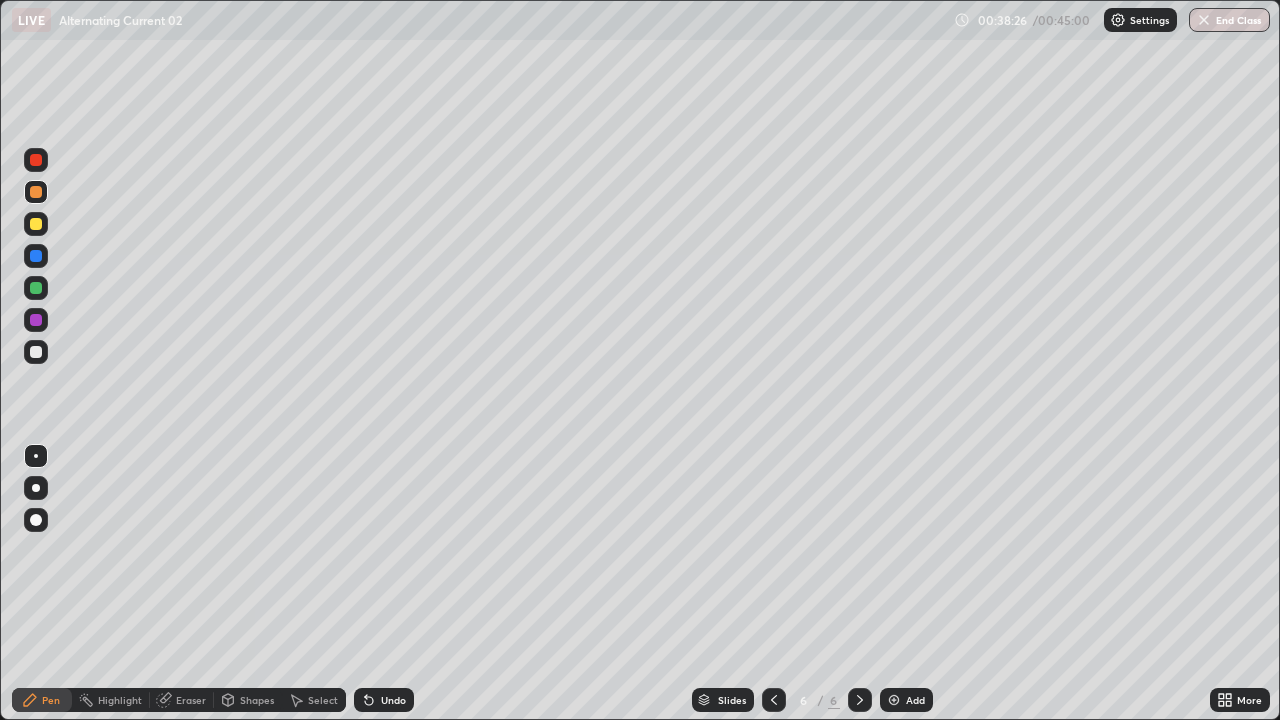 click 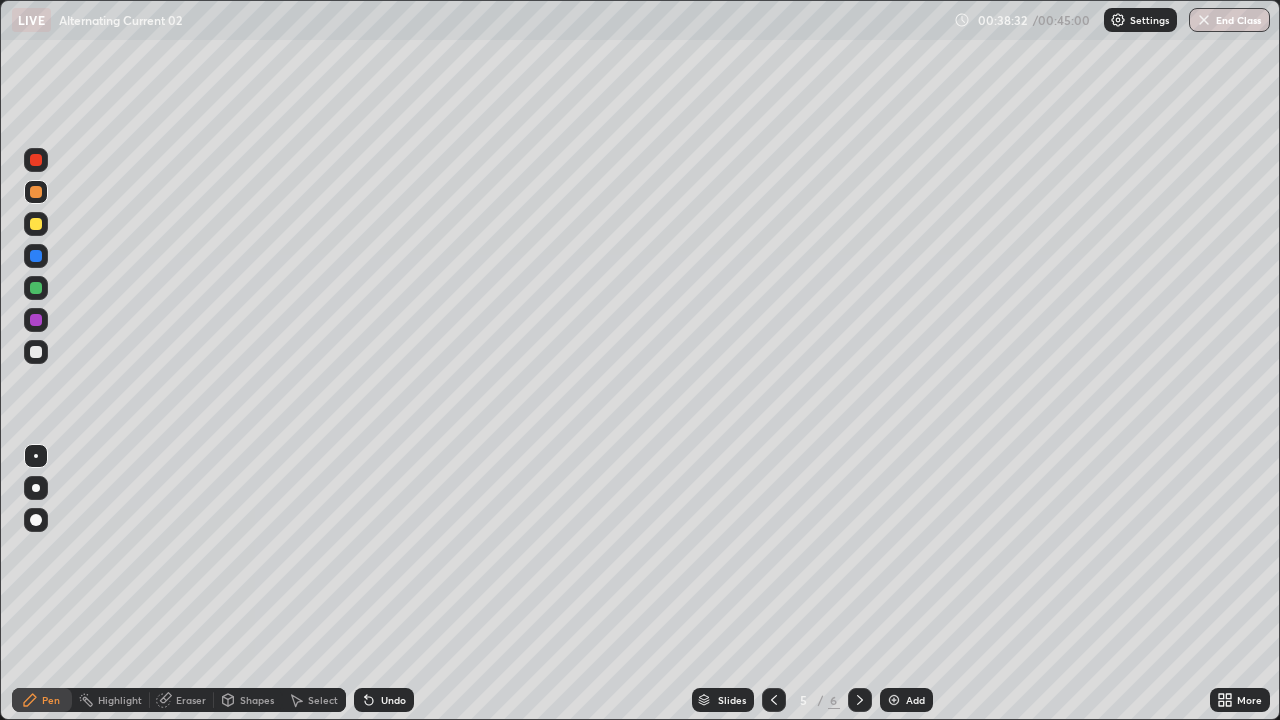 click 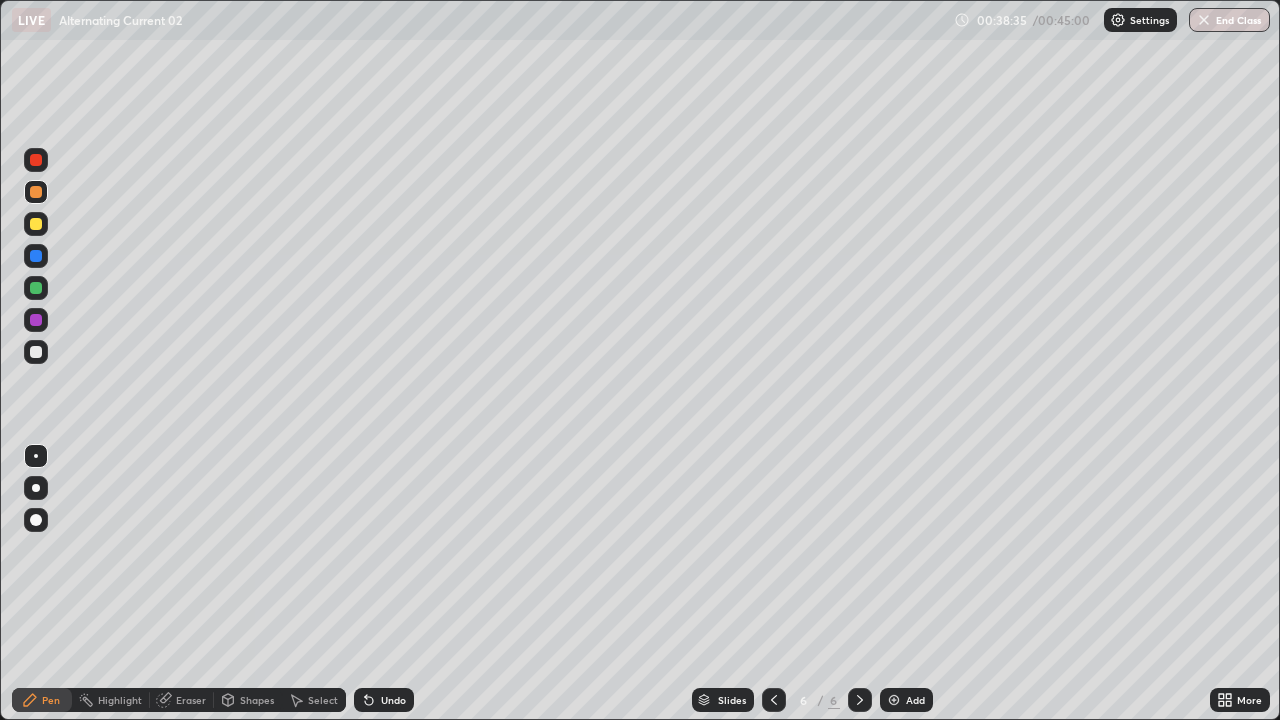 click 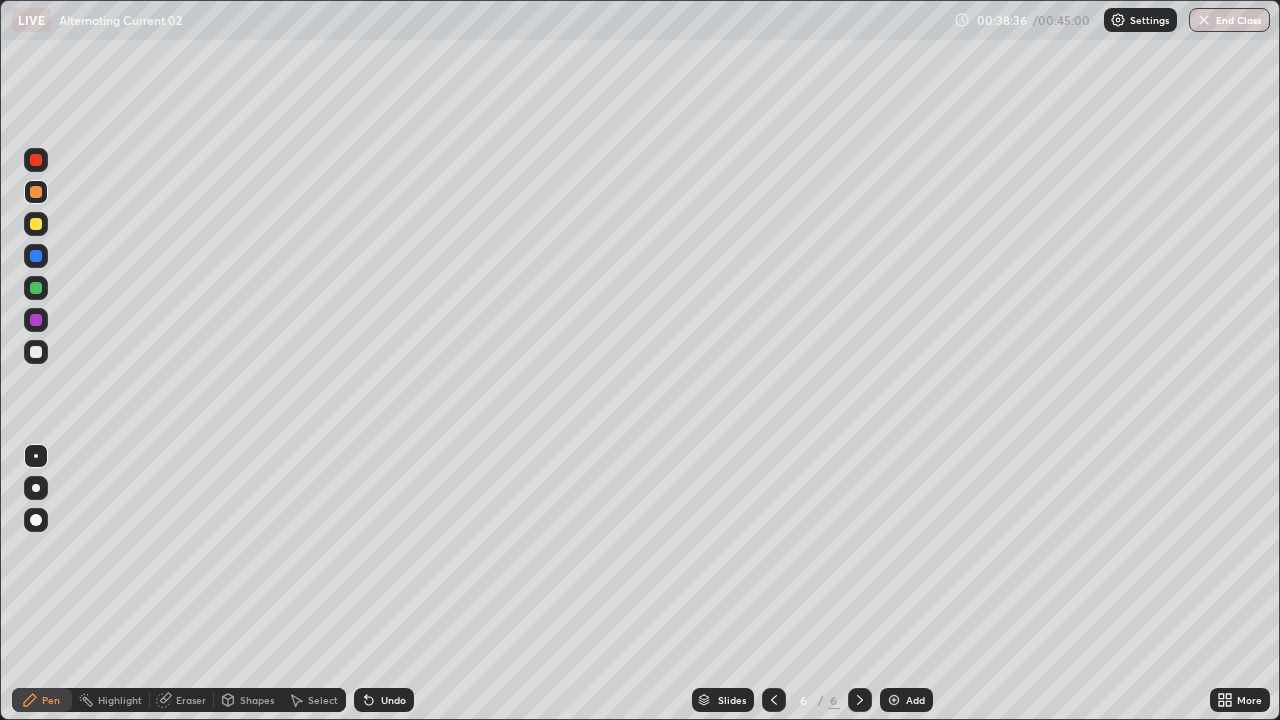 click on "Shapes" at bounding box center [257, 700] 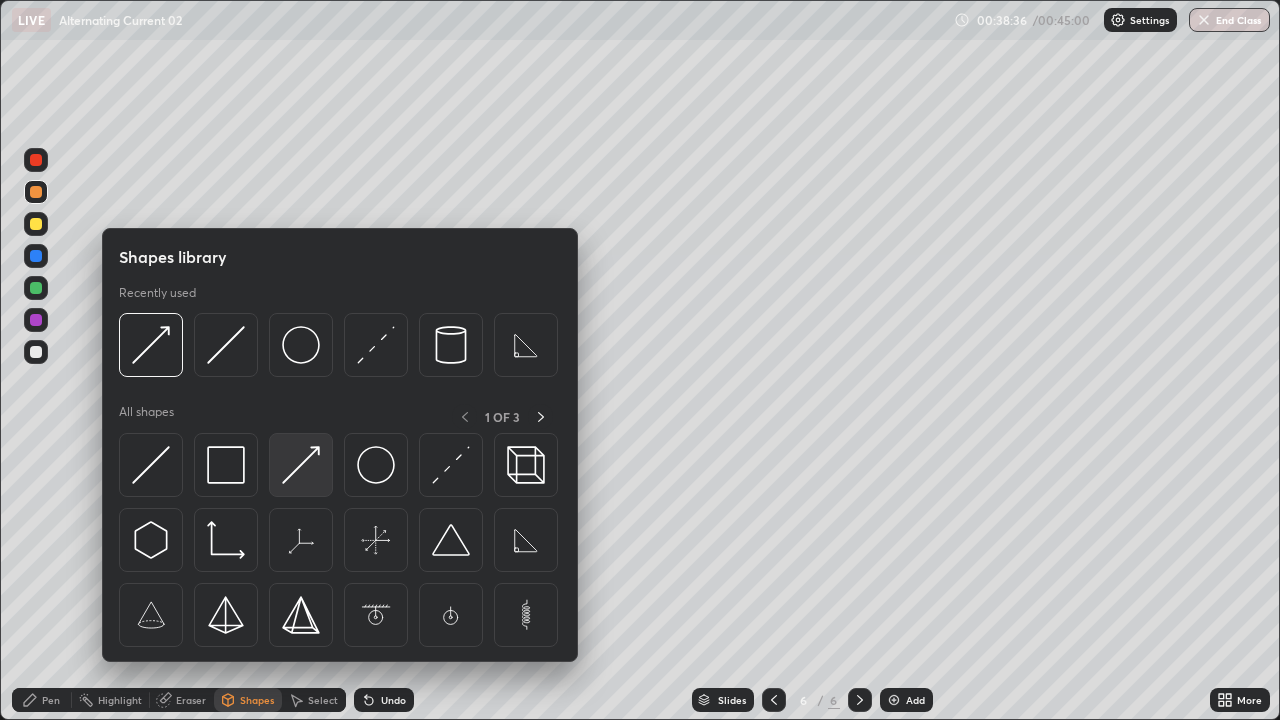 click at bounding box center (301, 465) 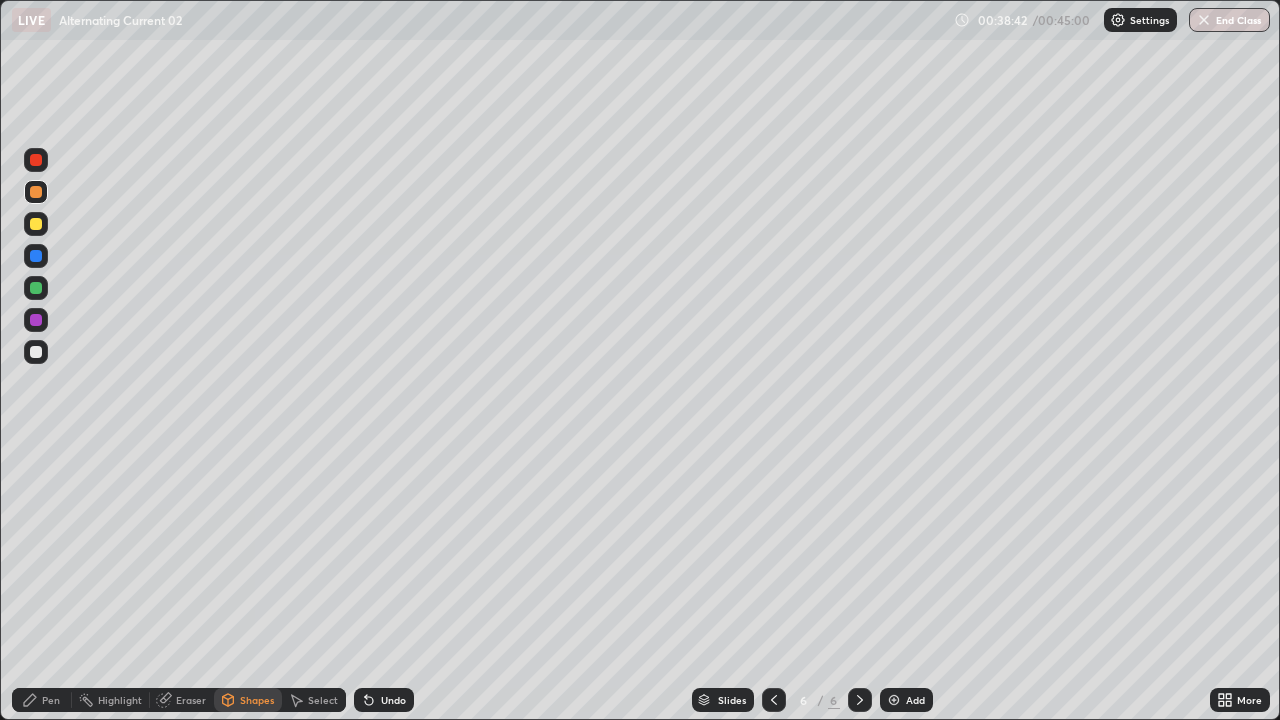 click at bounding box center [36, 352] 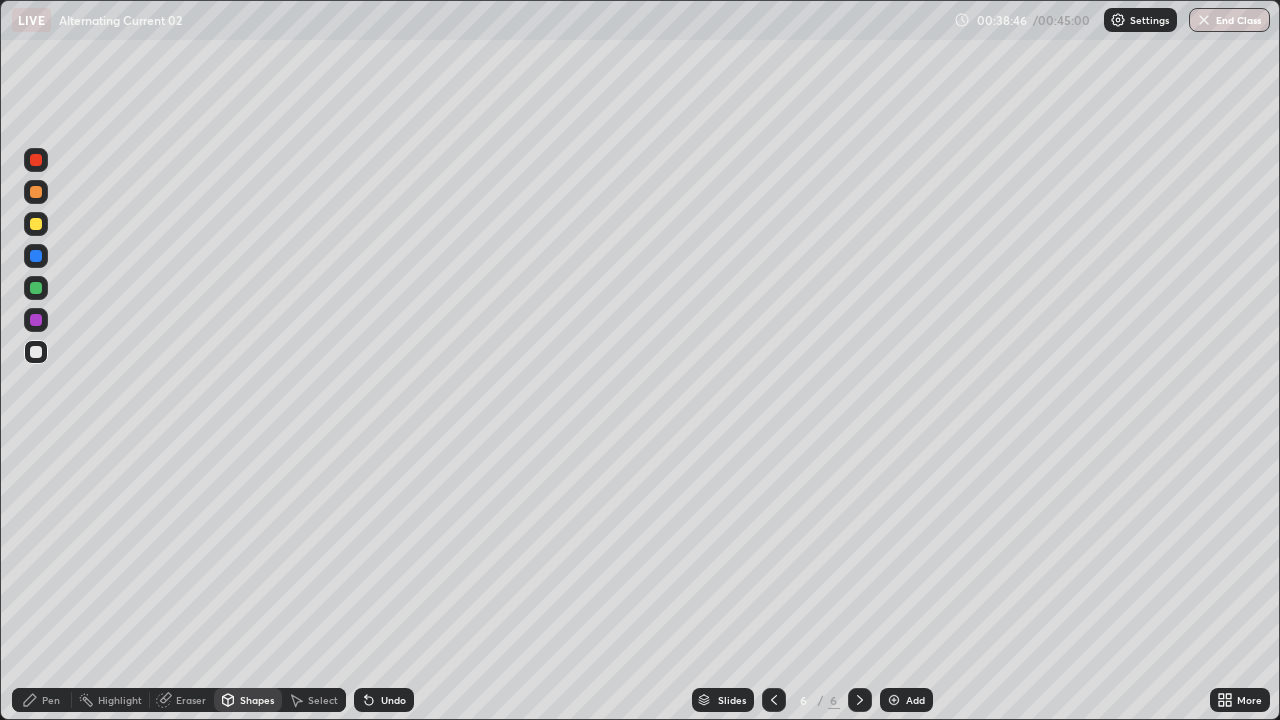 click on "Undo" at bounding box center (393, 700) 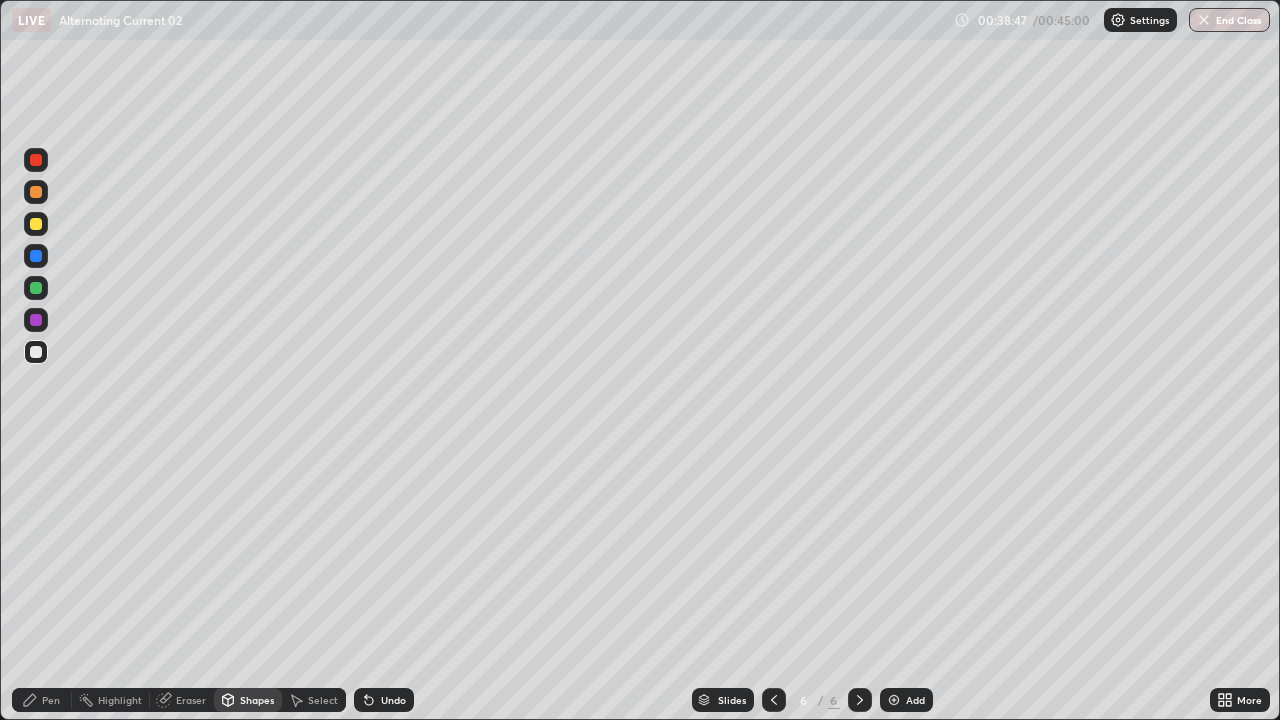 click 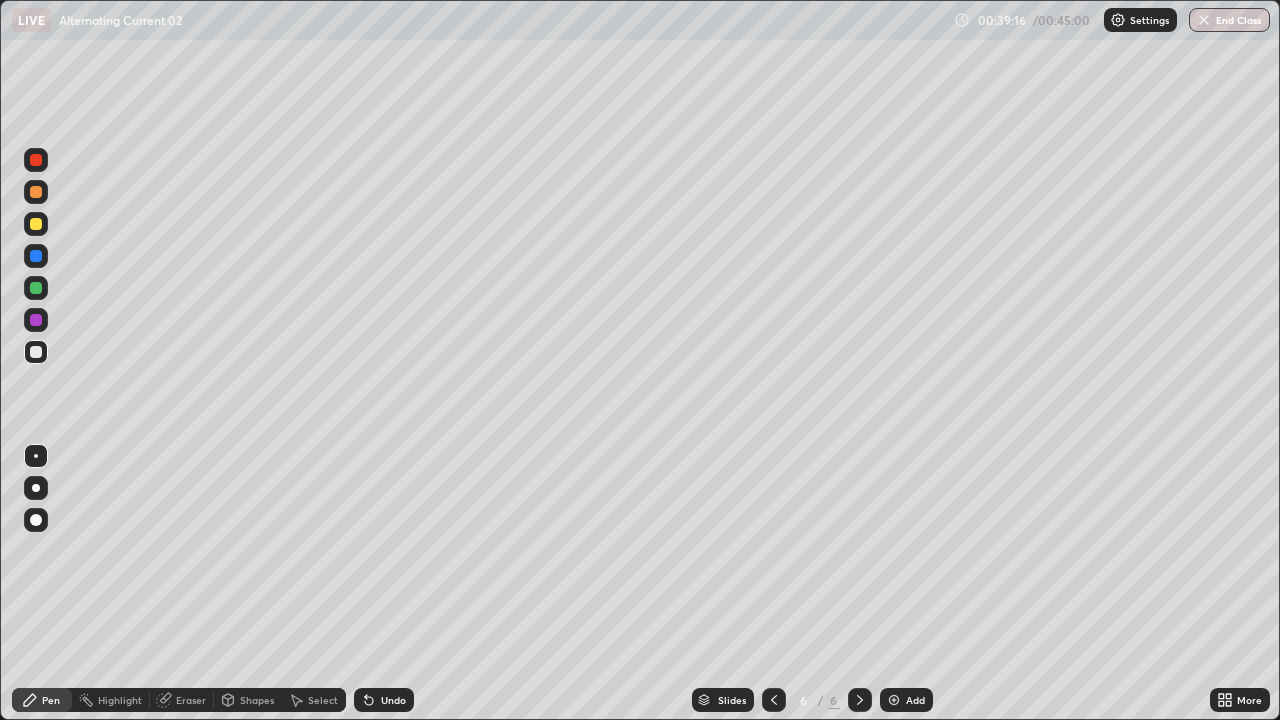 click on "Shapes" at bounding box center (257, 700) 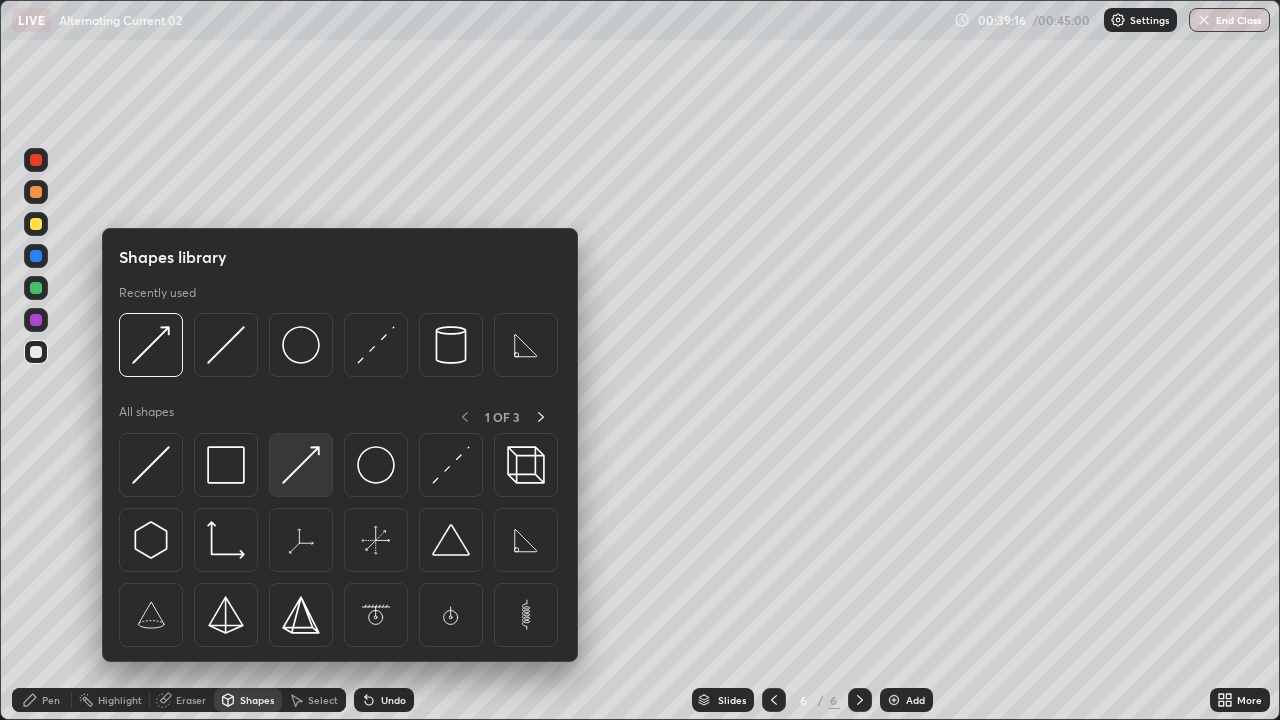 click at bounding box center (301, 465) 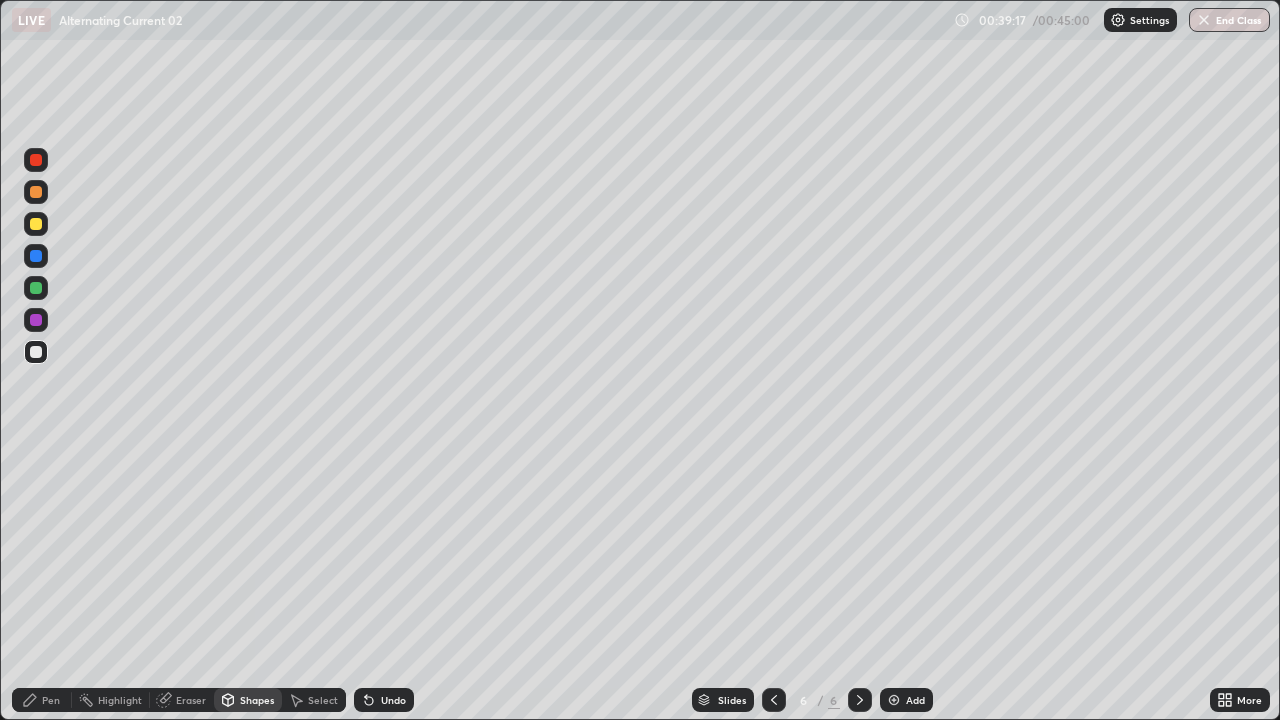 click at bounding box center (36, 224) 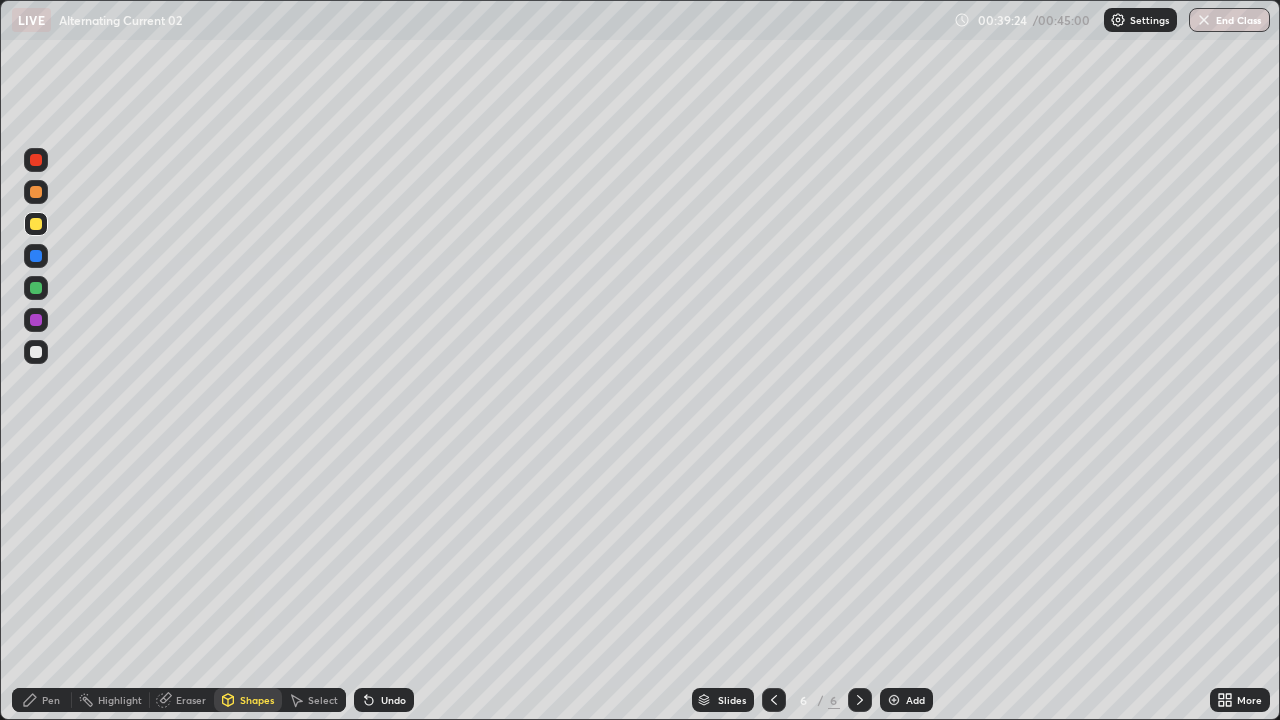 click at bounding box center [36, 352] 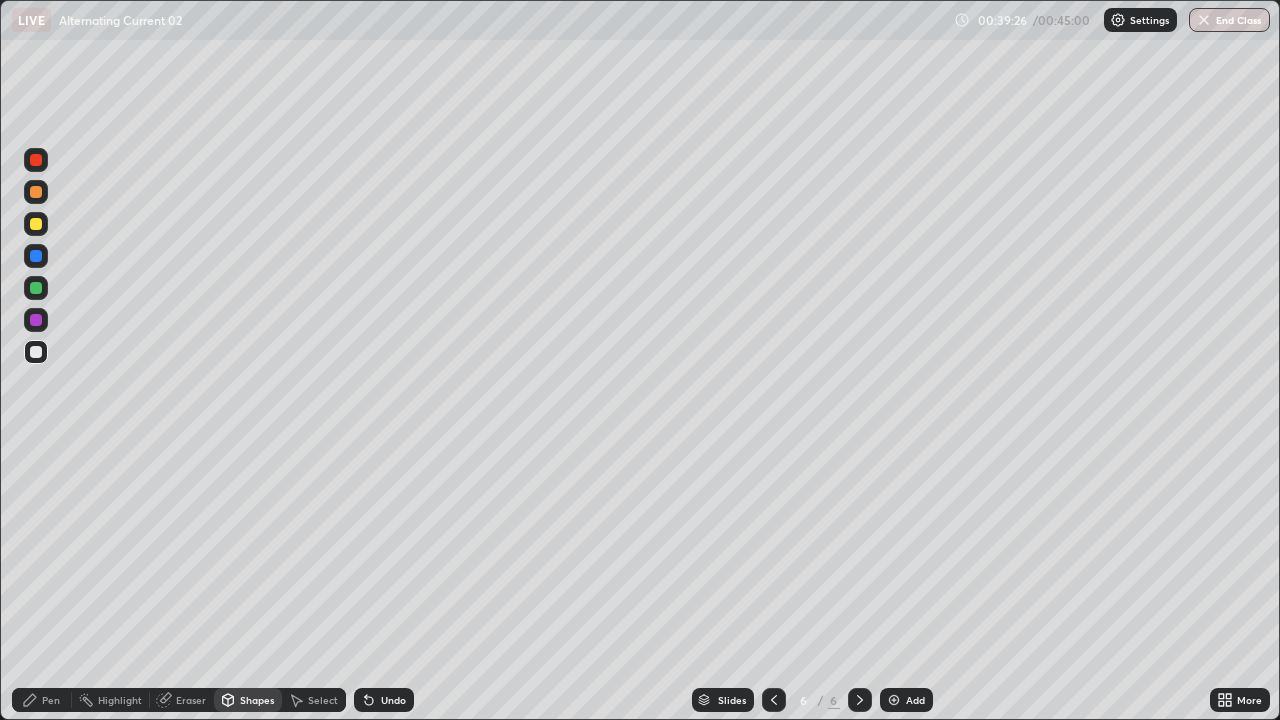 click at bounding box center (774, 700) 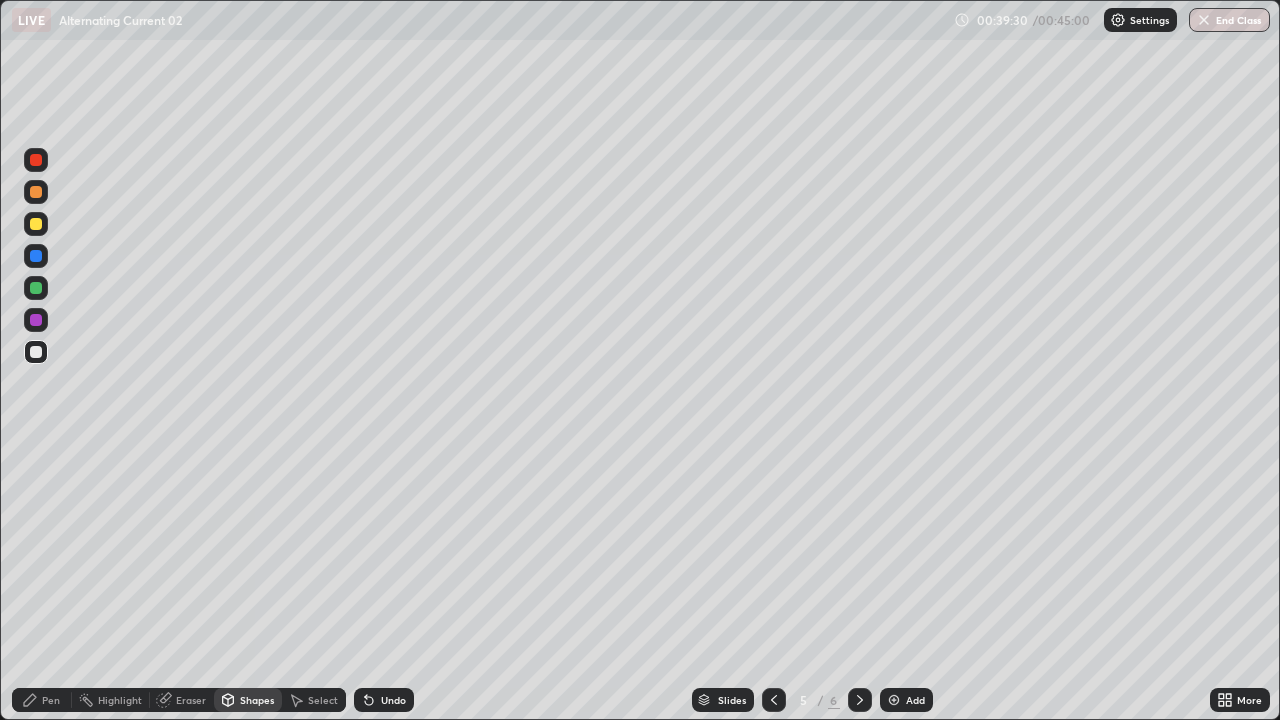 click at bounding box center [860, 700] 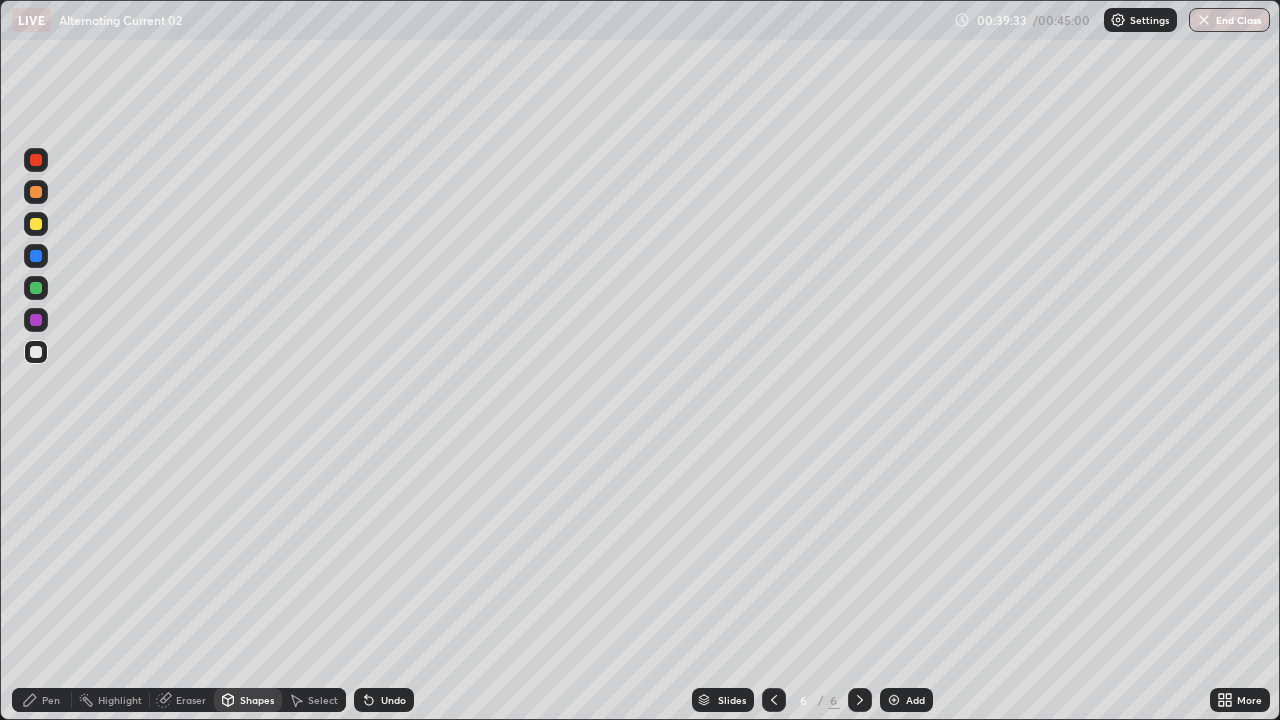 click on "Undo" at bounding box center [393, 700] 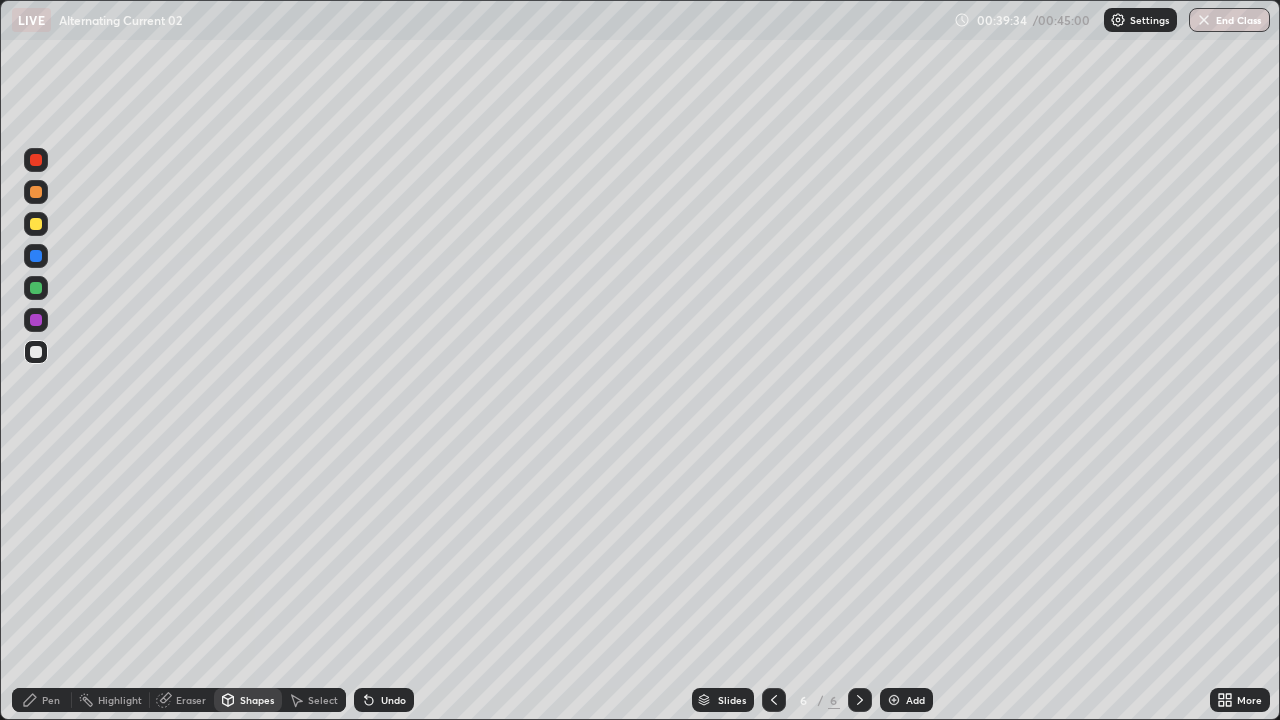 click at bounding box center [36, 320] 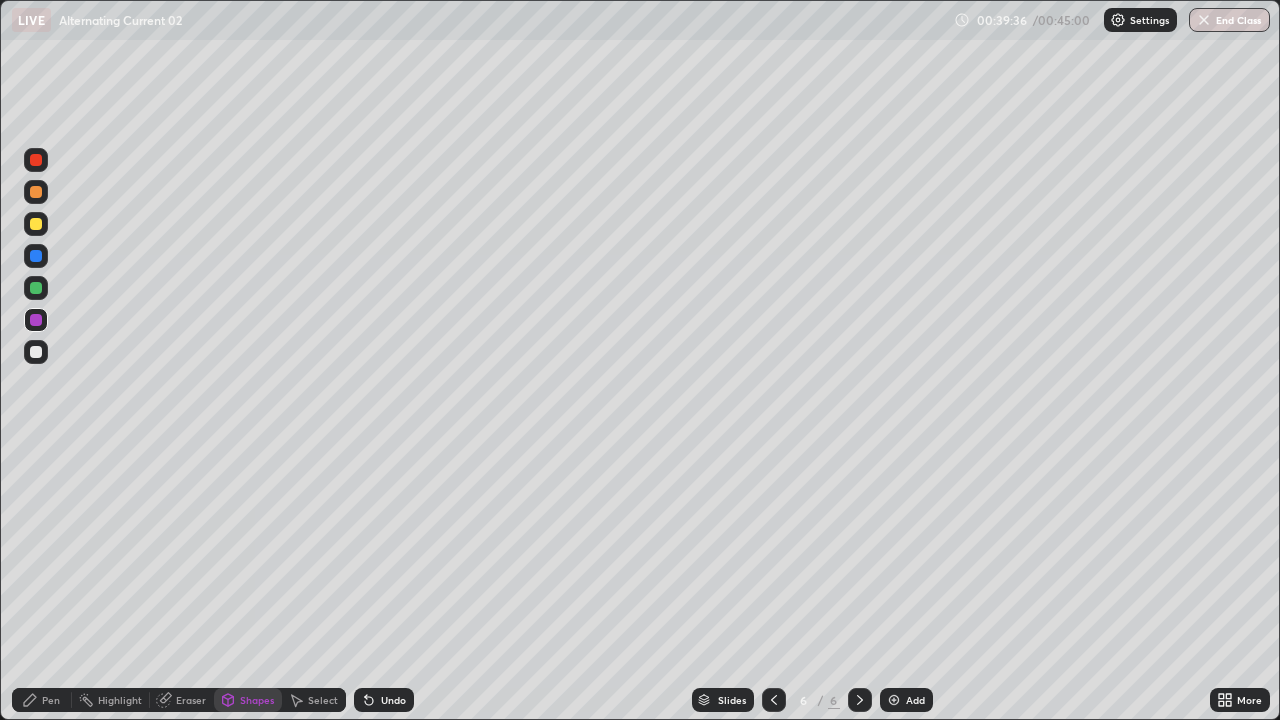 click 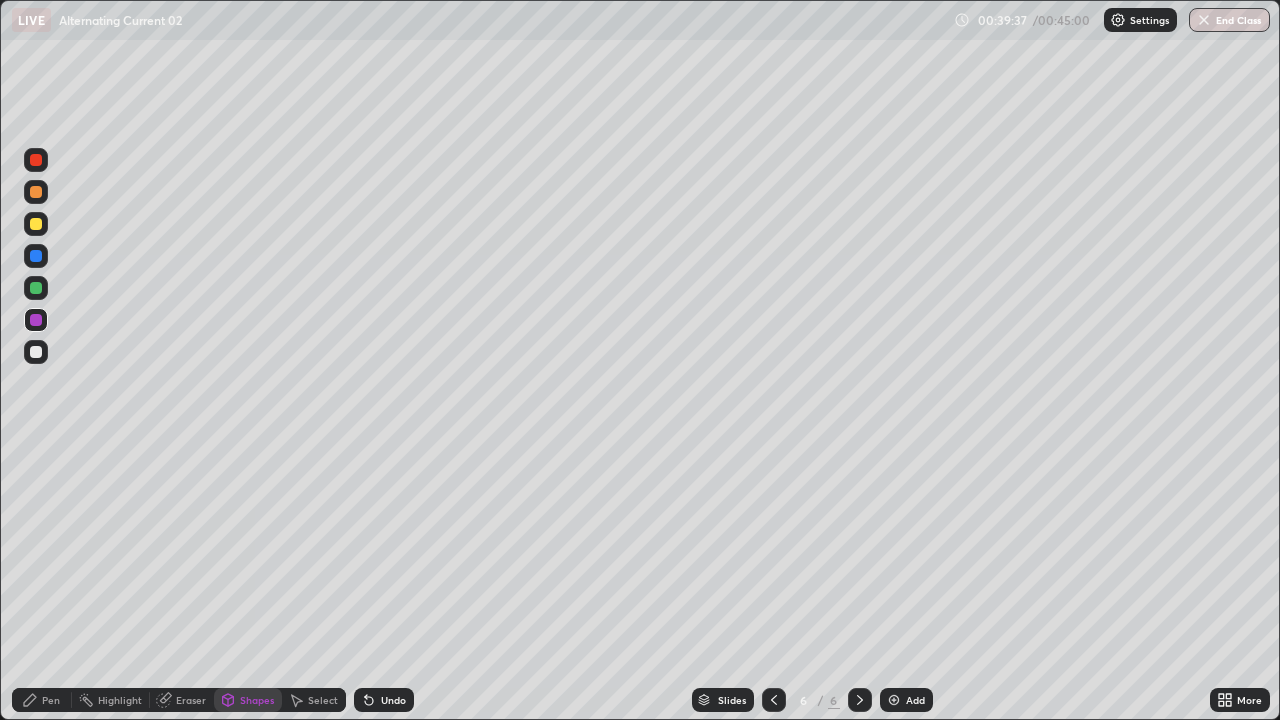 click on "Pen" at bounding box center (51, 700) 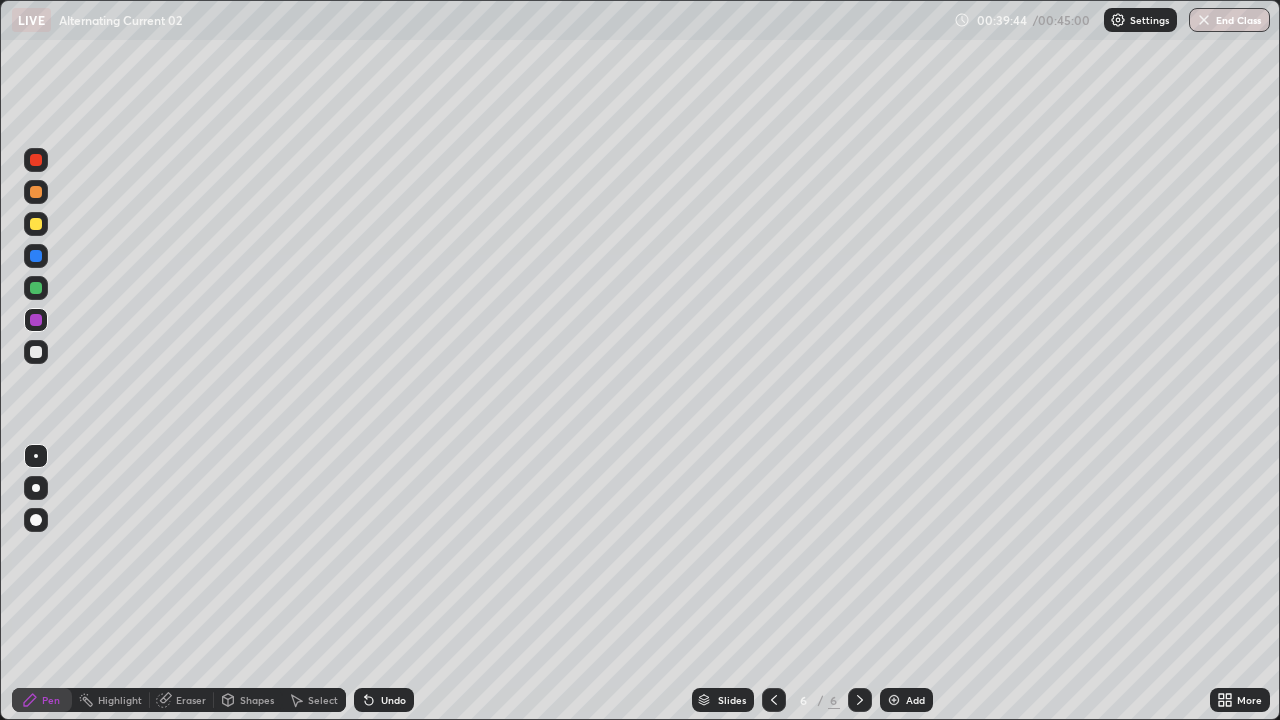 click at bounding box center [36, 352] 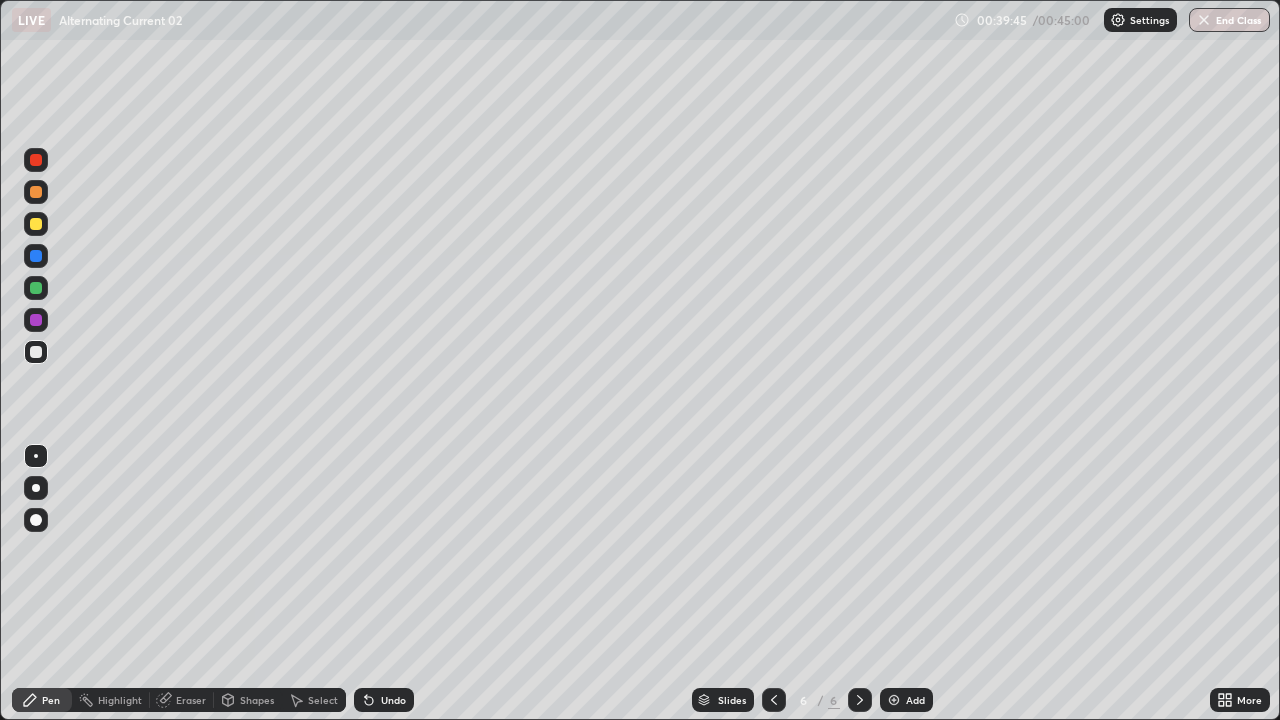 click 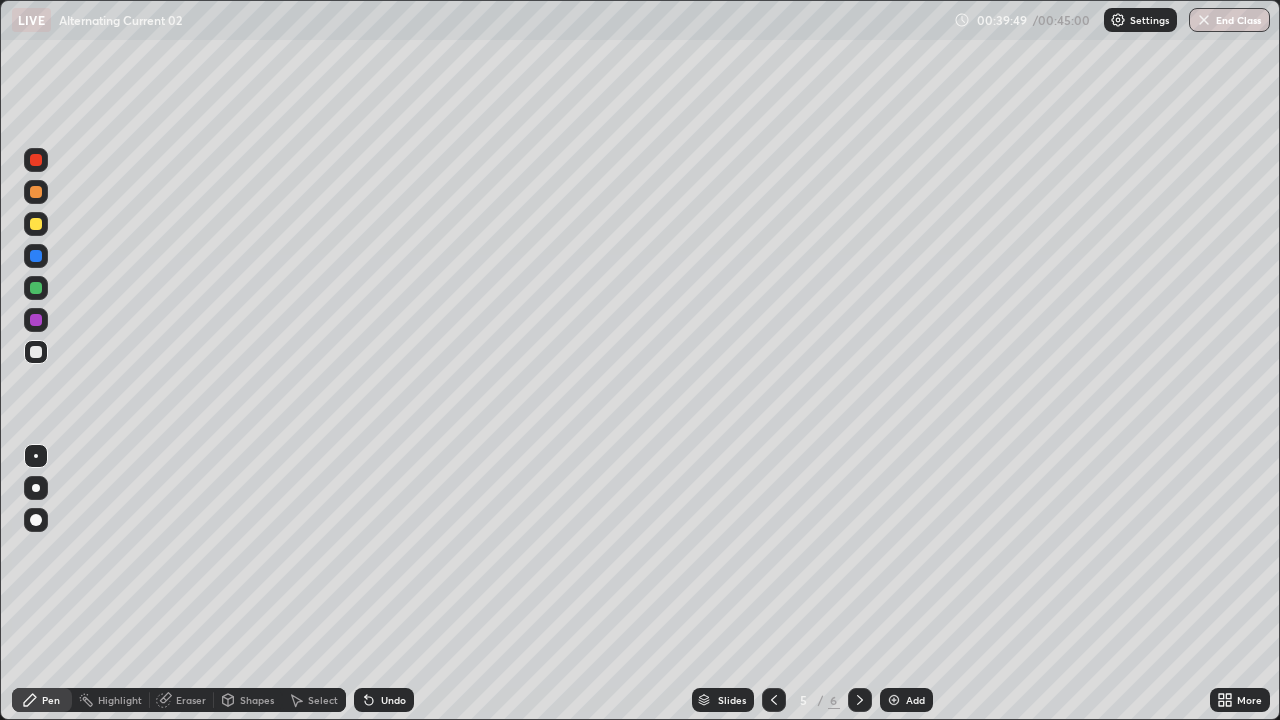 click 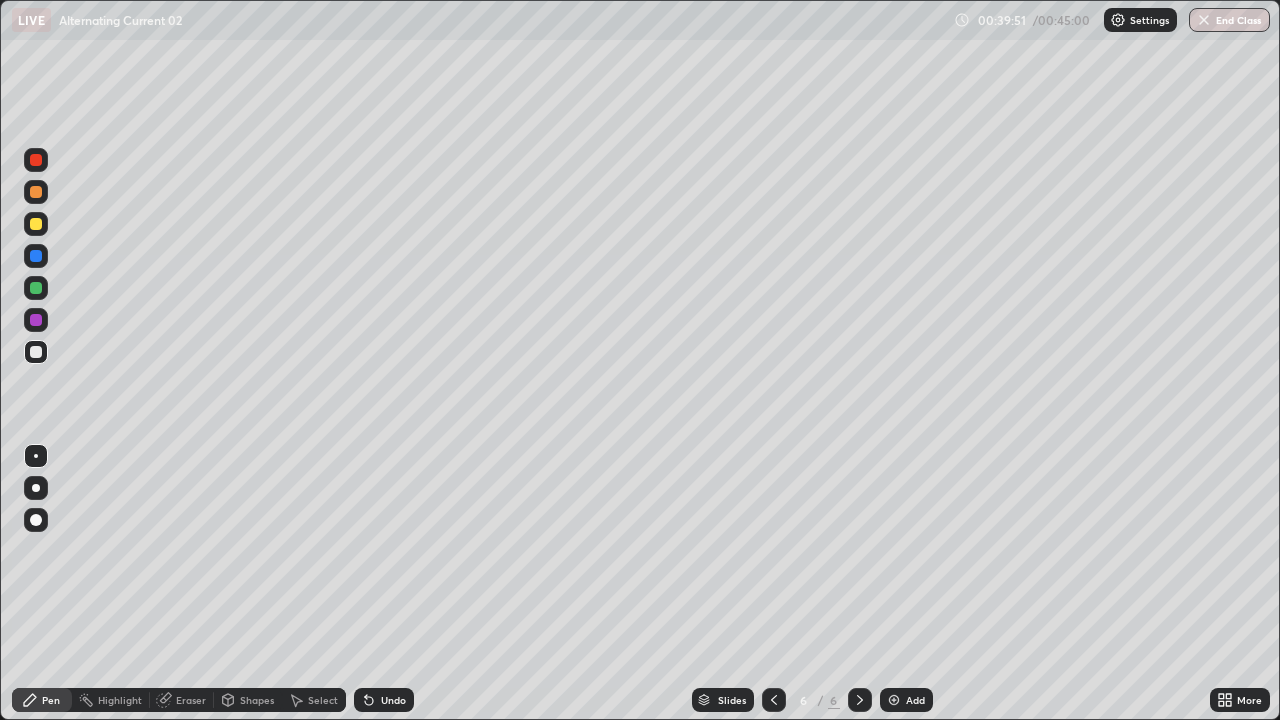 click at bounding box center (36, 288) 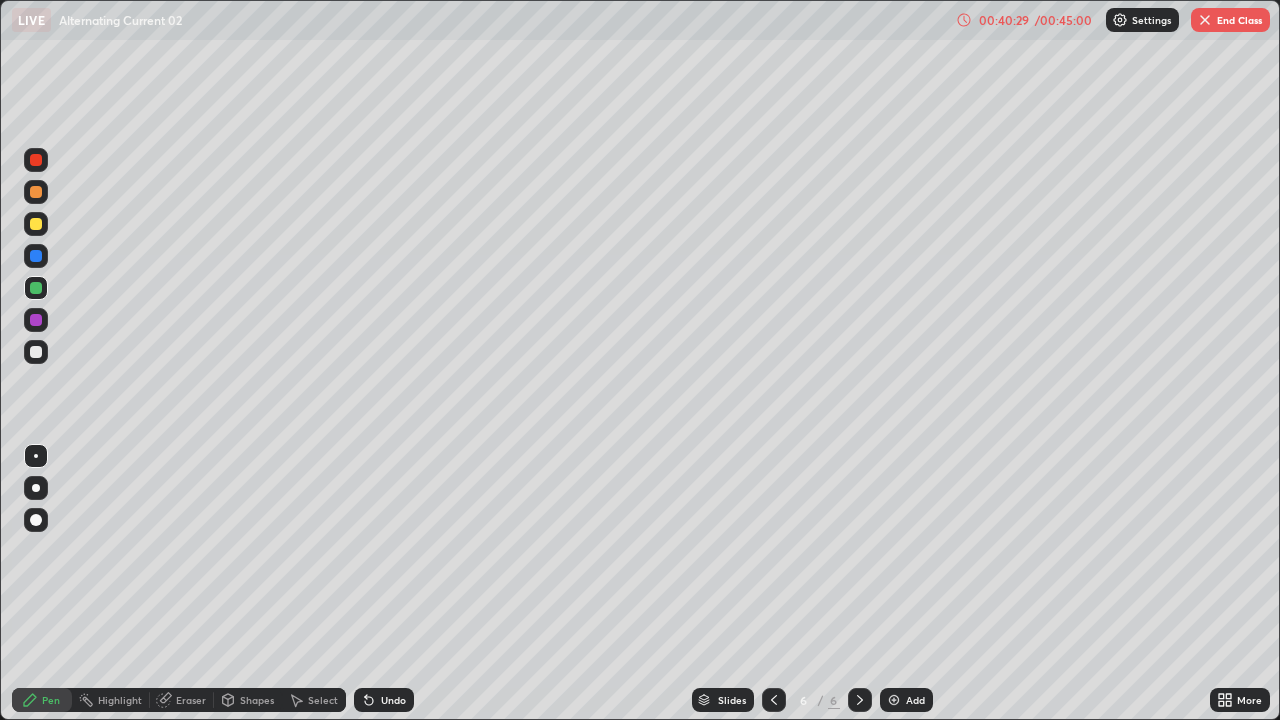 click on "End Class" at bounding box center [1230, 20] 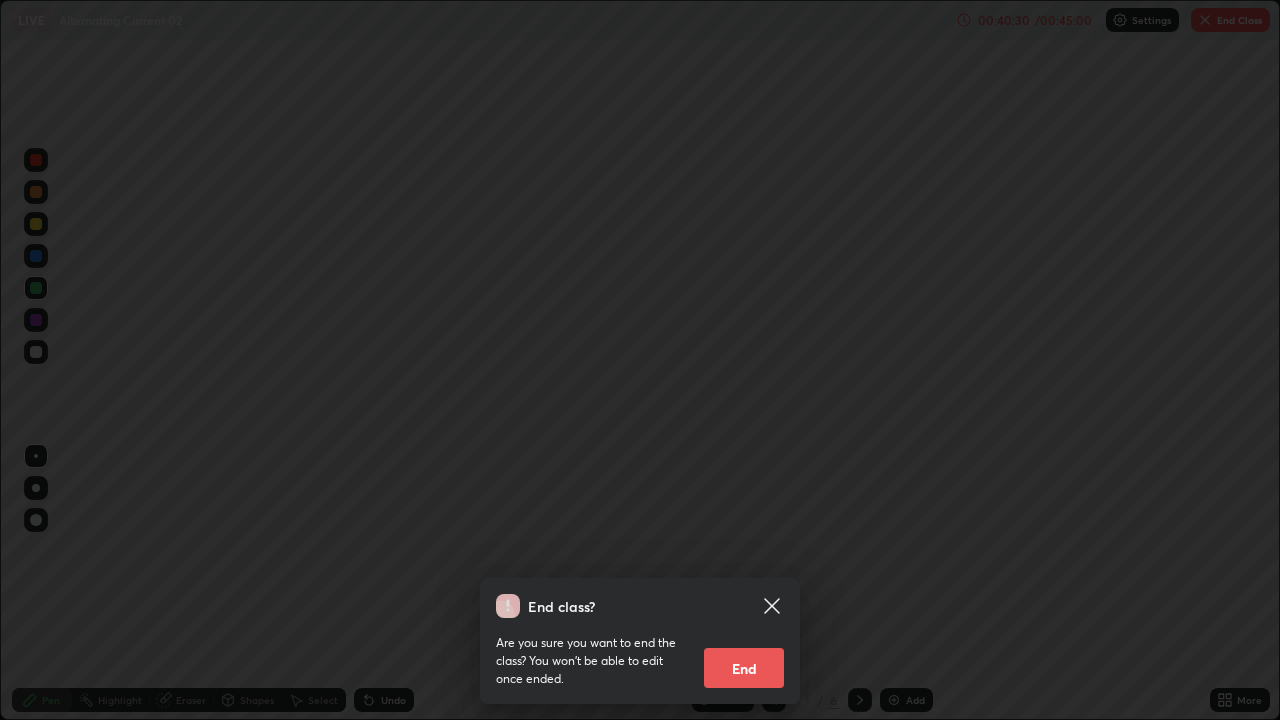 click on "End" at bounding box center [744, 668] 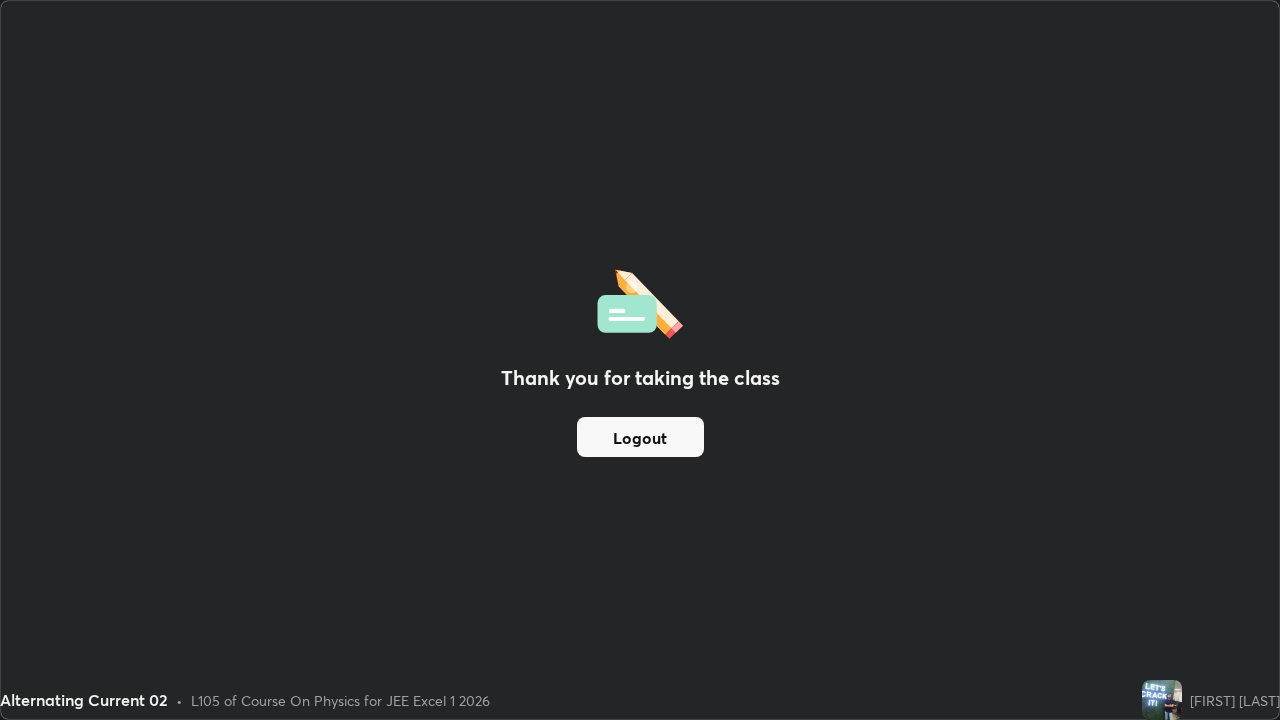 click on "Logout" at bounding box center (640, 437) 